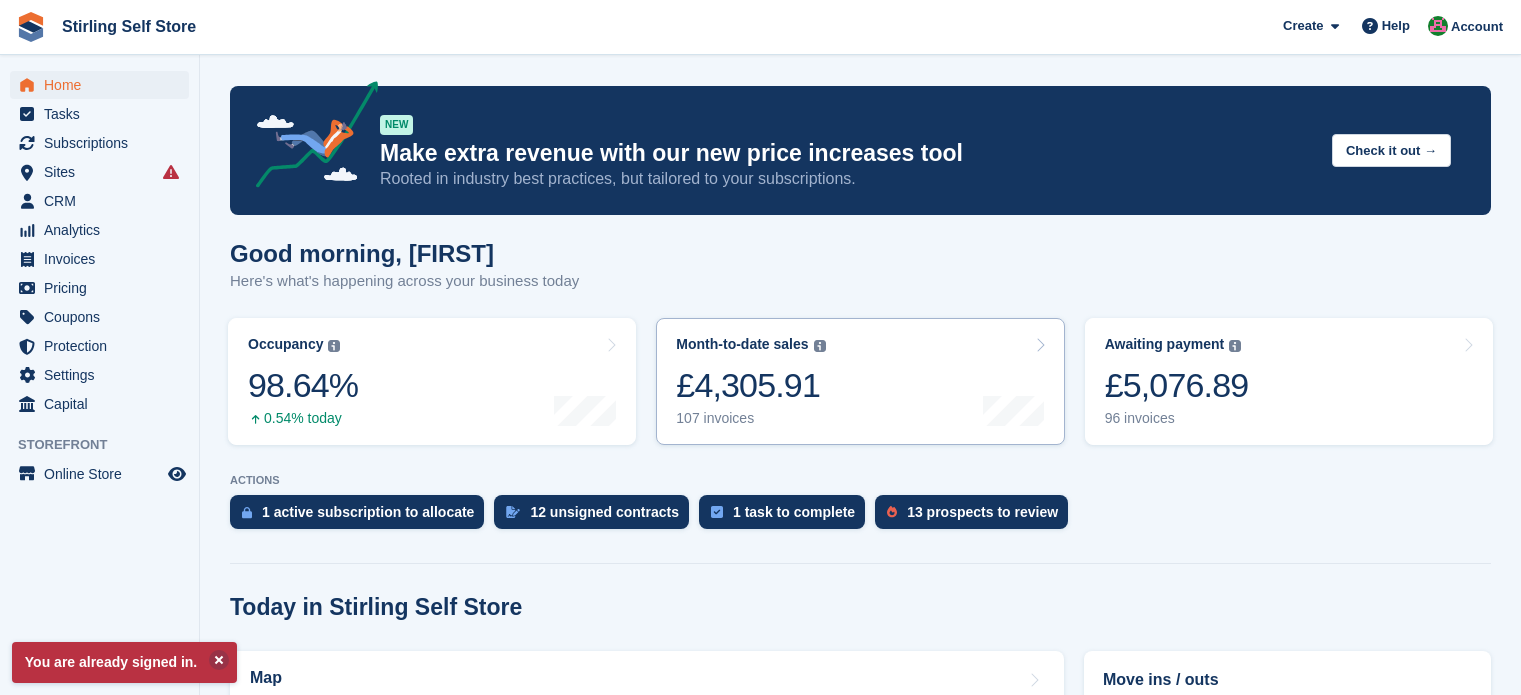 scroll, scrollTop: 0, scrollLeft: 0, axis: both 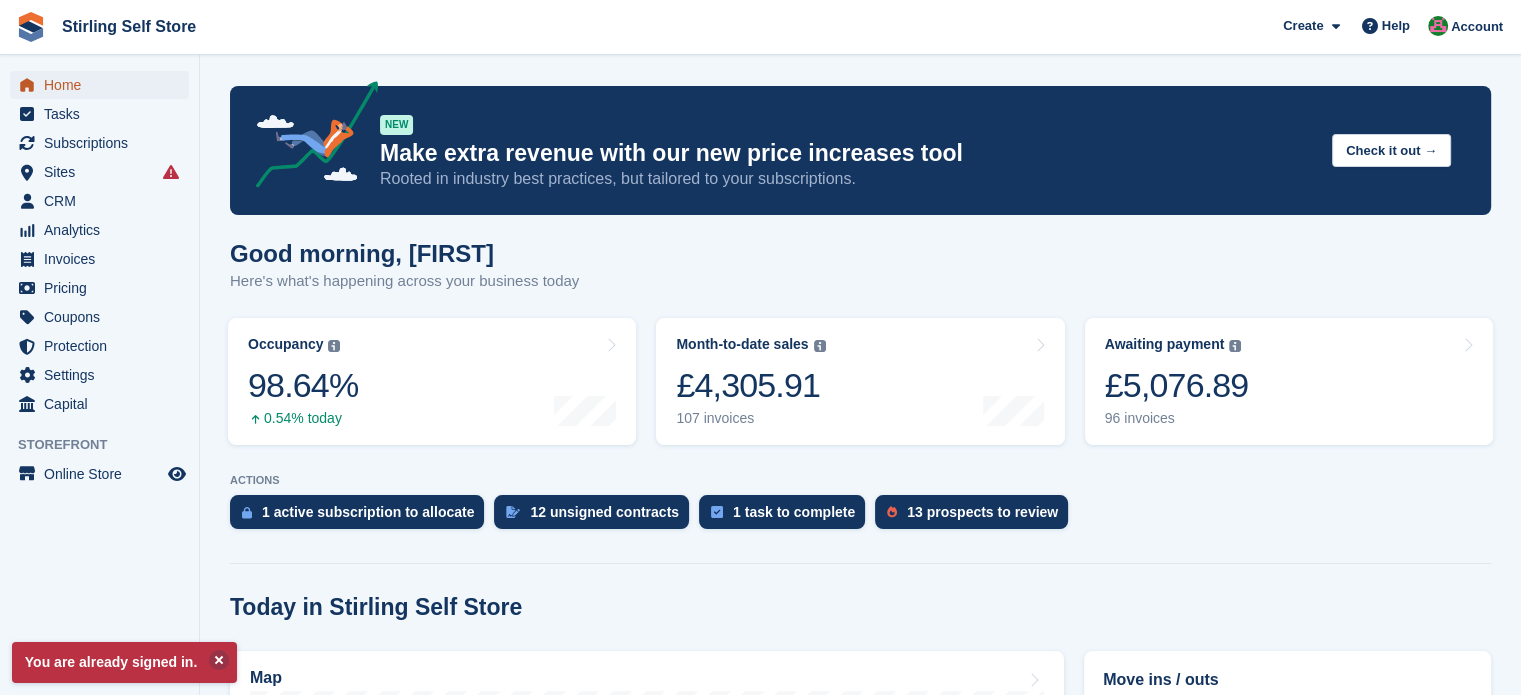 click on "Home" at bounding box center (104, 85) 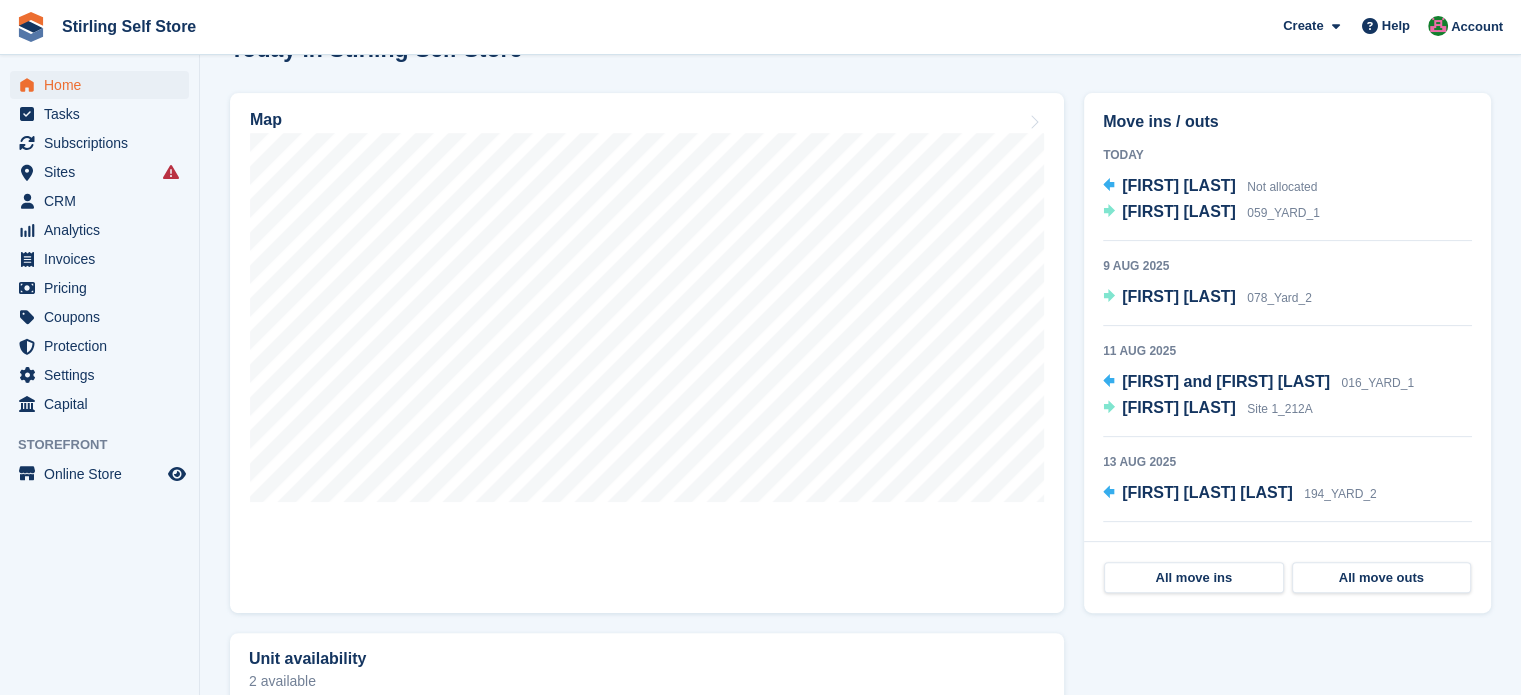 scroll, scrollTop: 560, scrollLeft: 0, axis: vertical 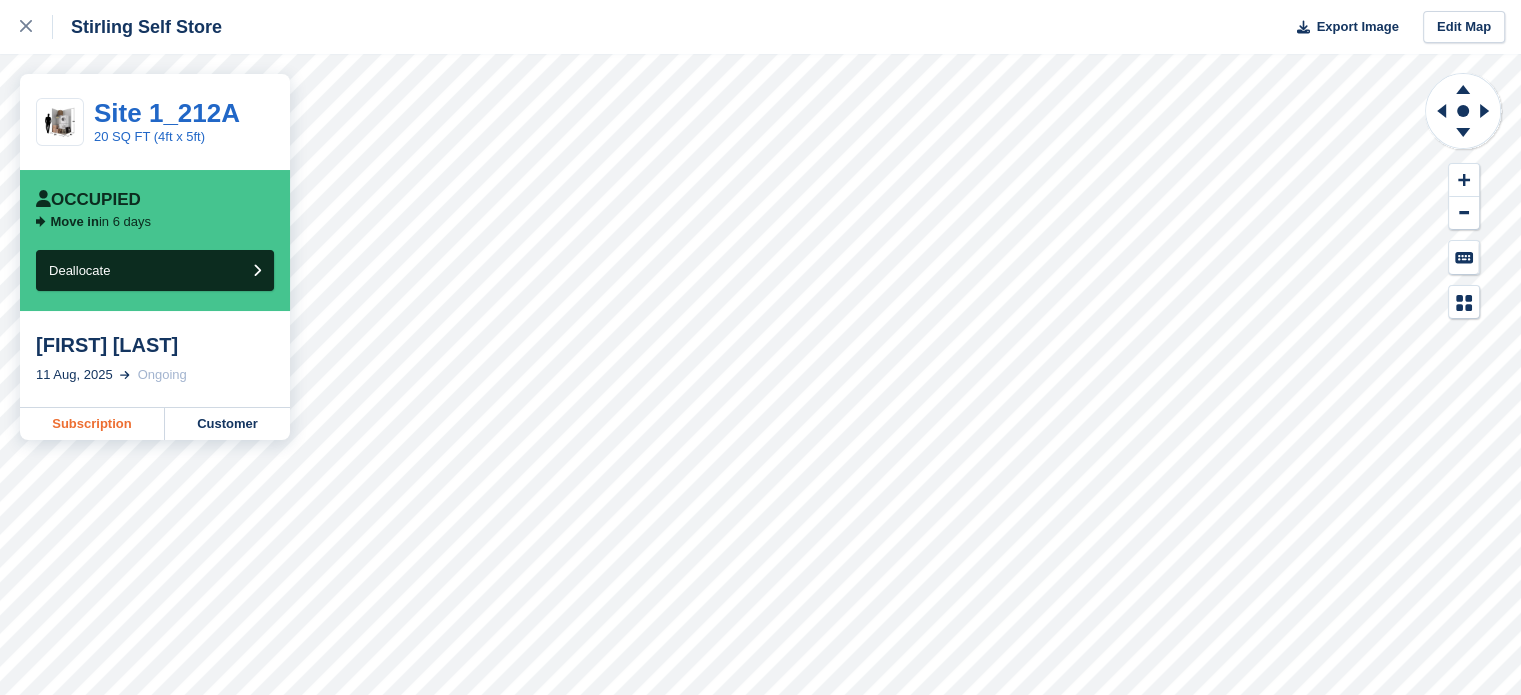 click on "Subscription" at bounding box center (92, 424) 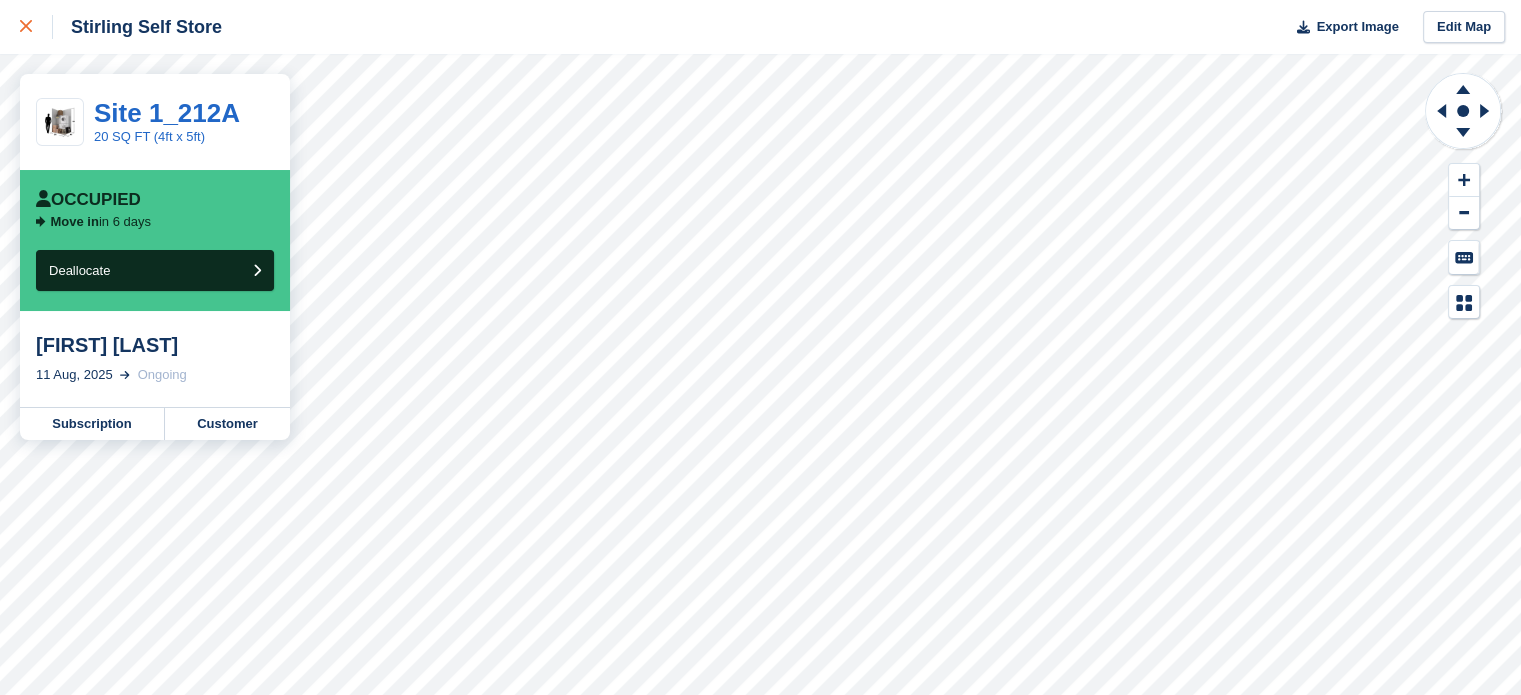 click 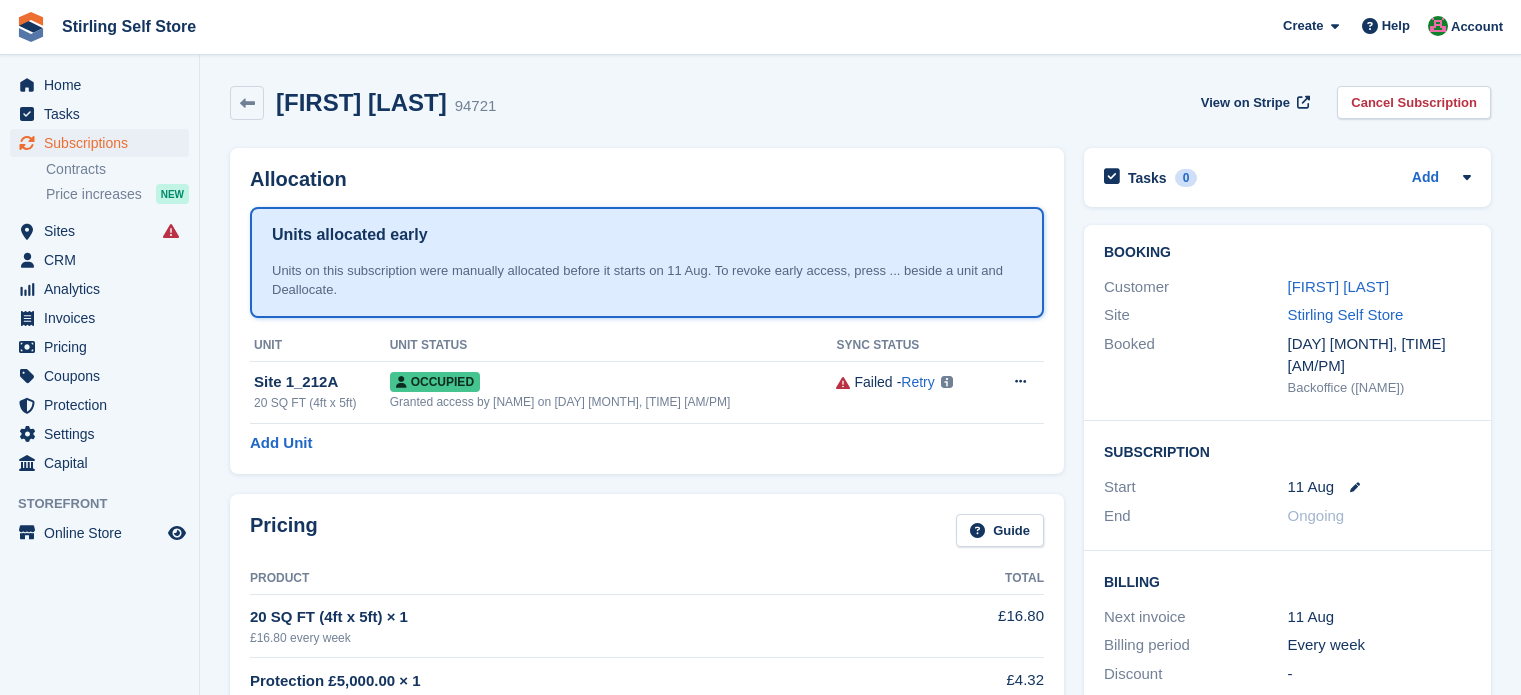 scroll, scrollTop: 0, scrollLeft: 0, axis: both 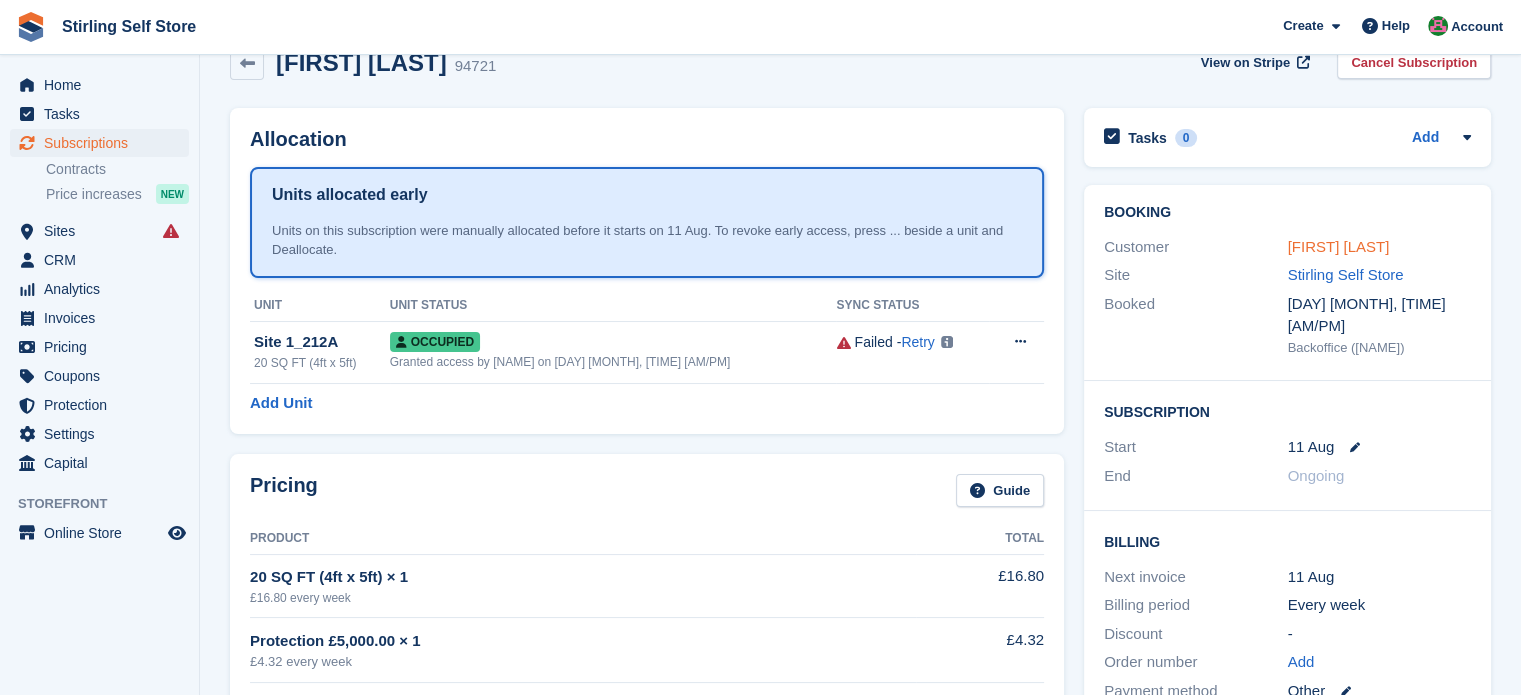 click on "[FIRST] [LAST]" at bounding box center (1339, 246) 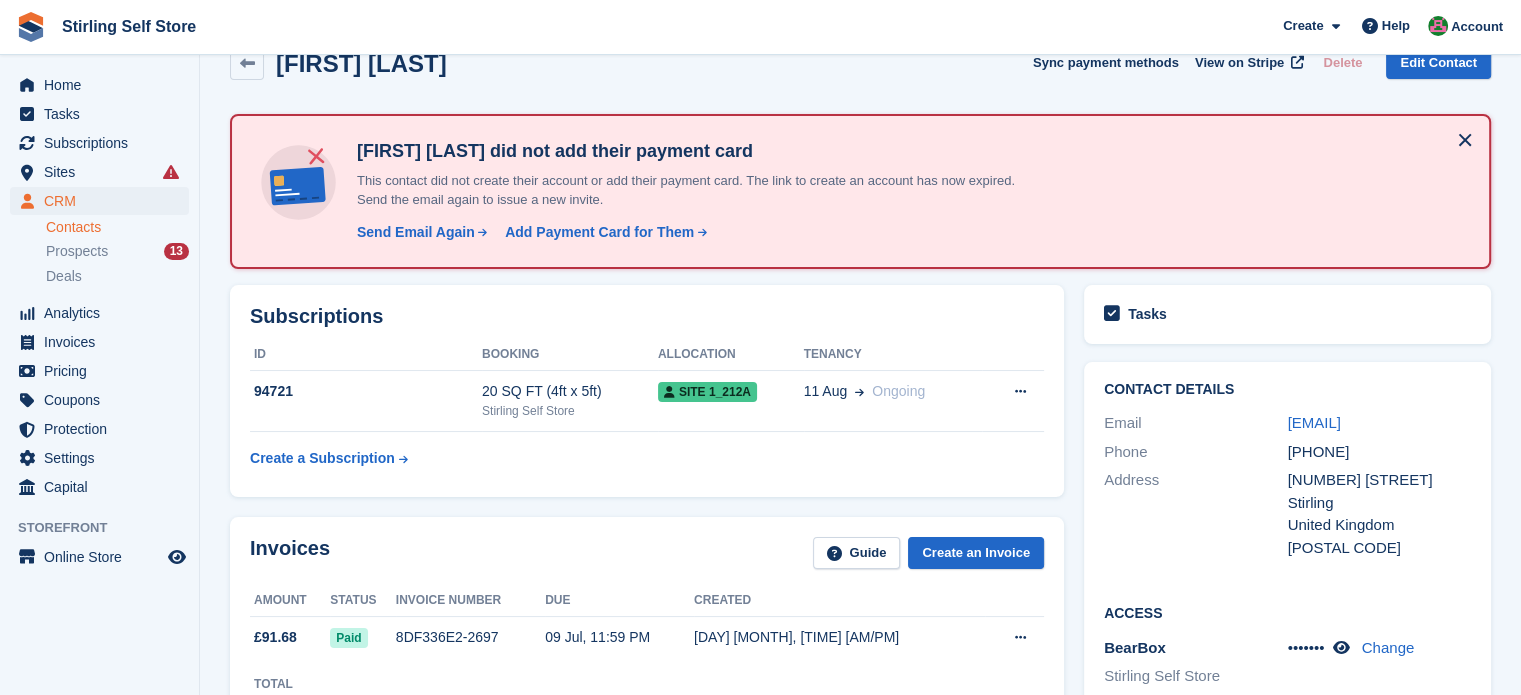 scroll, scrollTop: 0, scrollLeft: 0, axis: both 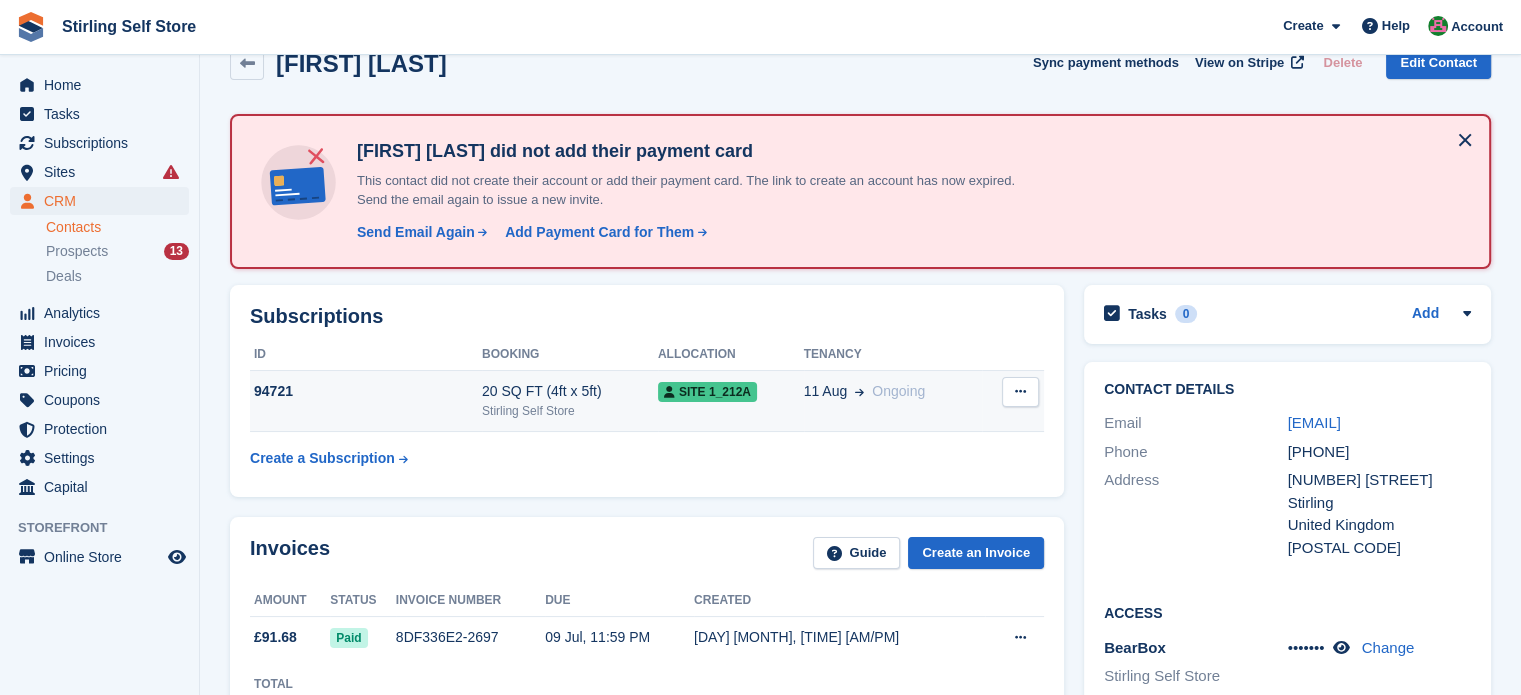 click on "Site 1_212A" at bounding box center [731, 391] 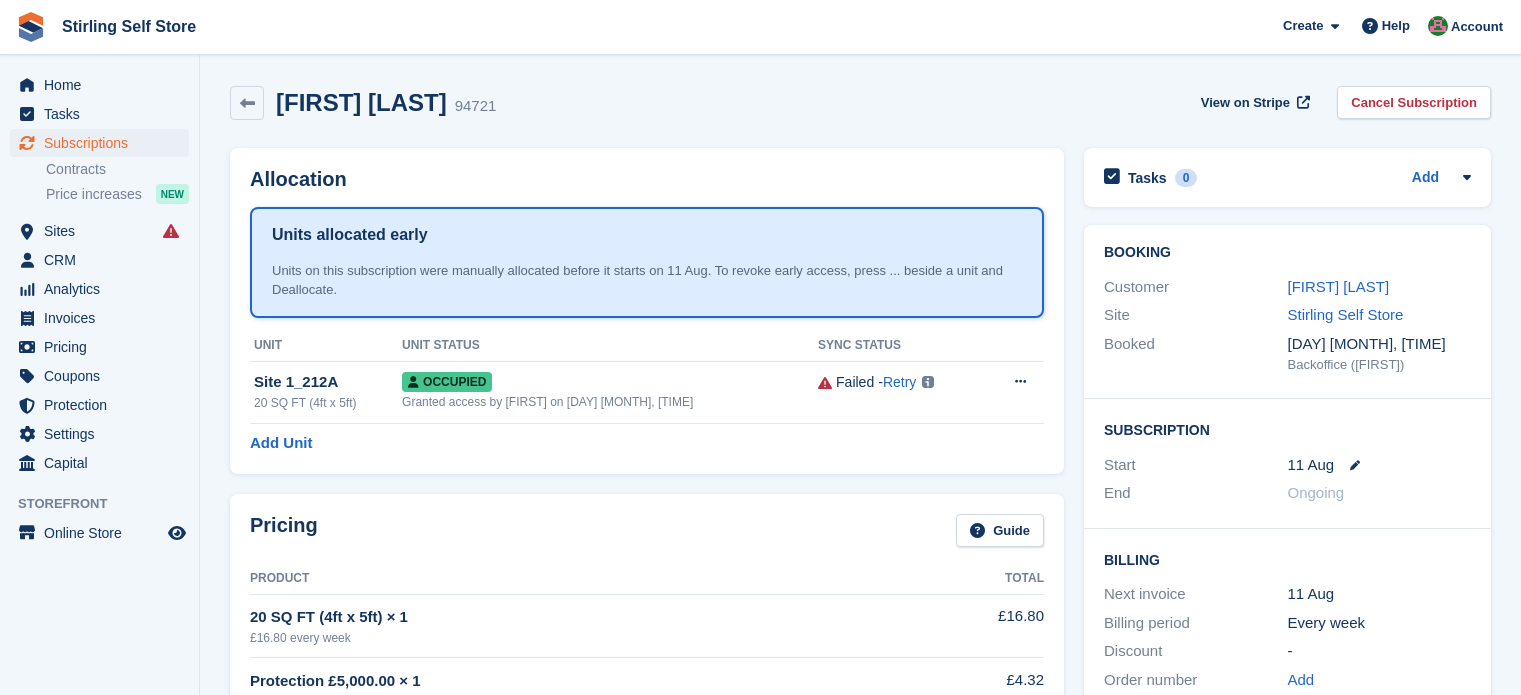 scroll, scrollTop: 0, scrollLeft: 0, axis: both 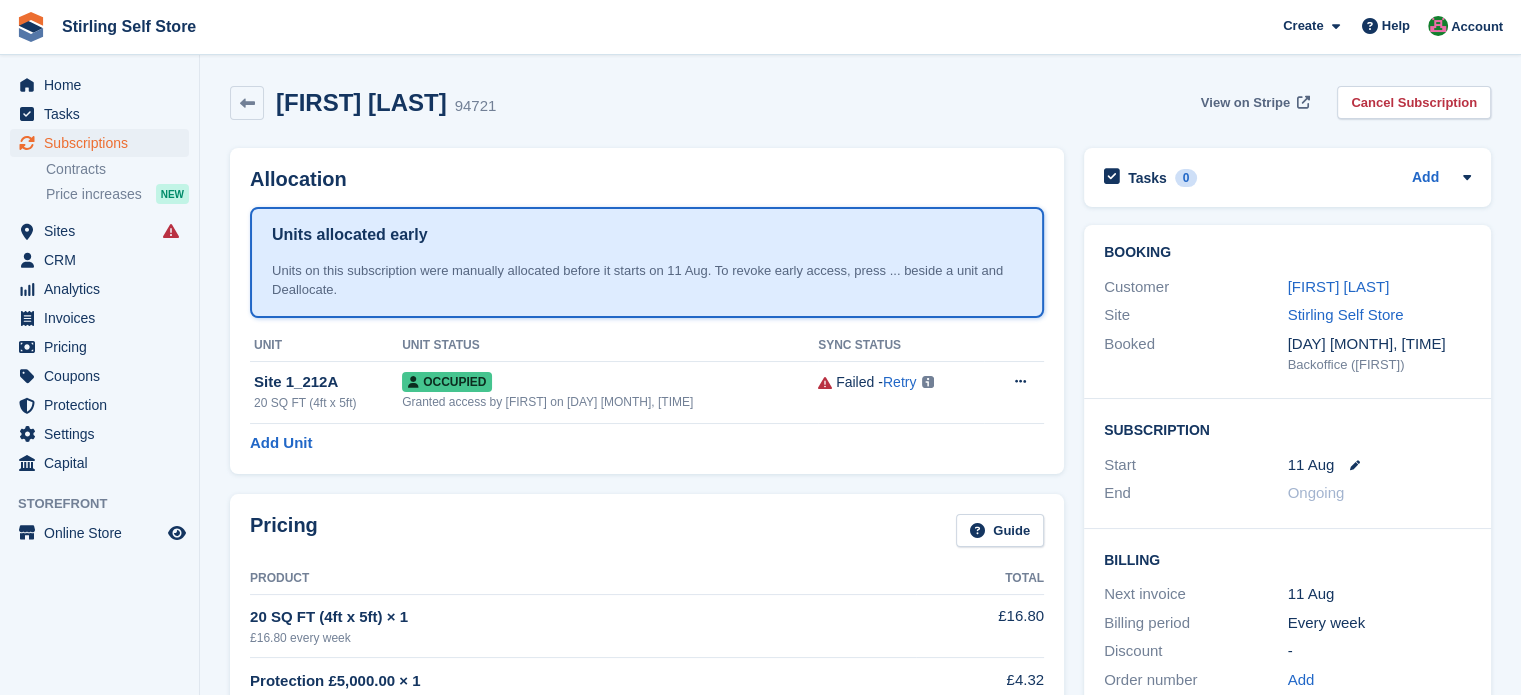 click on "View on Stripe" at bounding box center (1245, 103) 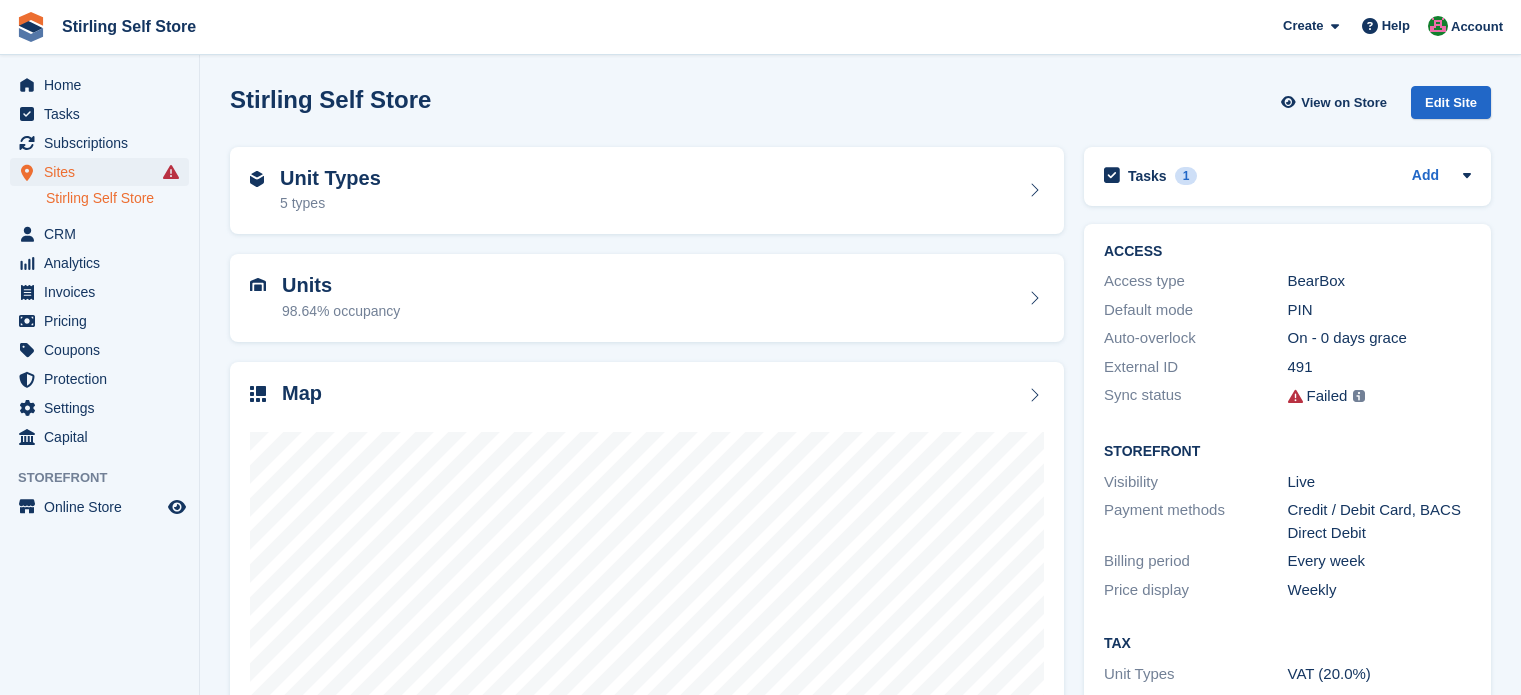 scroll, scrollTop: 0, scrollLeft: 0, axis: both 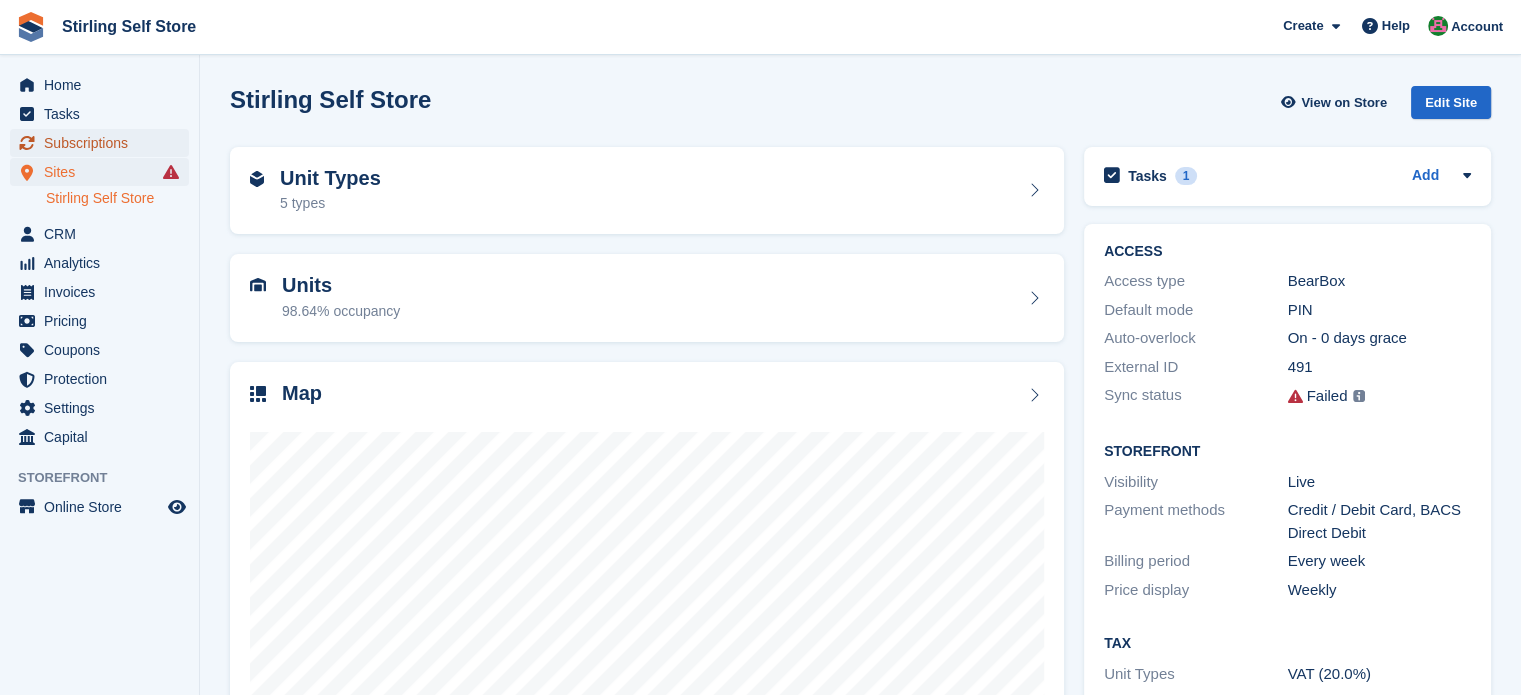 click on "Subscriptions" at bounding box center (104, 143) 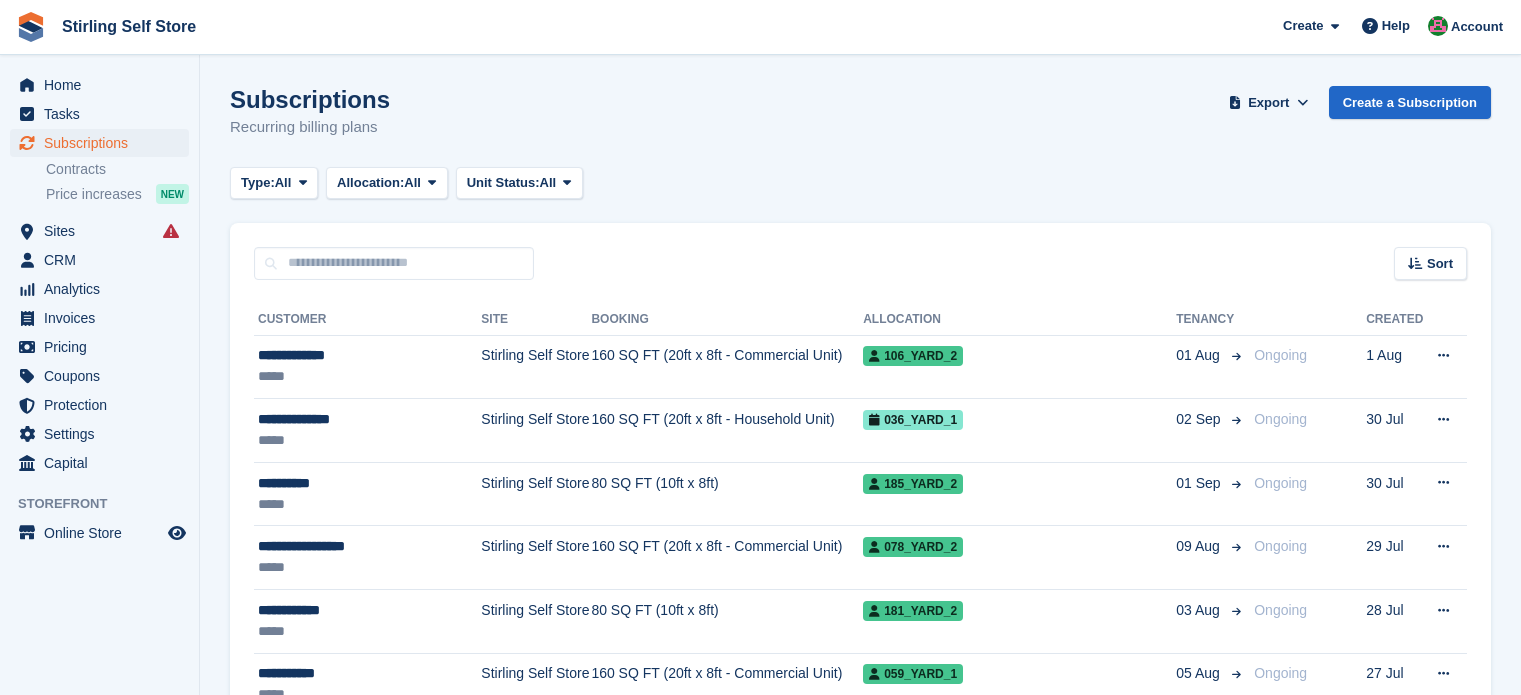 scroll, scrollTop: 0, scrollLeft: 0, axis: both 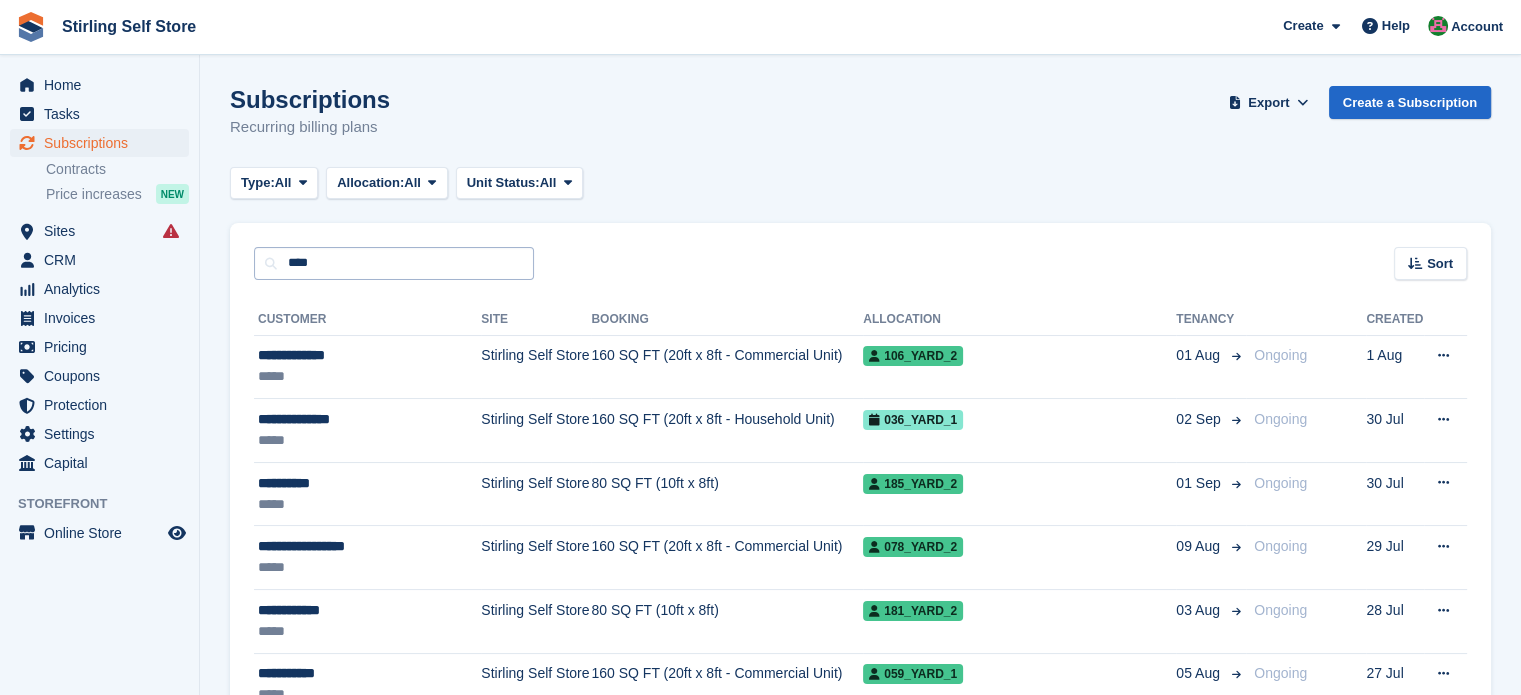 type on "****" 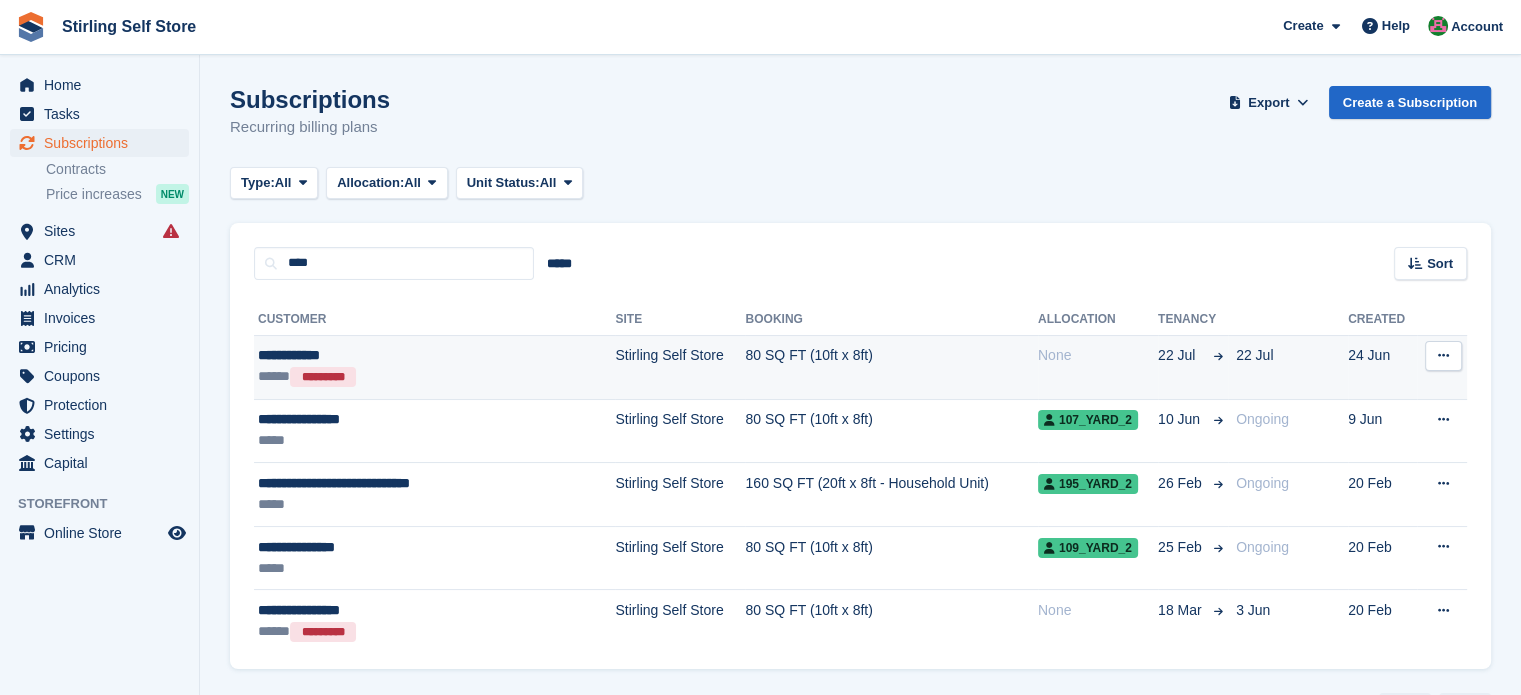scroll, scrollTop: 57, scrollLeft: 0, axis: vertical 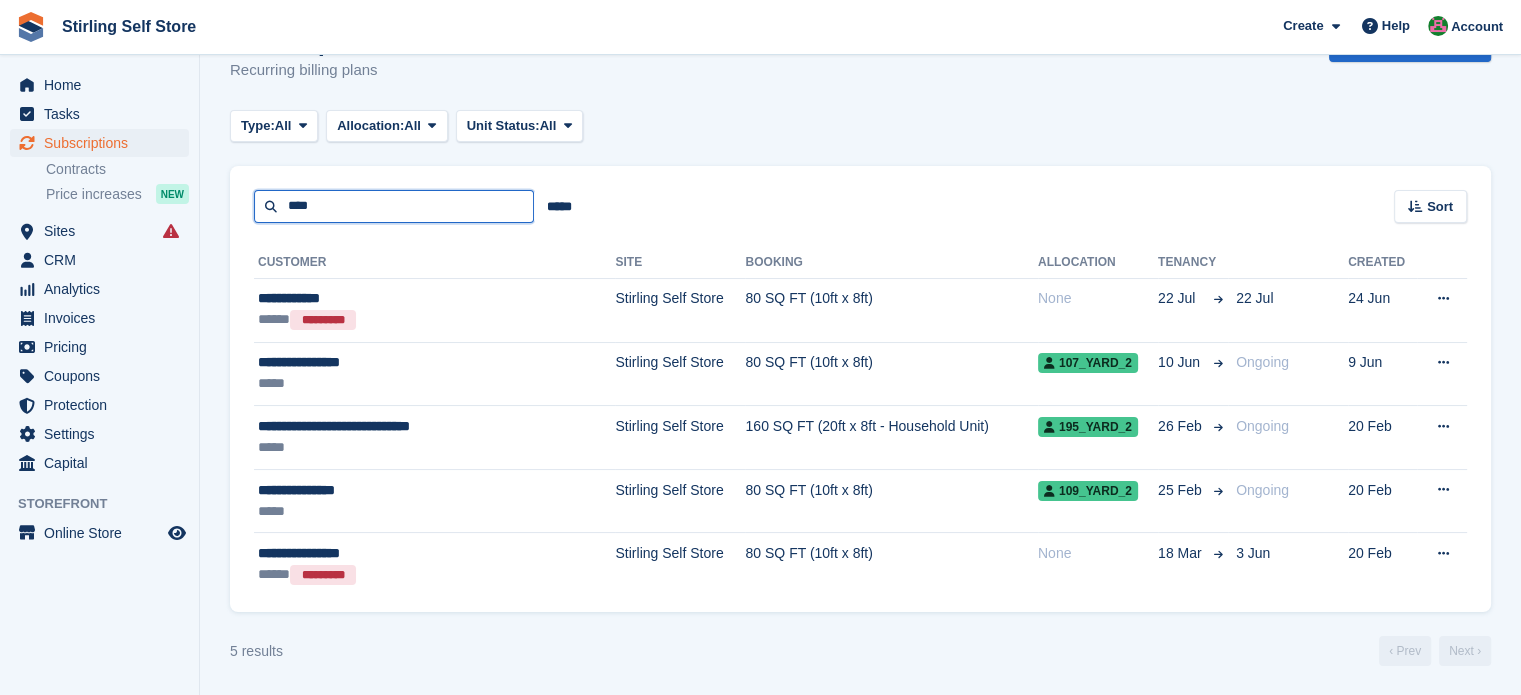 drag, startPoint x: 324, startPoint y: 210, endPoint x: 288, endPoint y: 211, distance: 36.013885 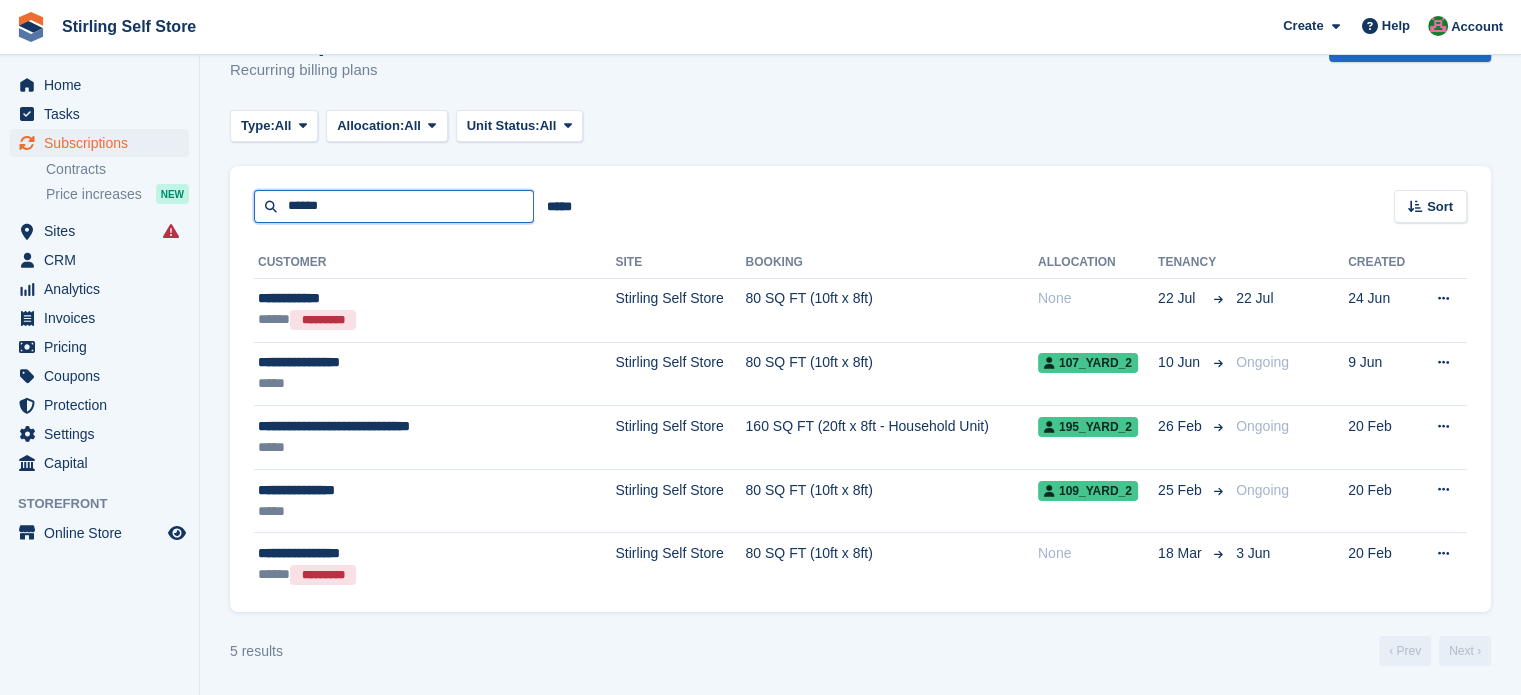 type on "******" 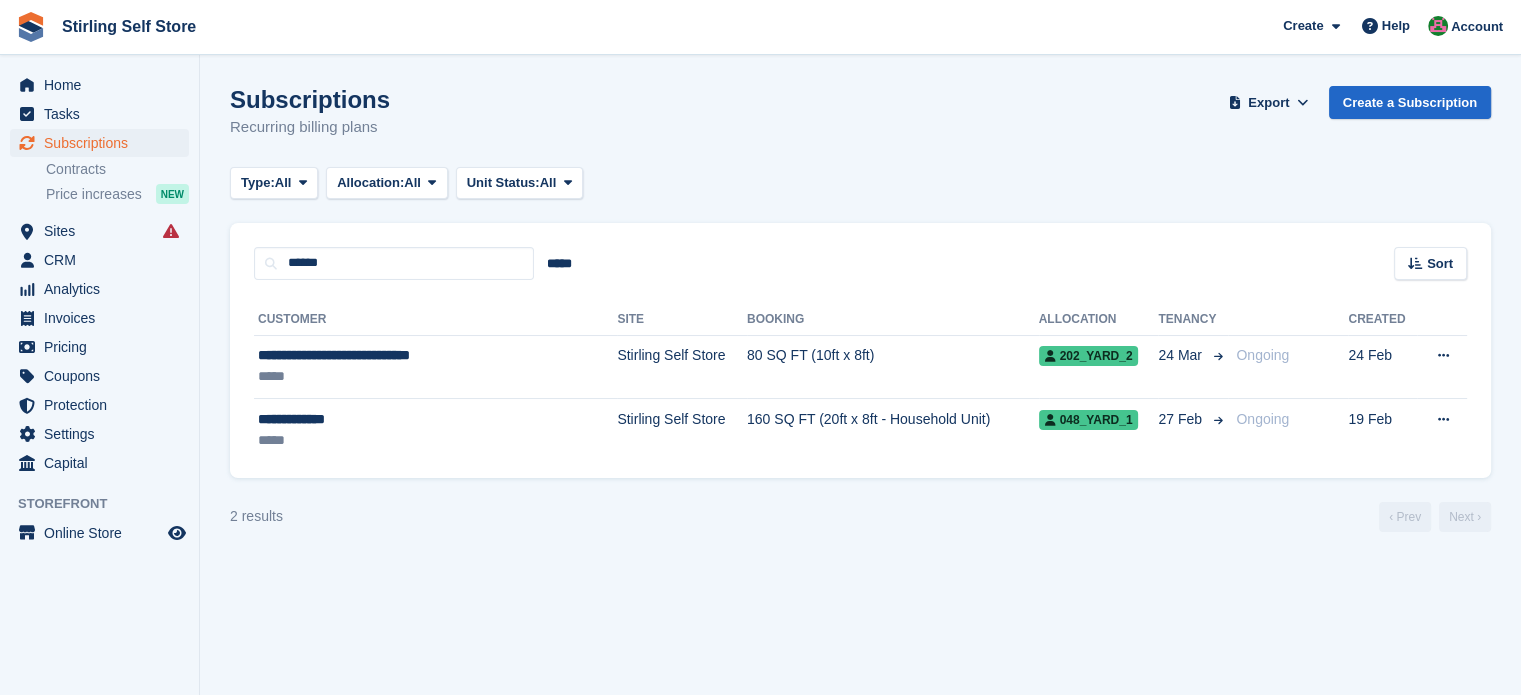 scroll, scrollTop: 0, scrollLeft: 0, axis: both 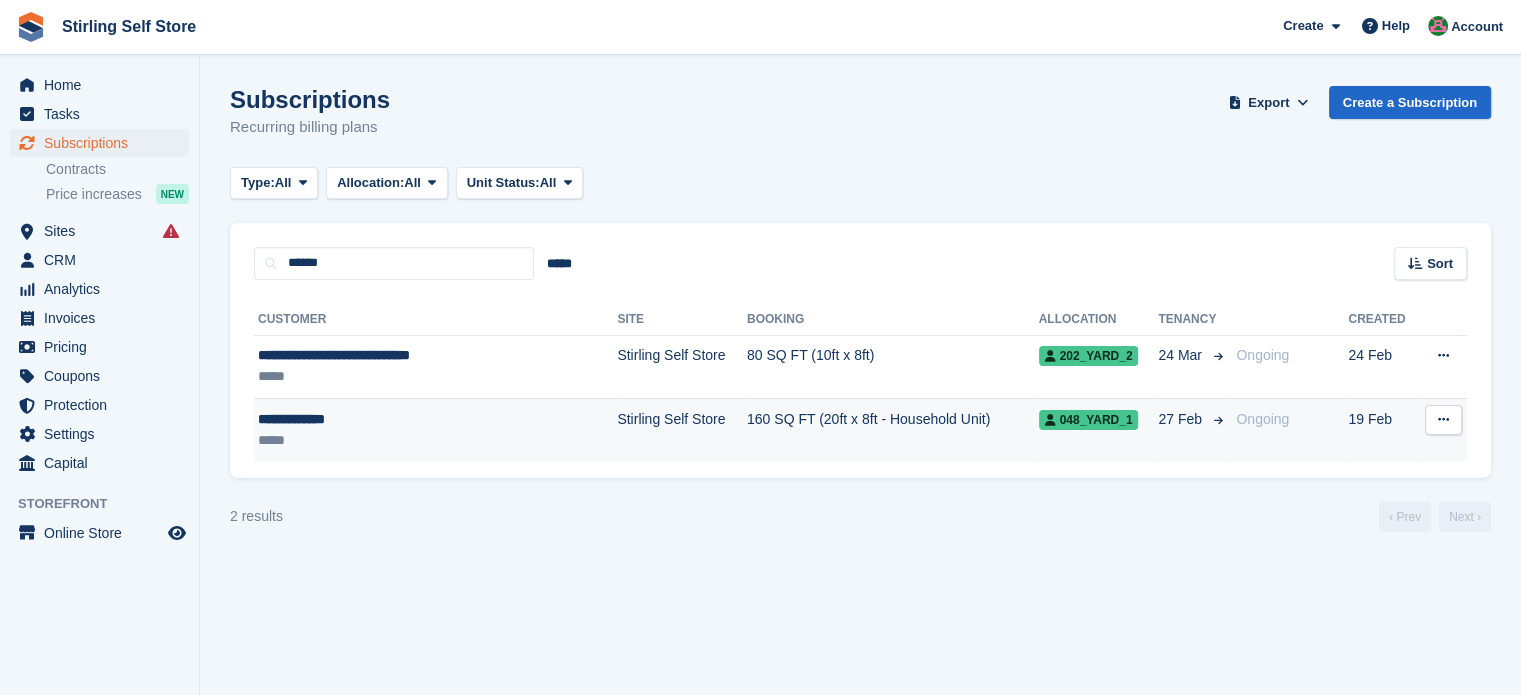 click on "160 SQ FT (20ft x 8ft - Household Unit)" at bounding box center (893, 430) 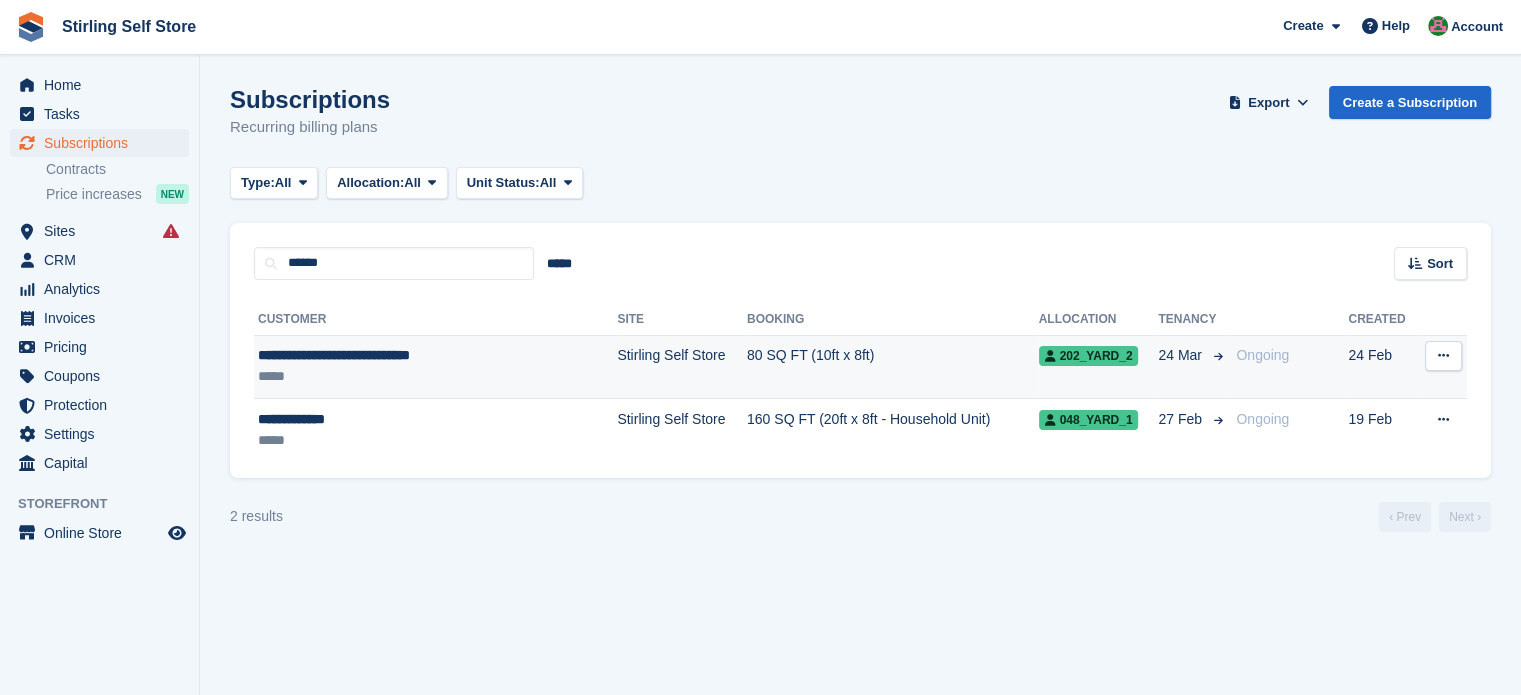 click on "Stirling Self Store" at bounding box center (682, 367) 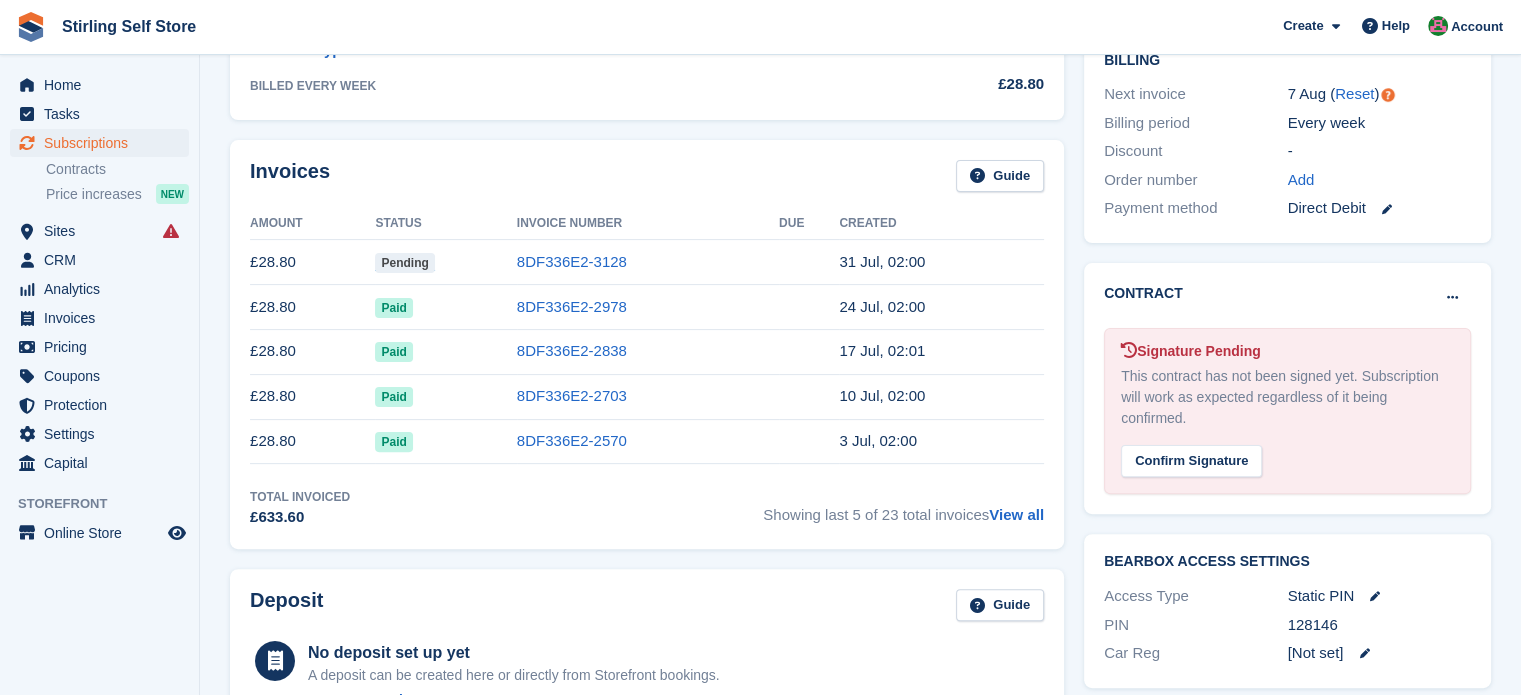 scroll, scrollTop: 0, scrollLeft: 0, axis: both 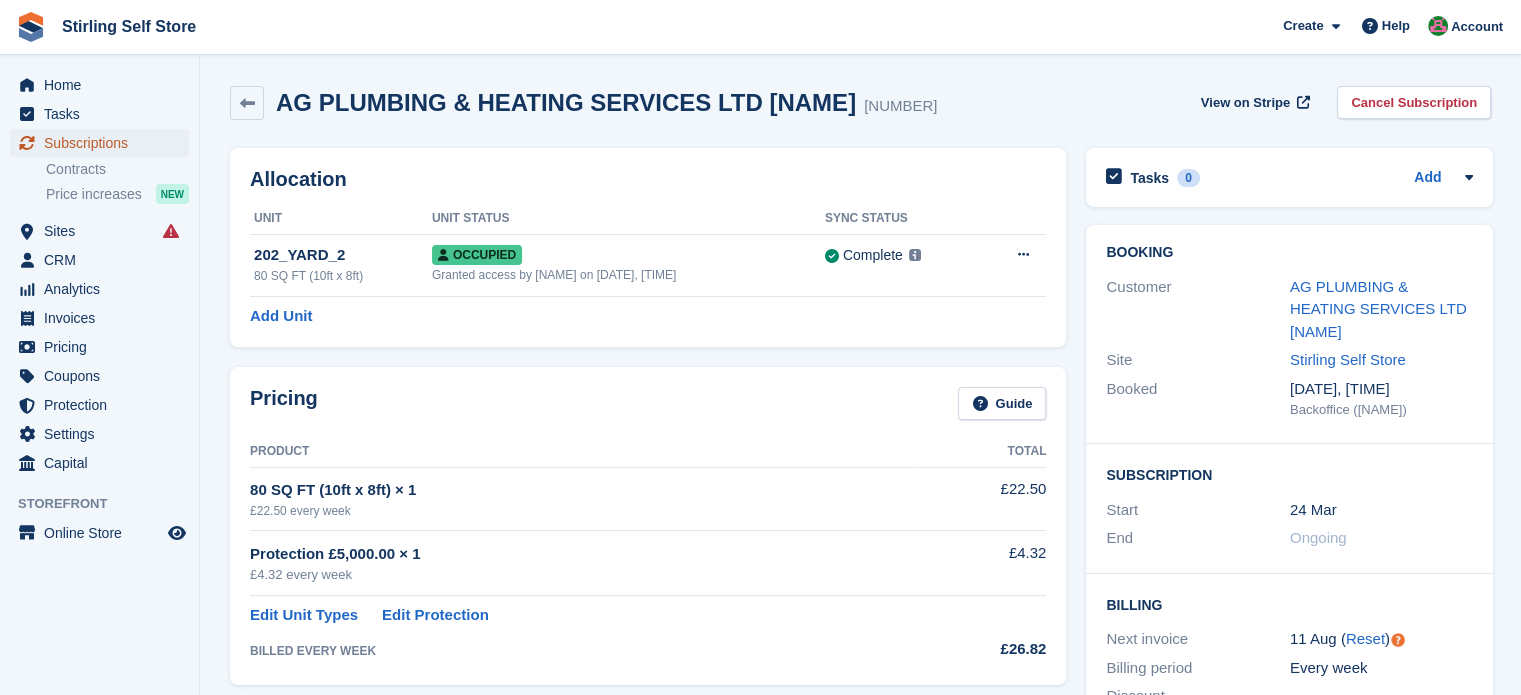 click on "Subscriptions" at bounding box center (104, 143) 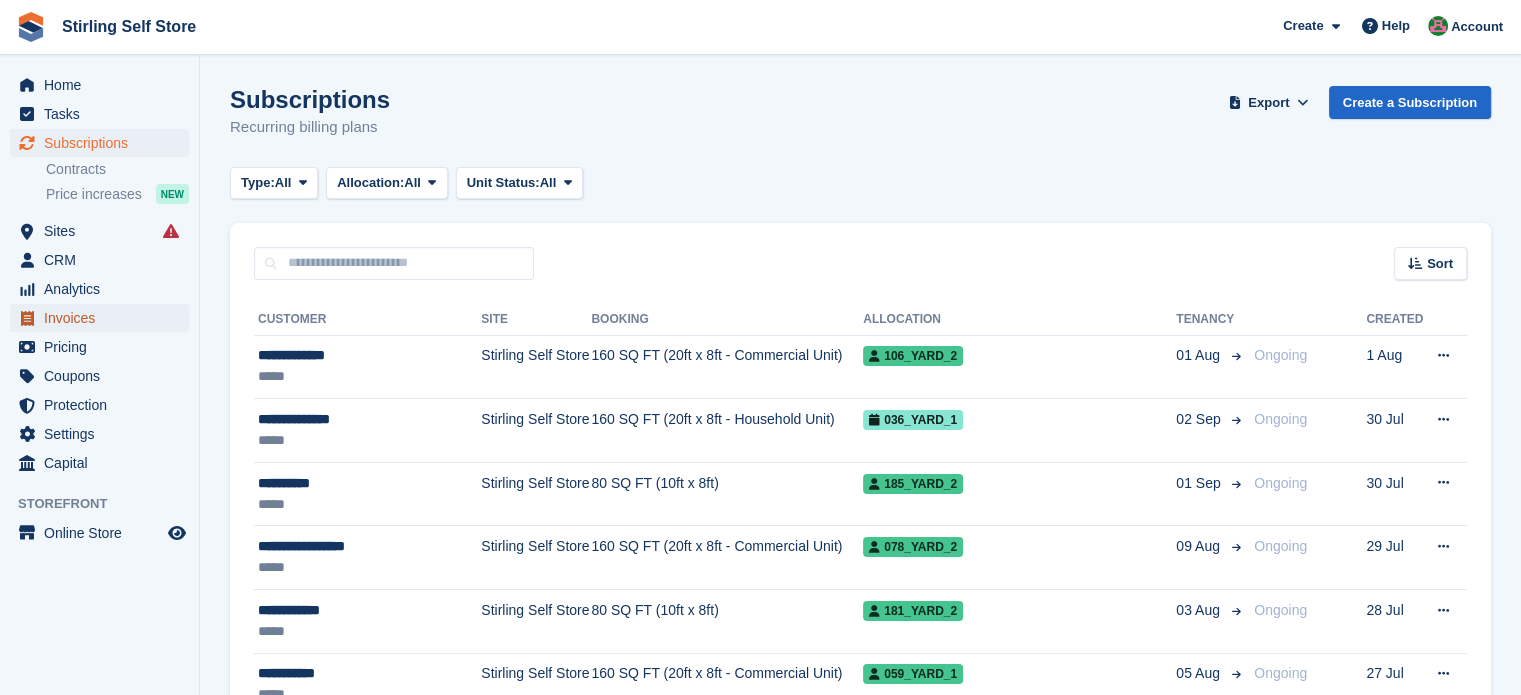 click on "Invoices" at bounding box center (104, 318) 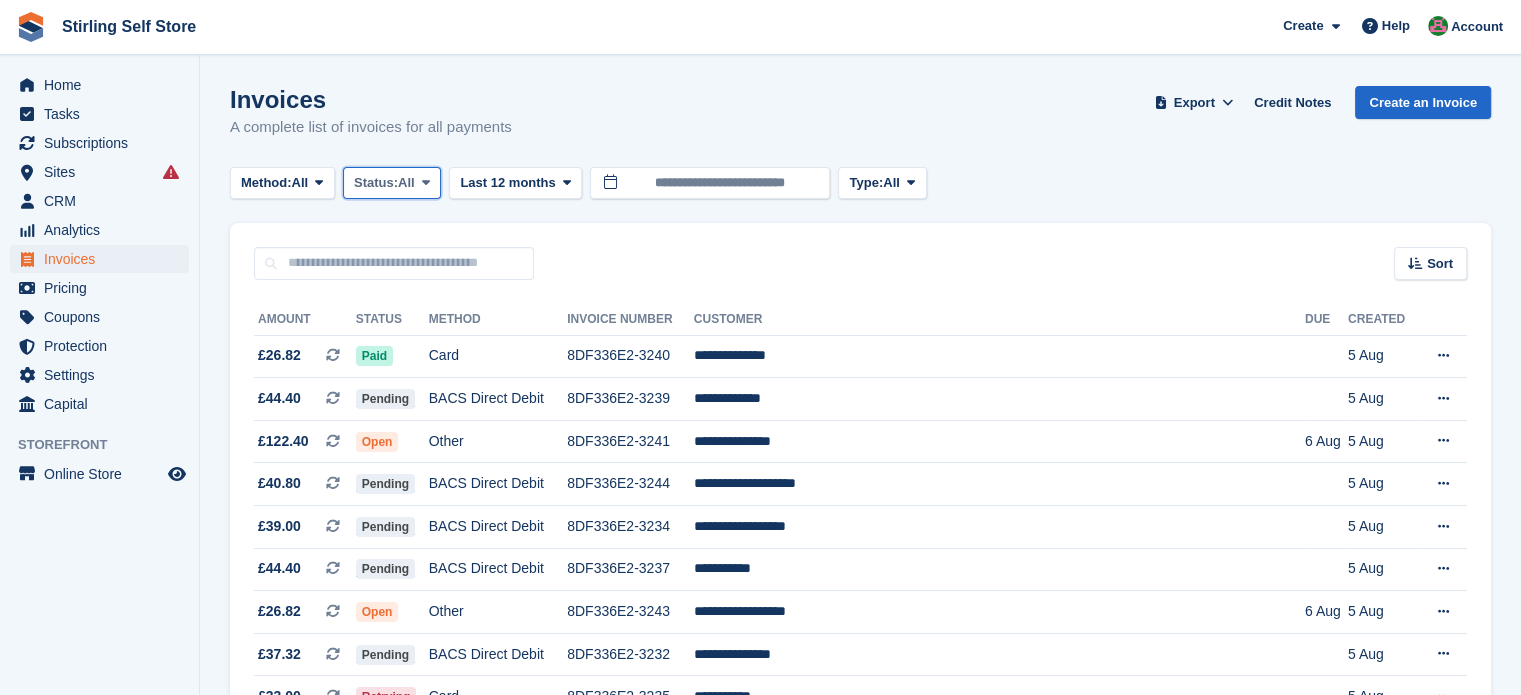 click at bounding box center [426, 182] 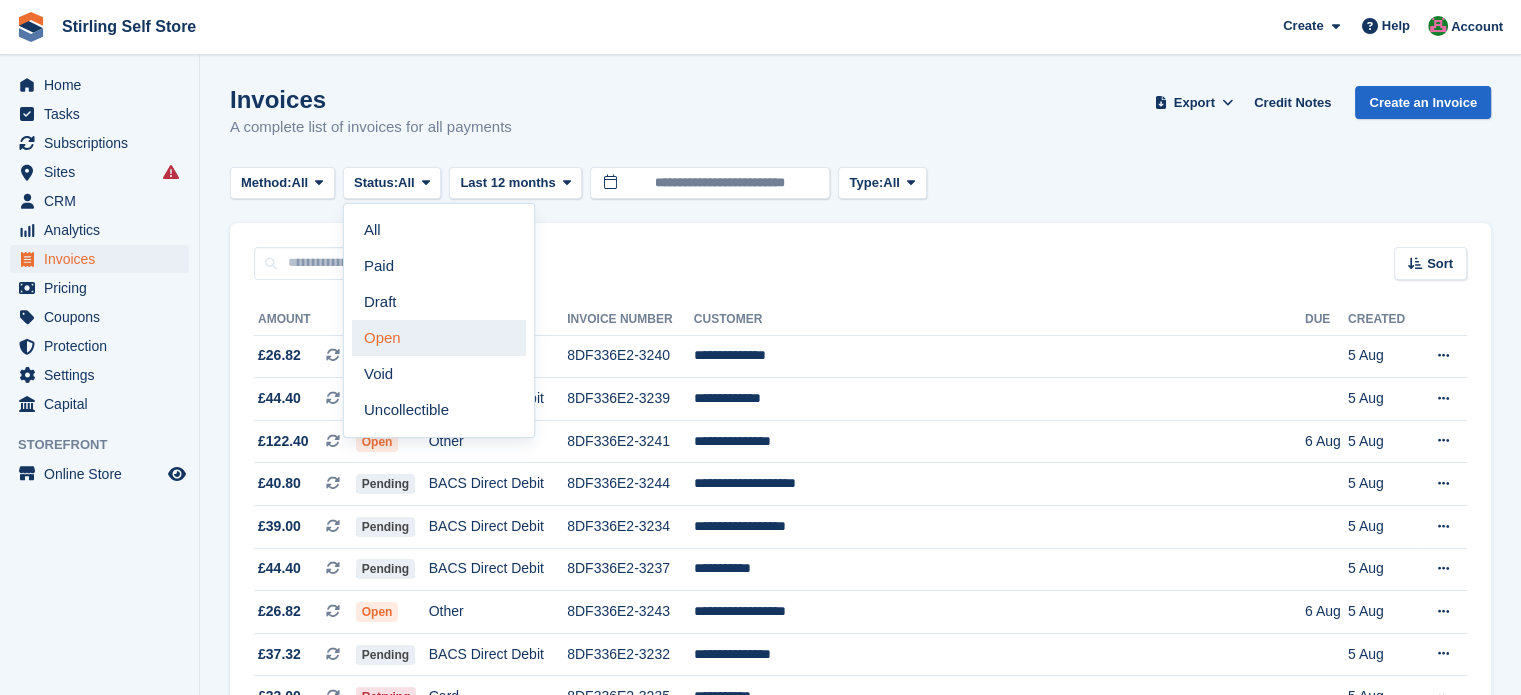 click on "Open" at bounding box center (439, 338) 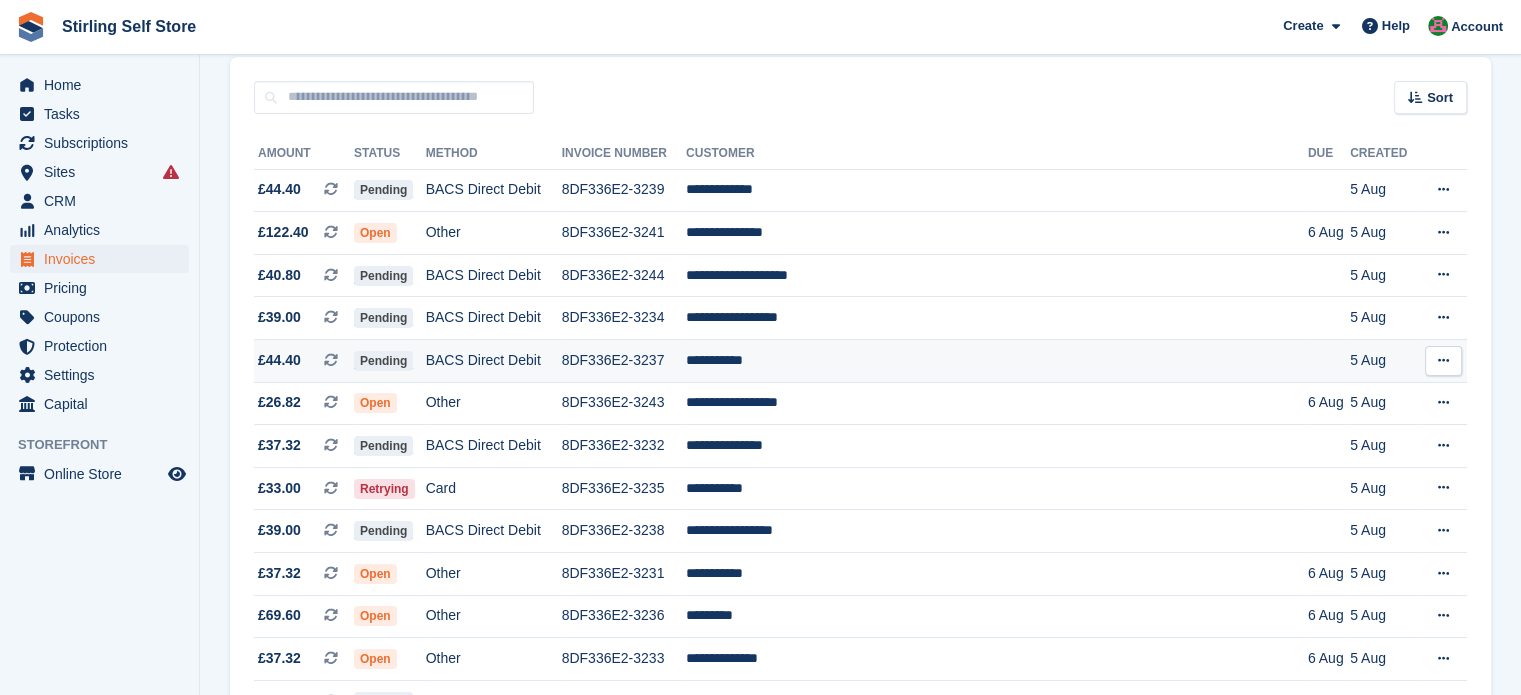 scroll, scrollTop: 200, scrollLeft: 0, axis: vertical 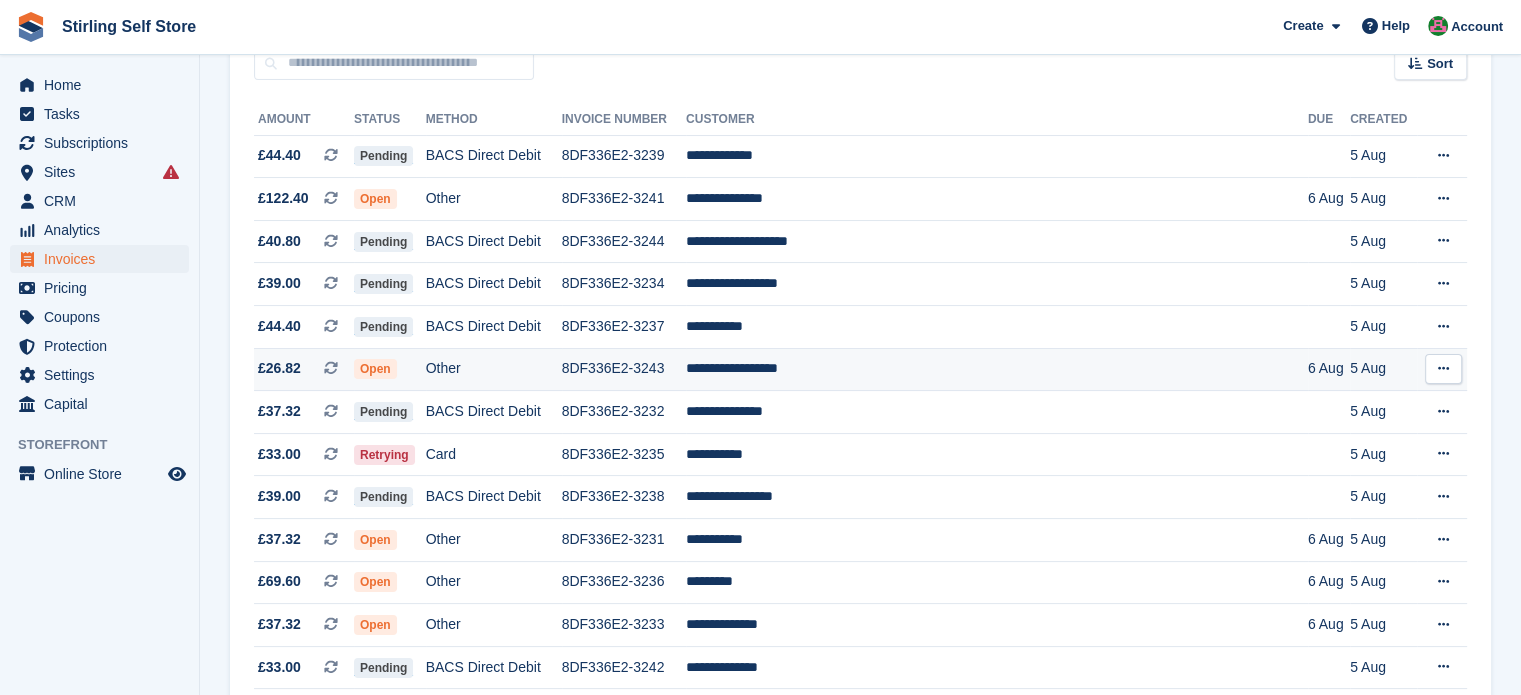 click on "**********" at bounding box center [997, 369] 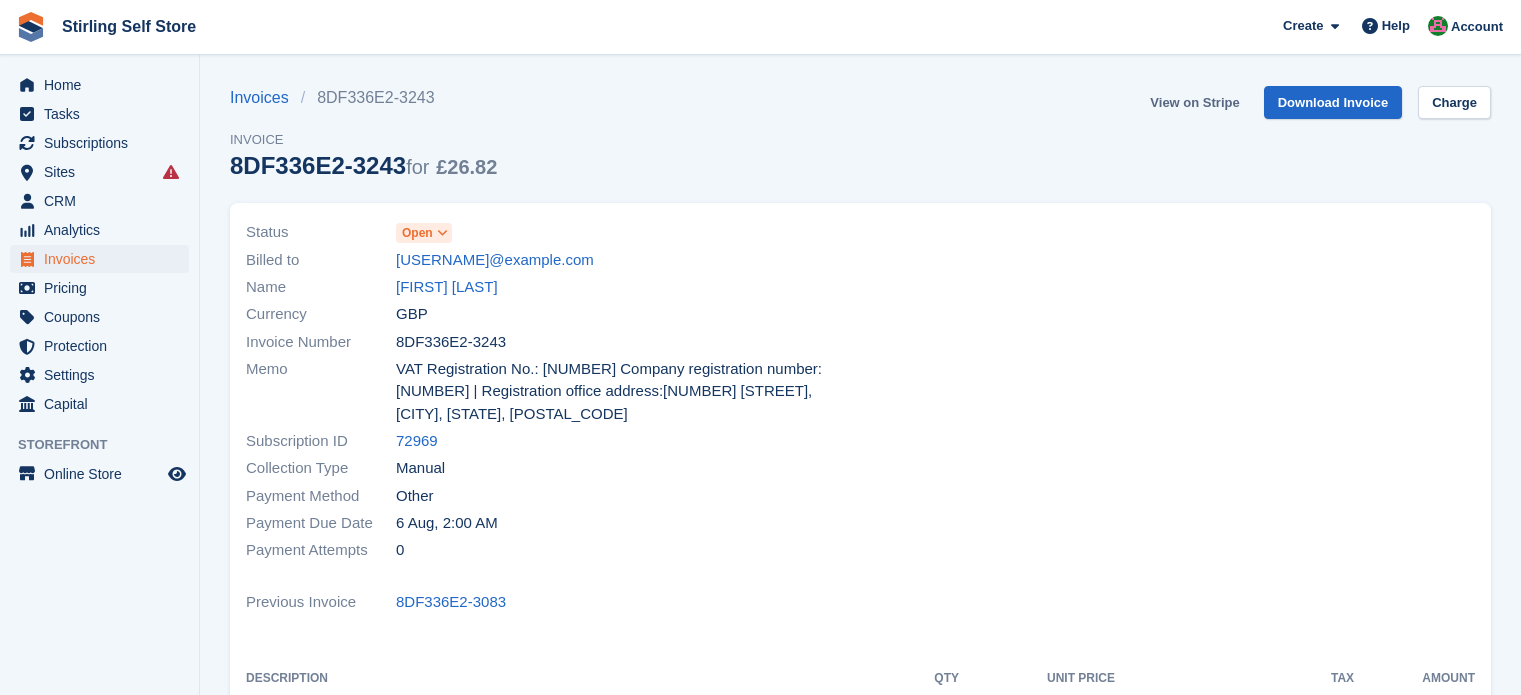 scroll, scrollTop: 0, scrollLeft: 0, axis: both 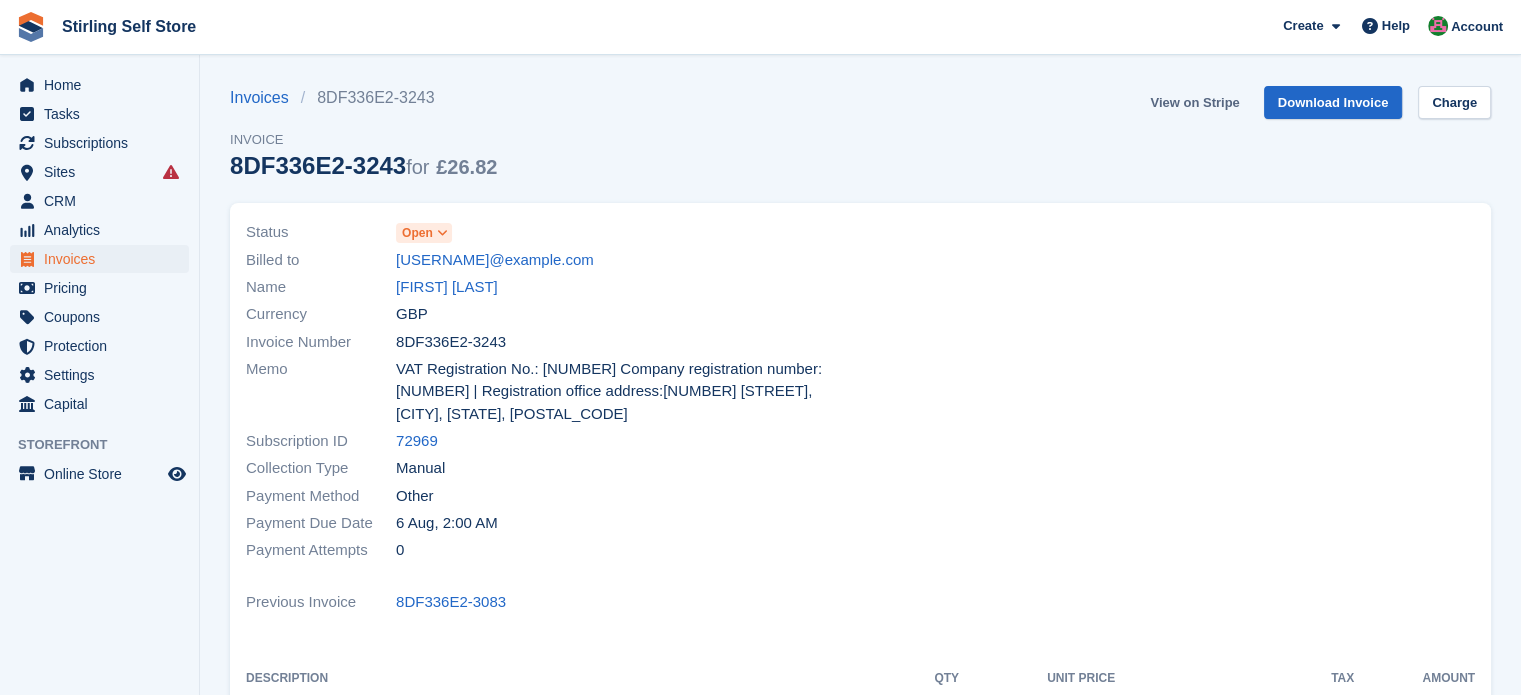 click on "View on Stripe" at bounding box center (1194, 102) 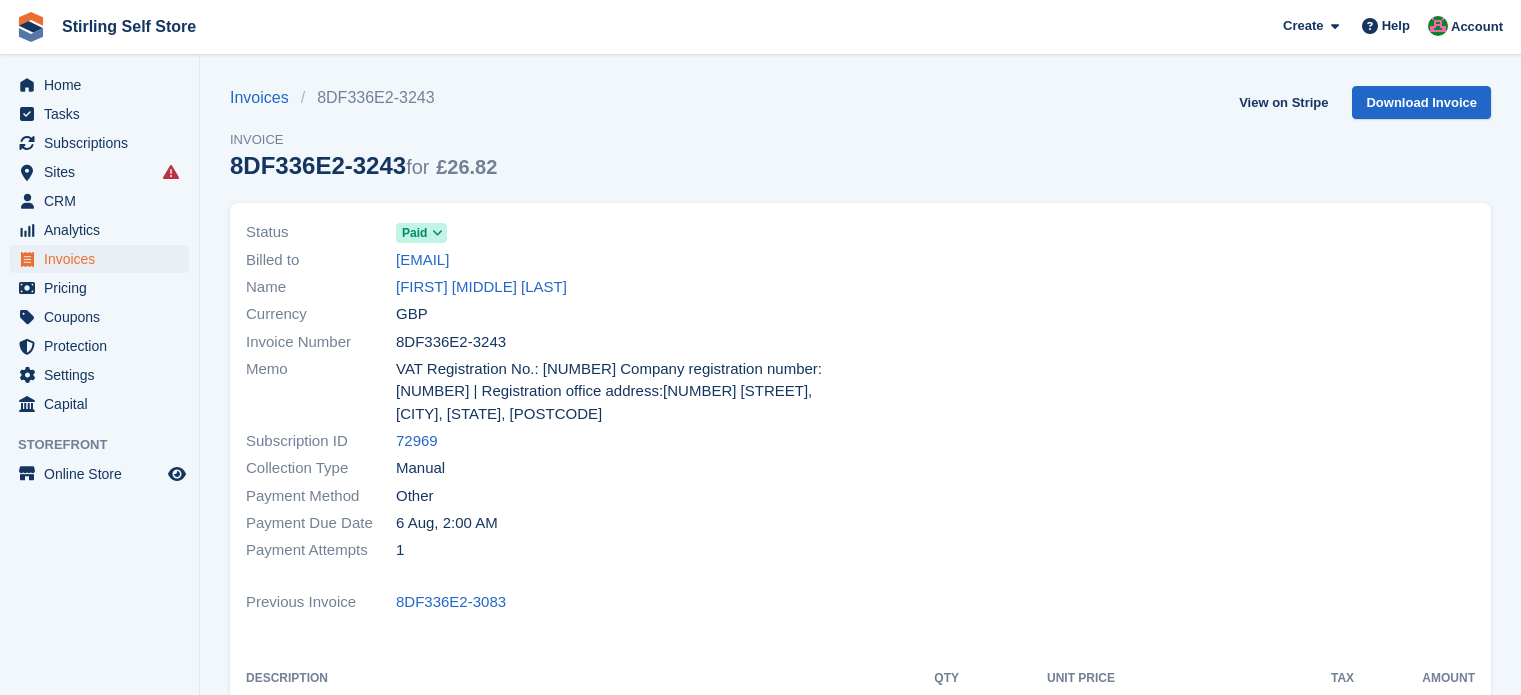 scroll, scrollTop: 0, scrollLeft: 0, axis: both 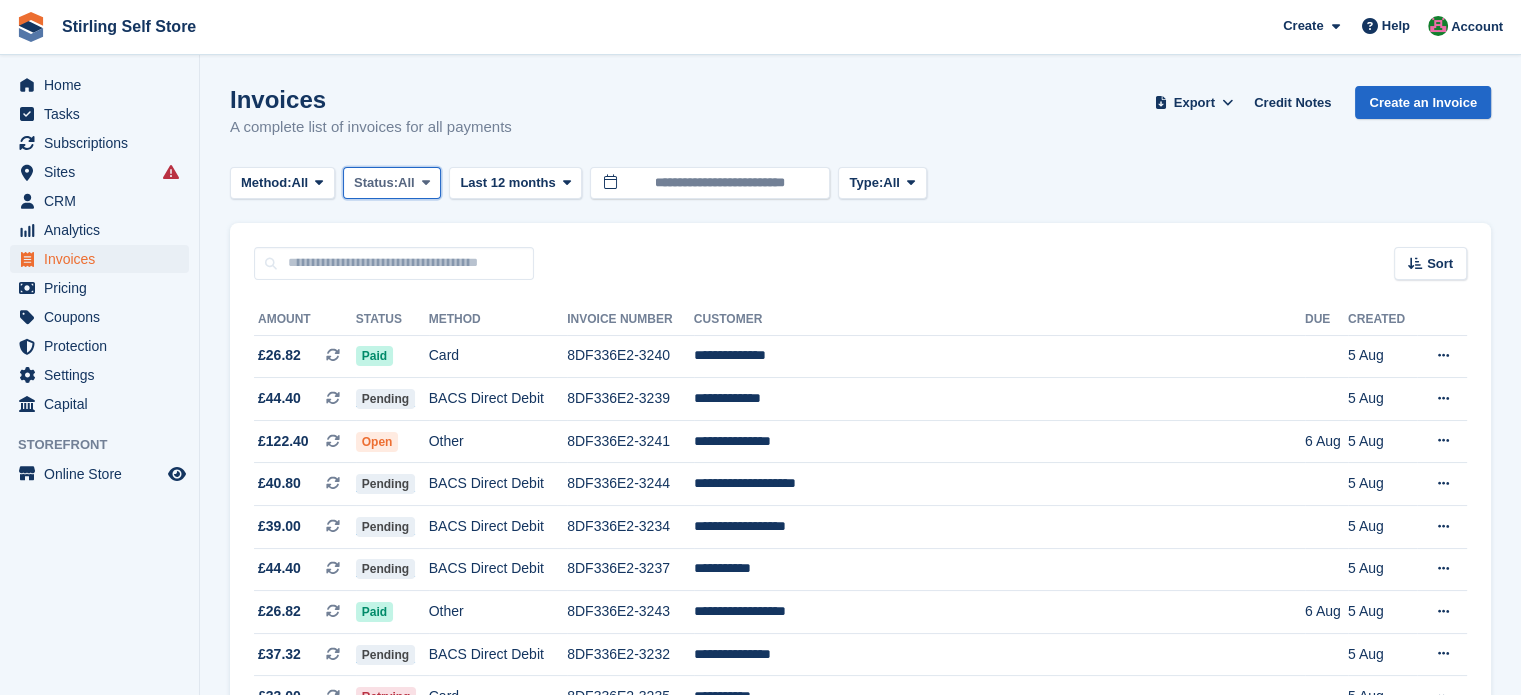 click at bounding box center (426, 183) 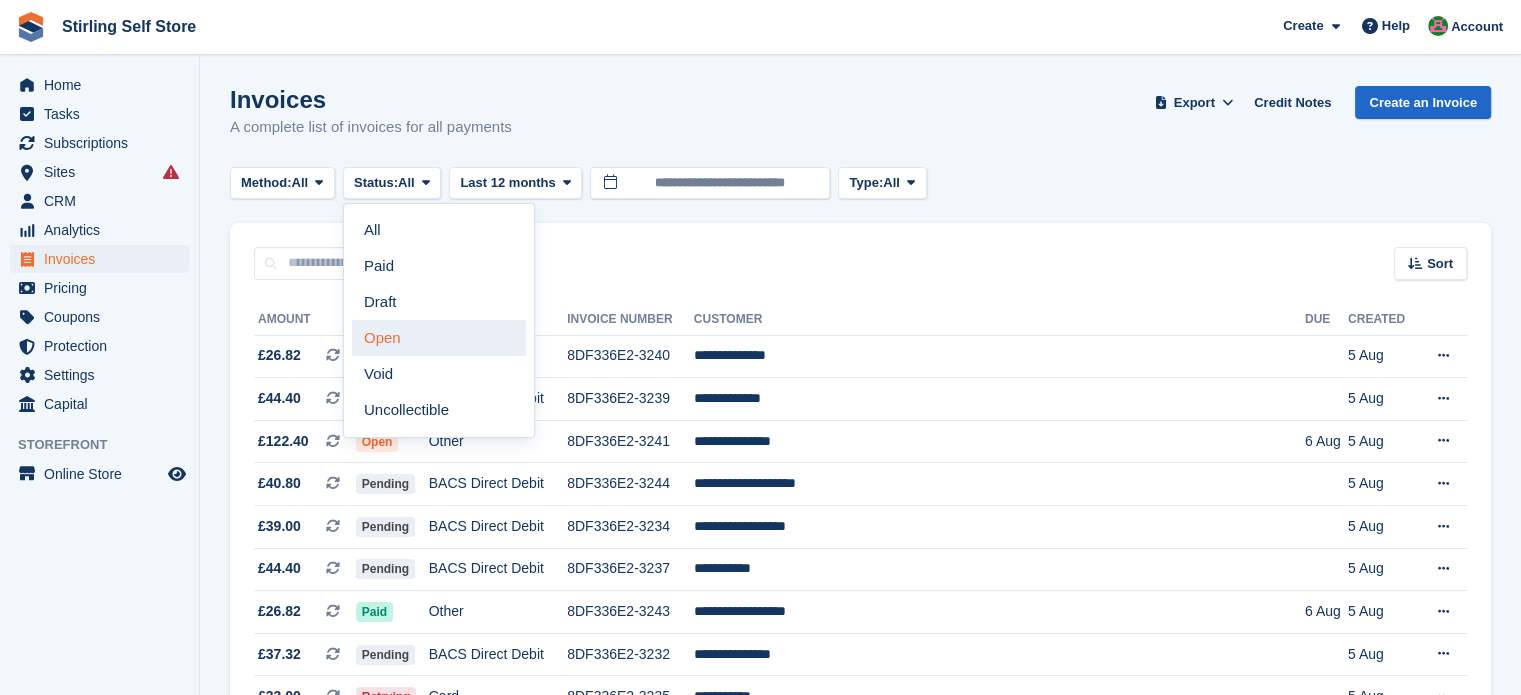 click on "Open" at bounding box center [439, 338] 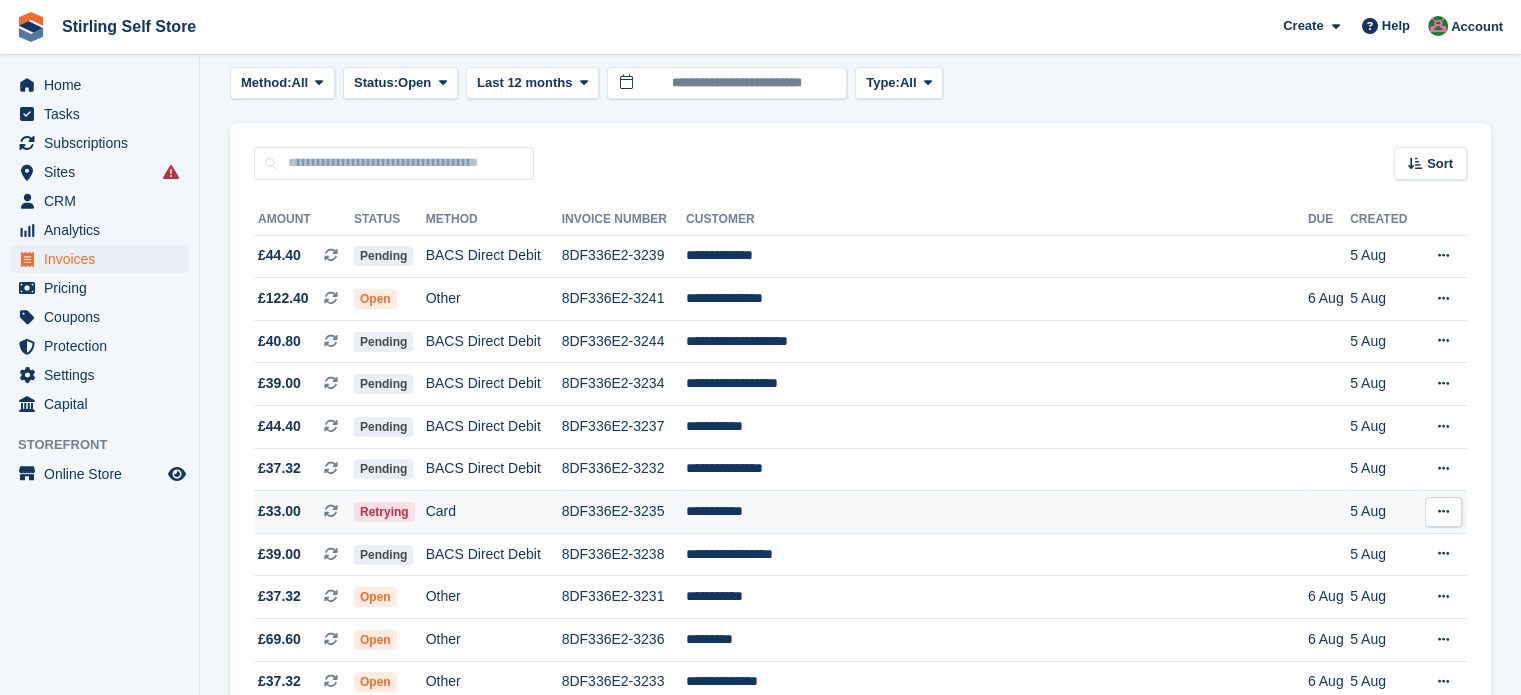 scroll, scrollTop: 200, scrollLeft: 0, axis: vertical 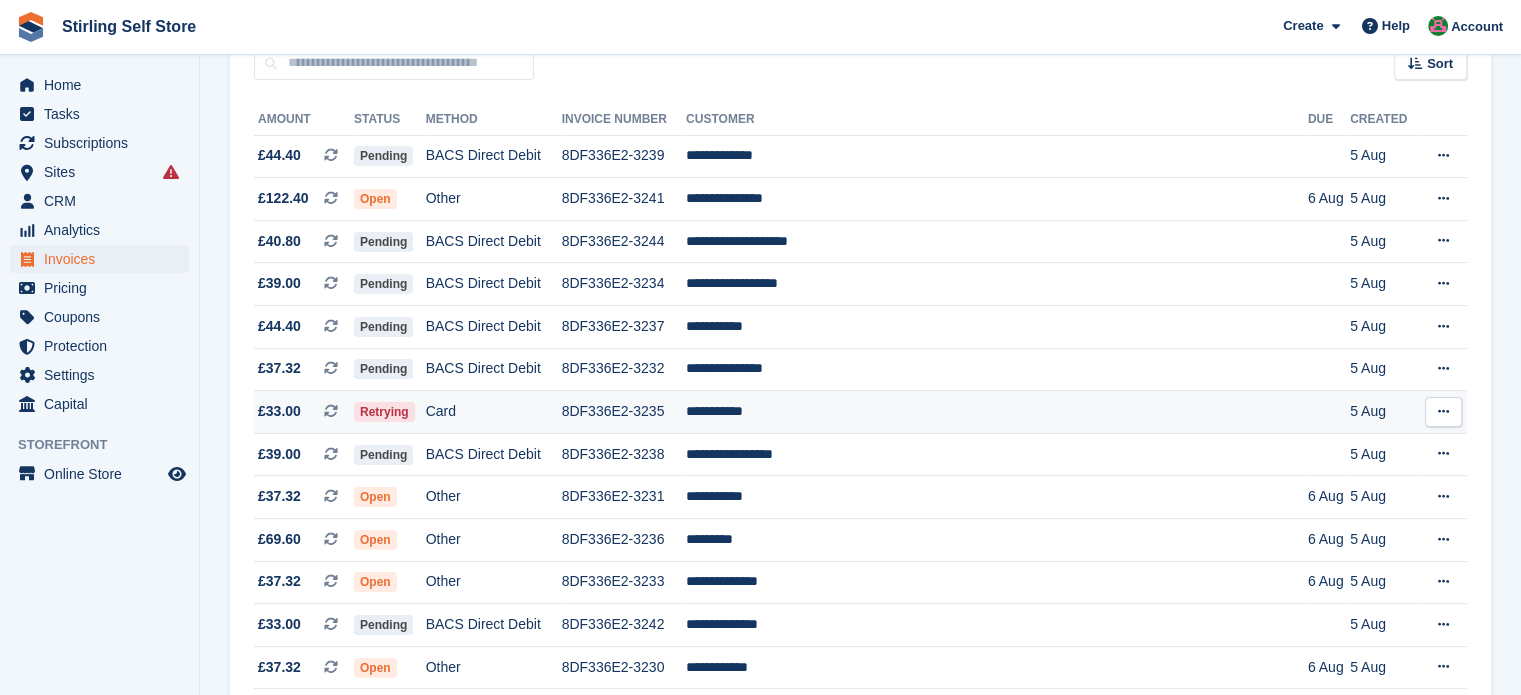 click on "**********" at bounding box center [997, 412] 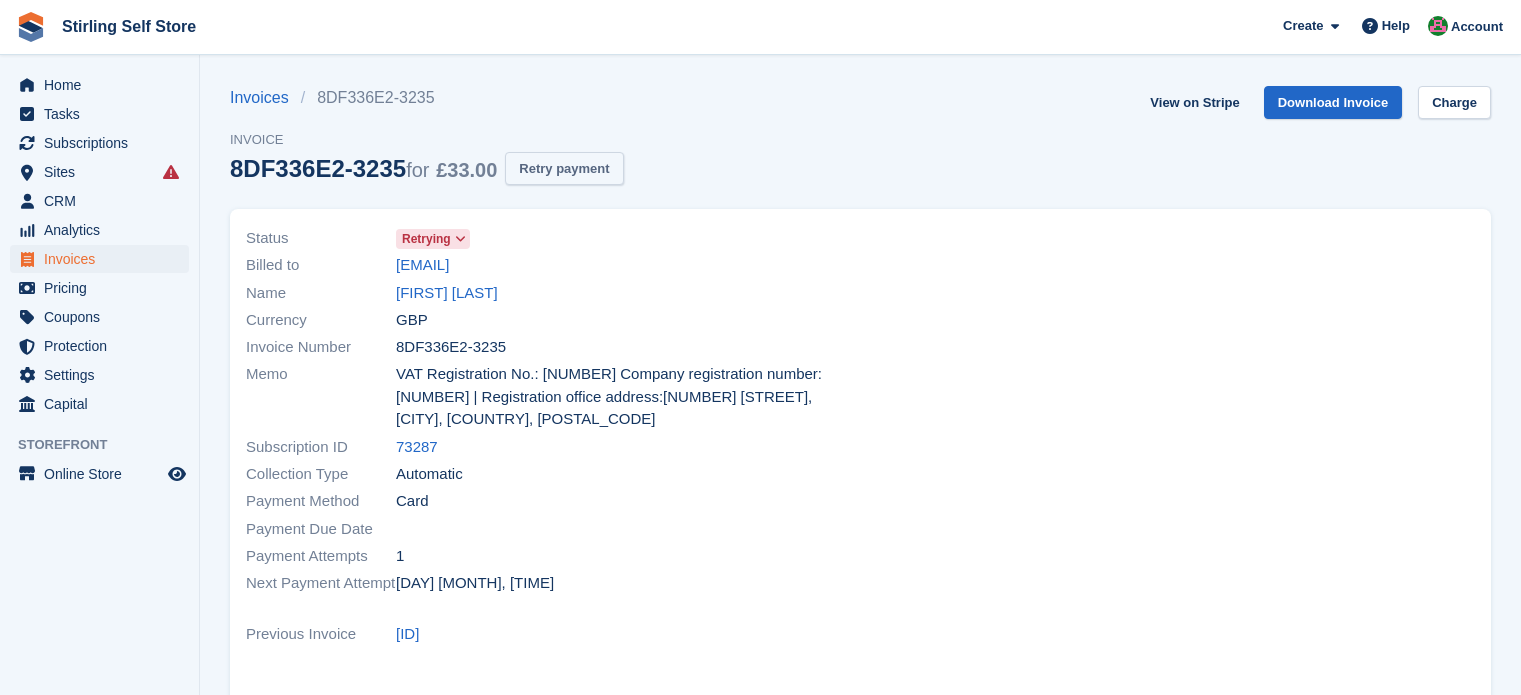scroll, scrollTop: 0, scrollLeft: 0, axis: both 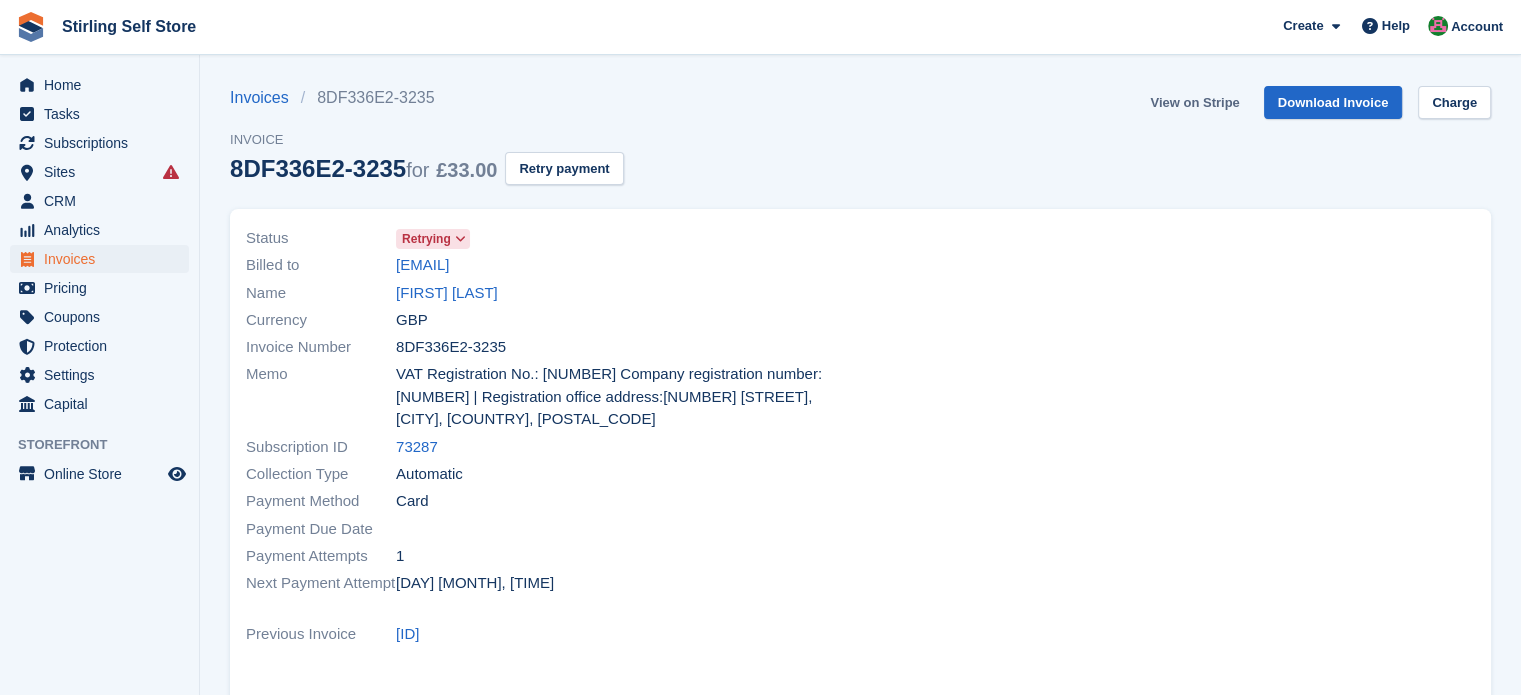 click on "View on Stripe" at bounding box center [1194, 102] 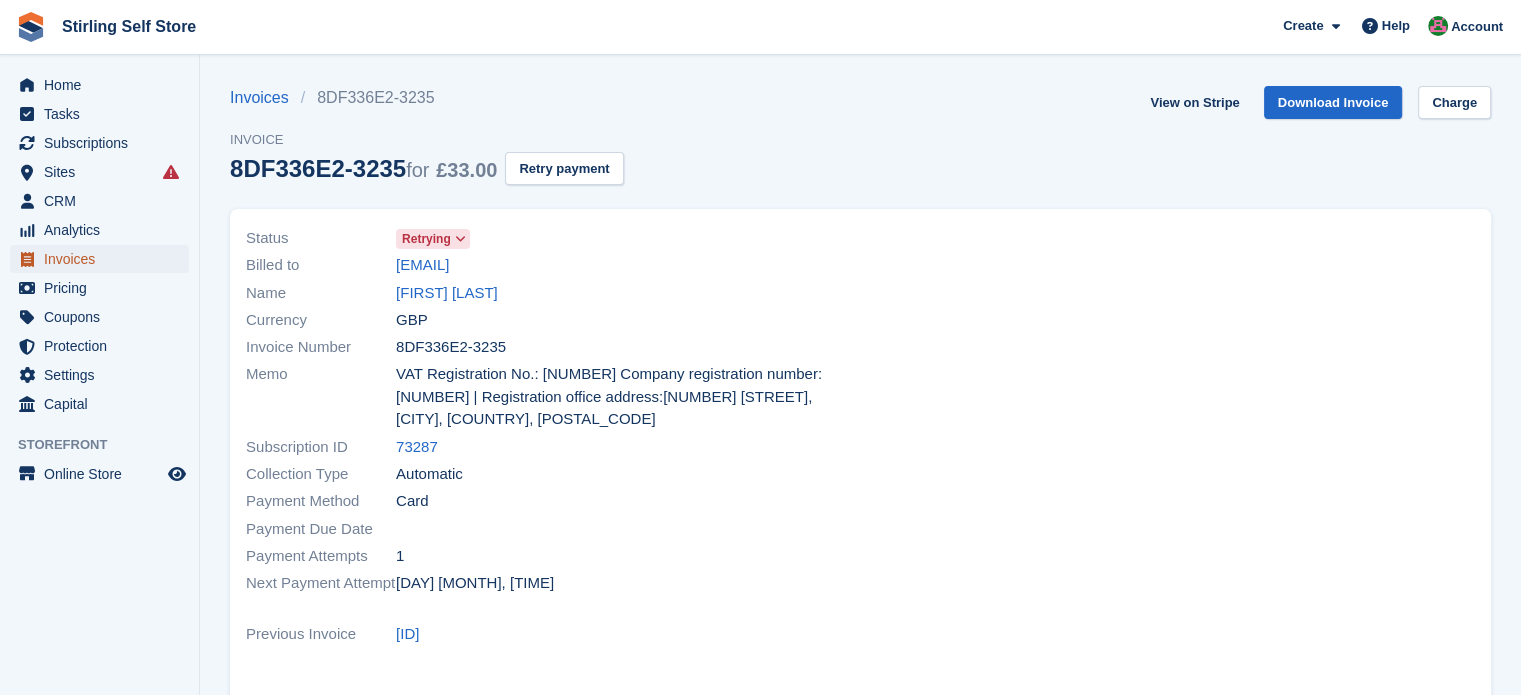 click on "Invoices" at bounding box center [104, 259] 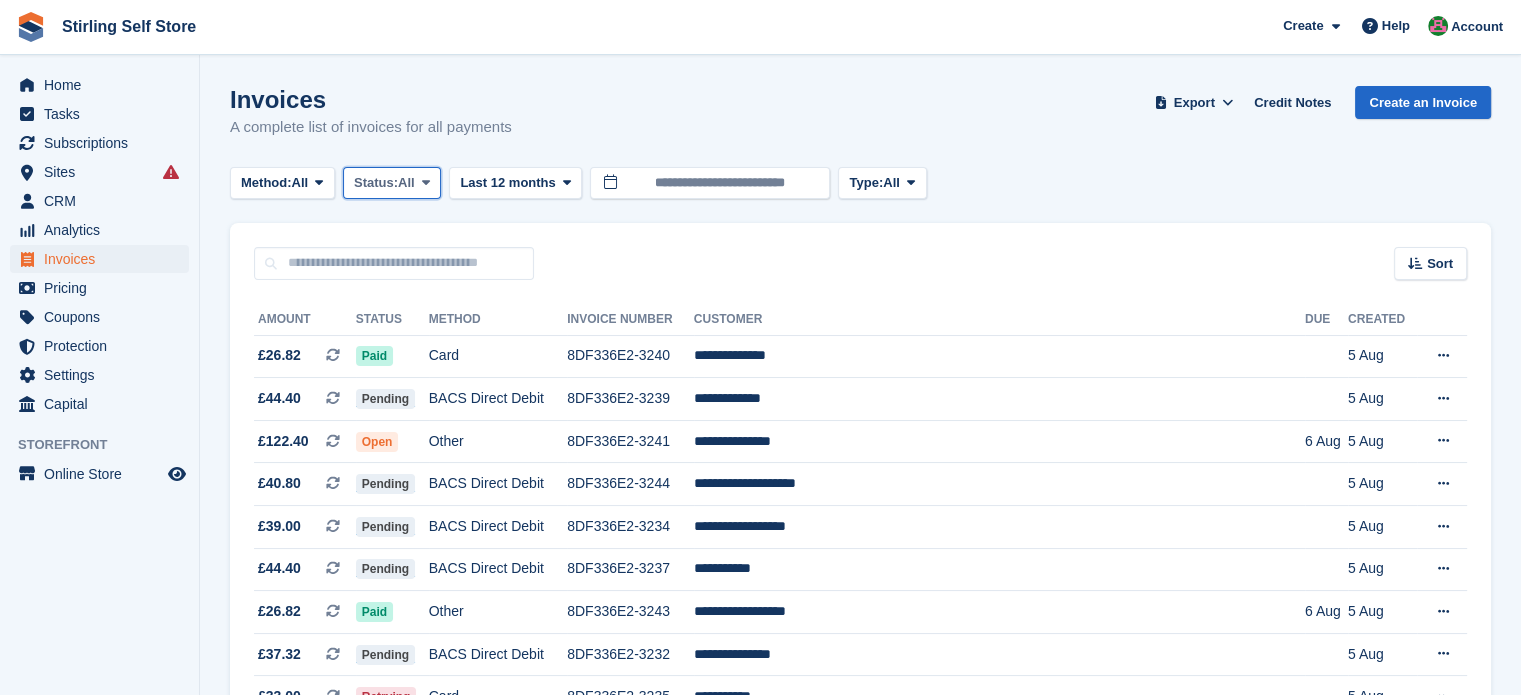 click at bounding box center [426, 182] 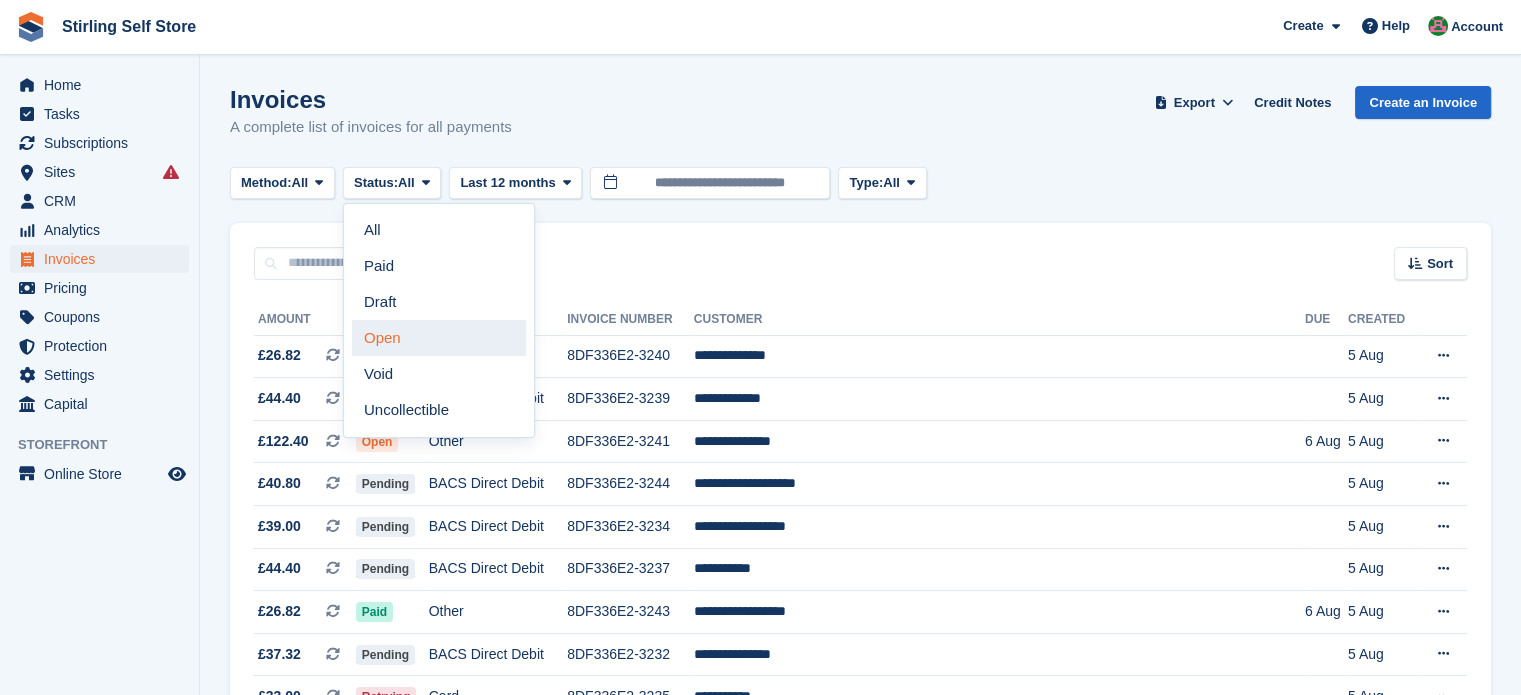 click on "Open" at bounding box center [439, 338] 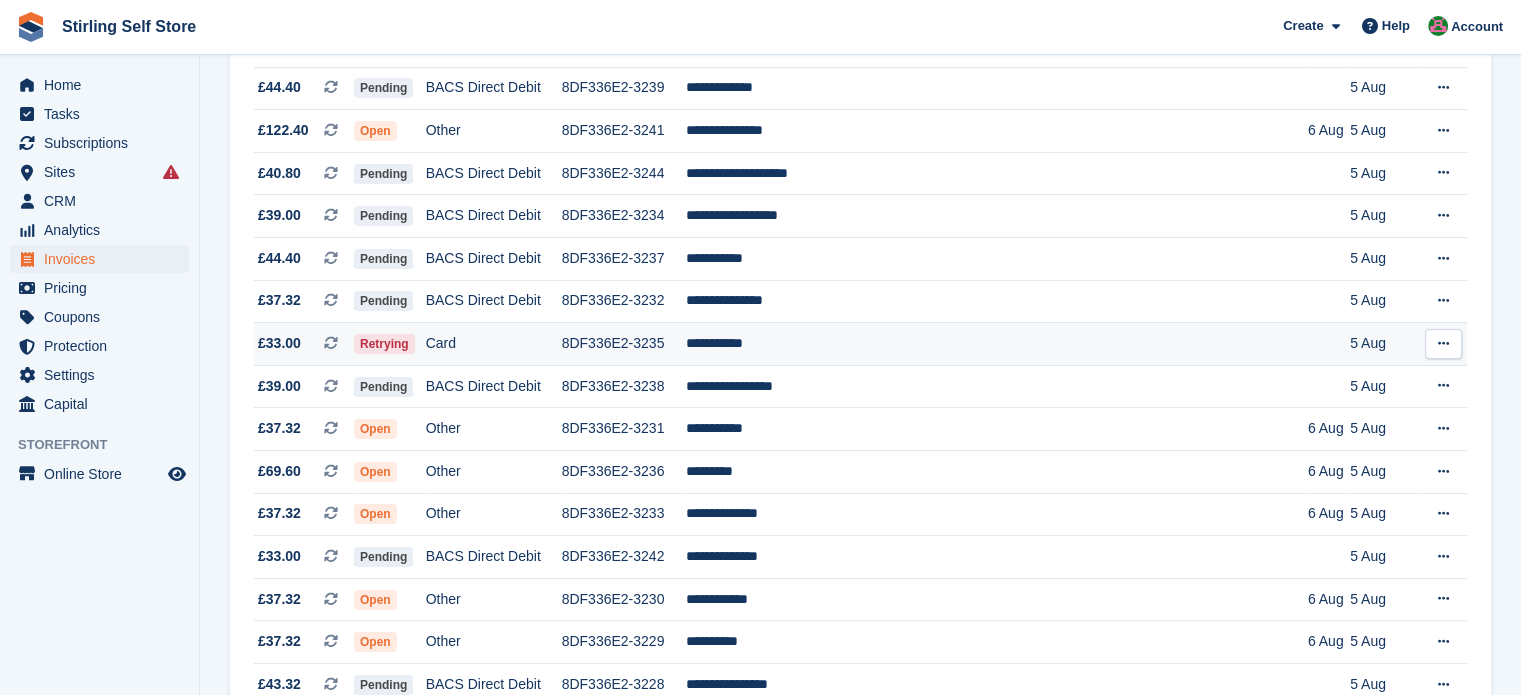 scroll, scrollTop: 400, scrollLeft: 0, axis: vertical 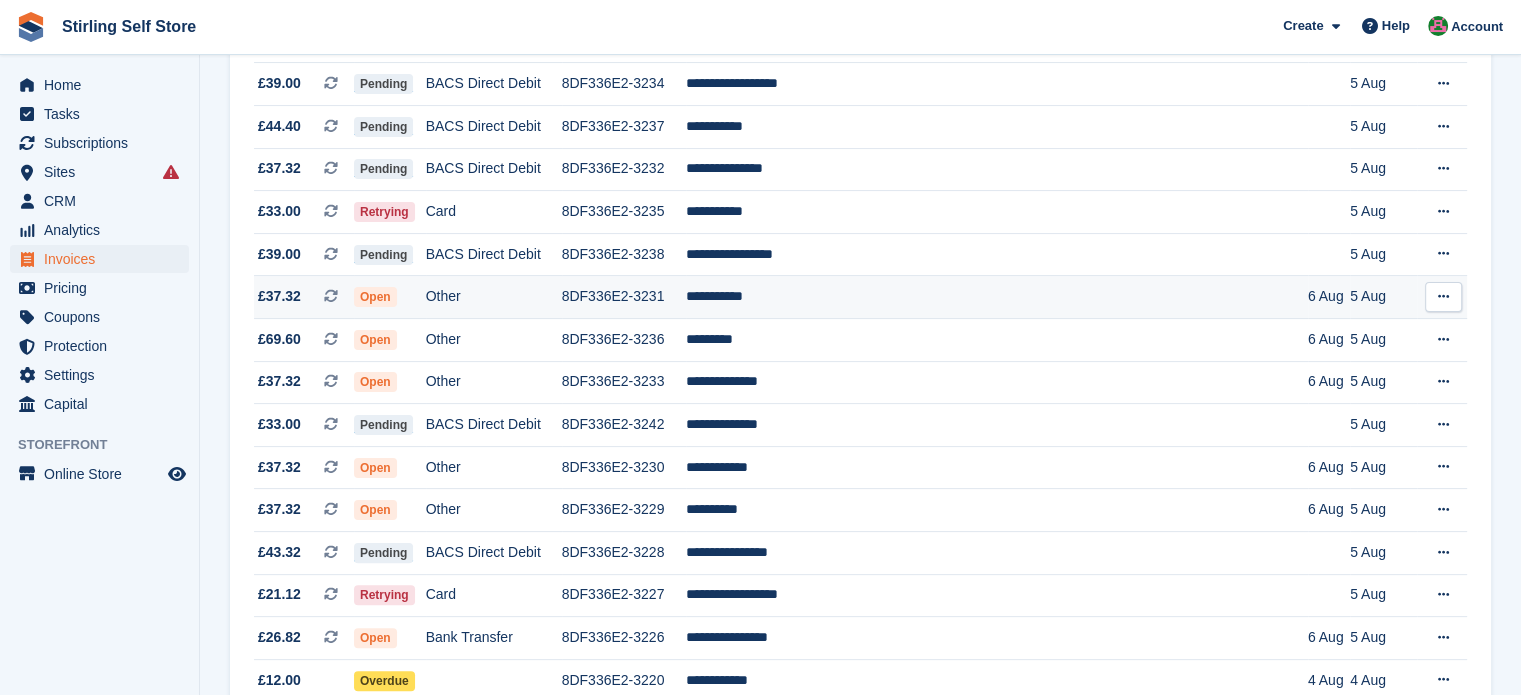 click on "**********" at bounding box center (997, 297) 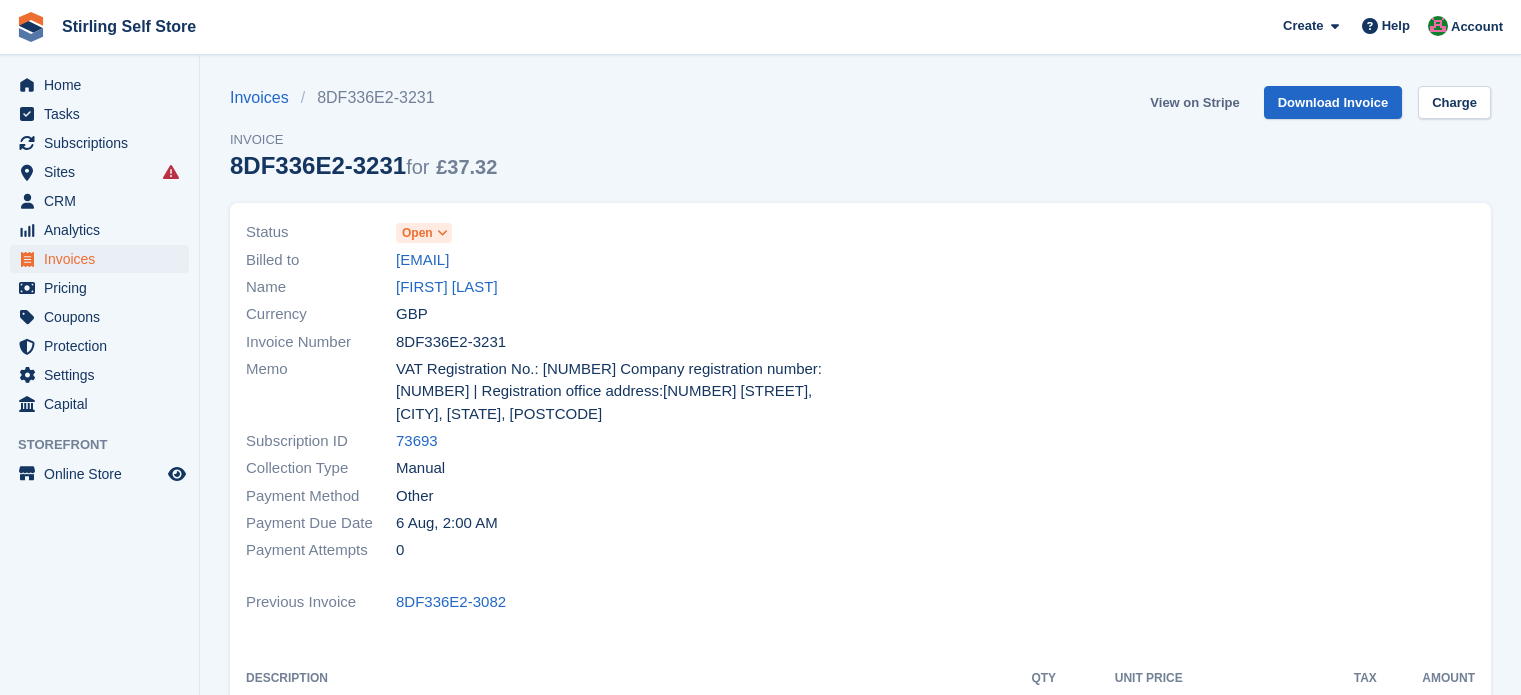 scroll, scrollTop: 0, scrollLeft: 0, axis: both 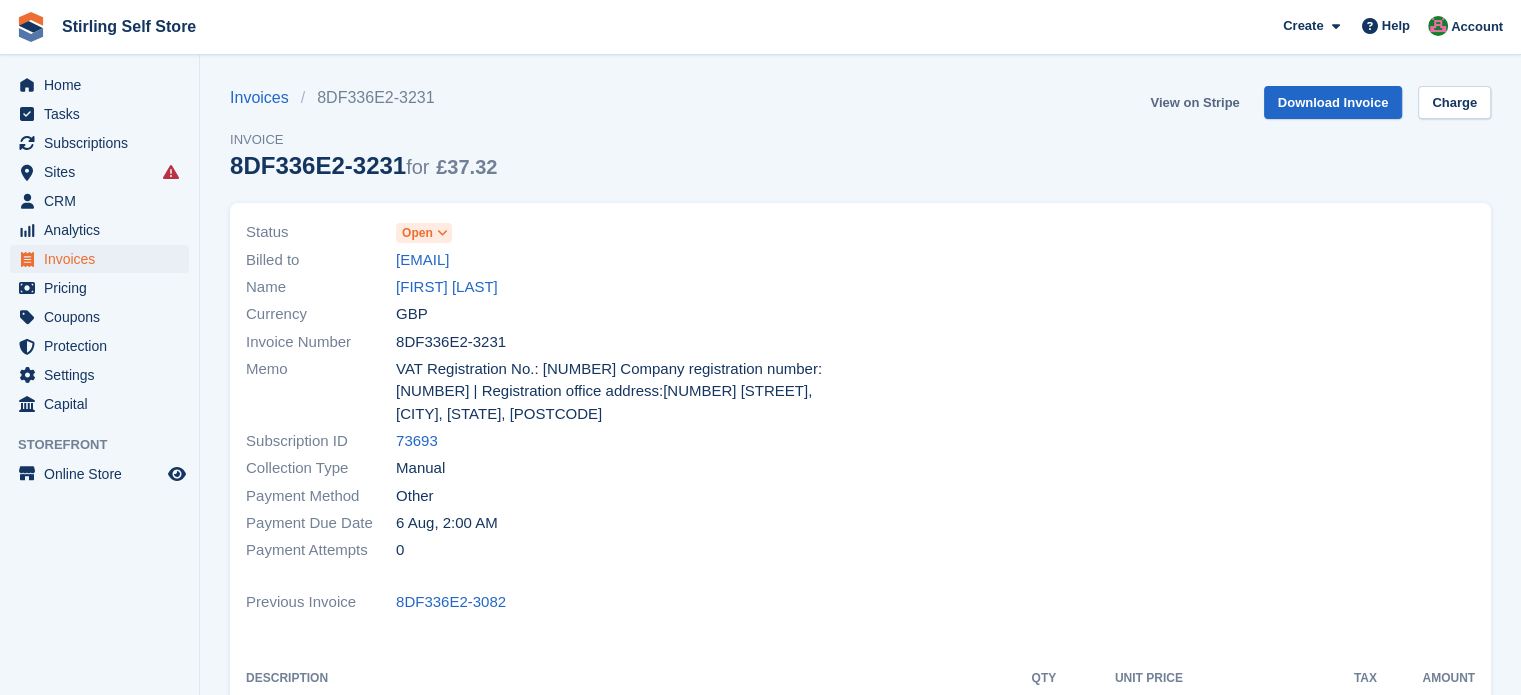 click on "View on Stripe" at bounding box center [1194, 102] 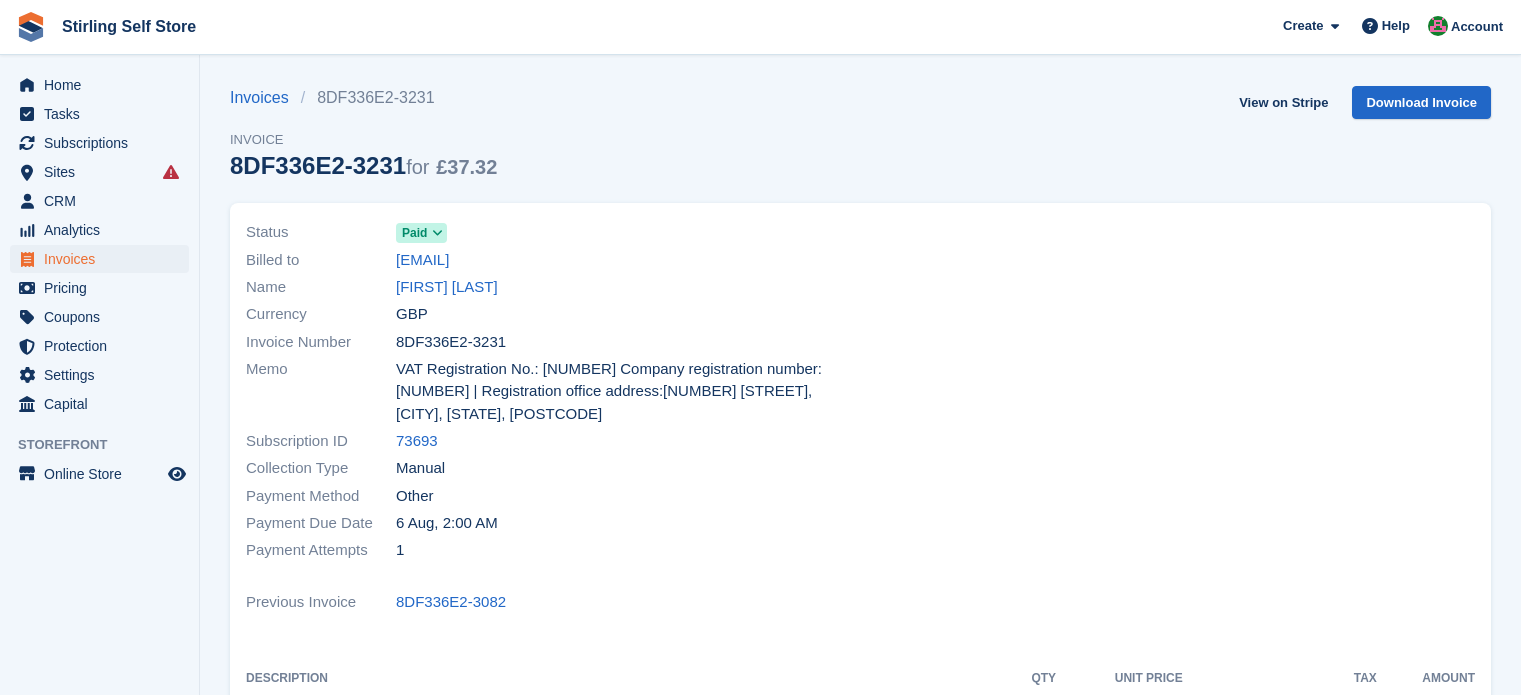 scroll, scrollTop: 0, scrollLeft: 0, axis: both 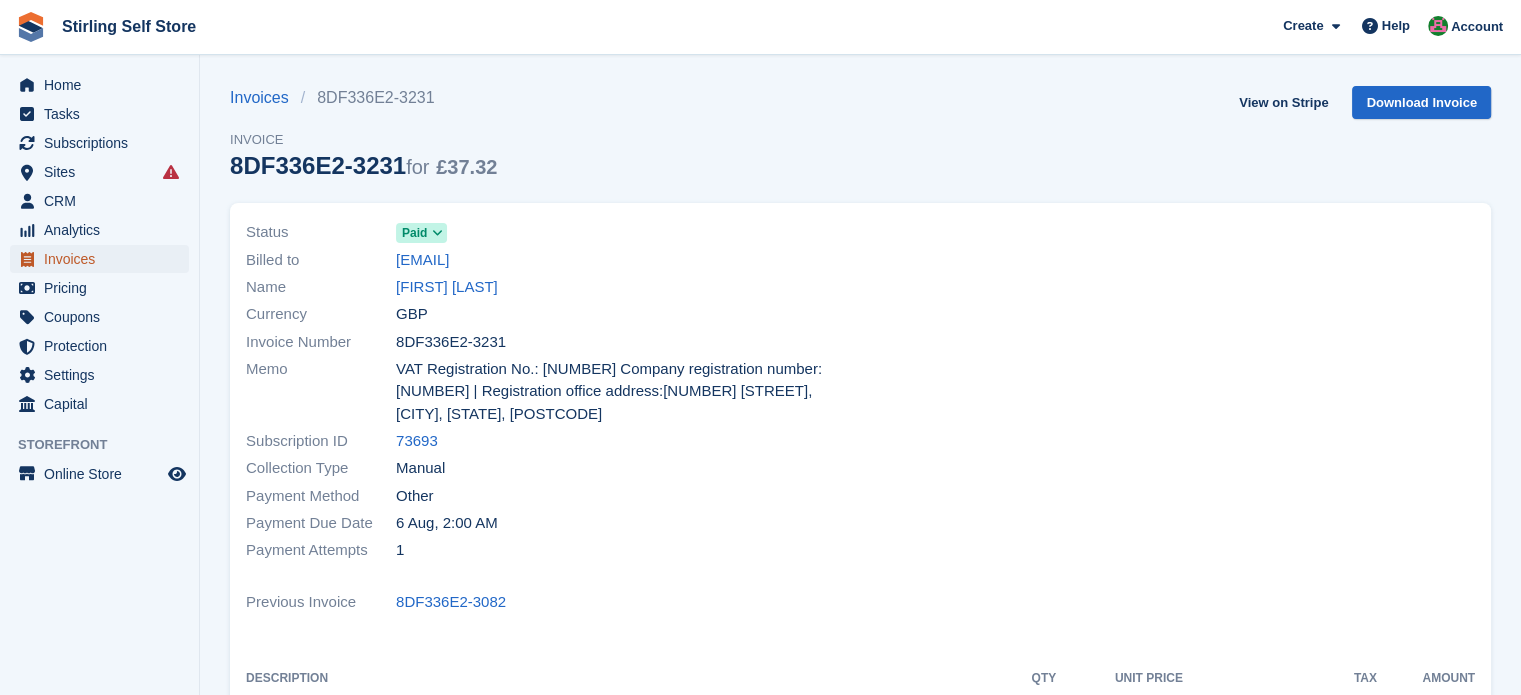 click on "Invoices" at bounding box center [104, 259] 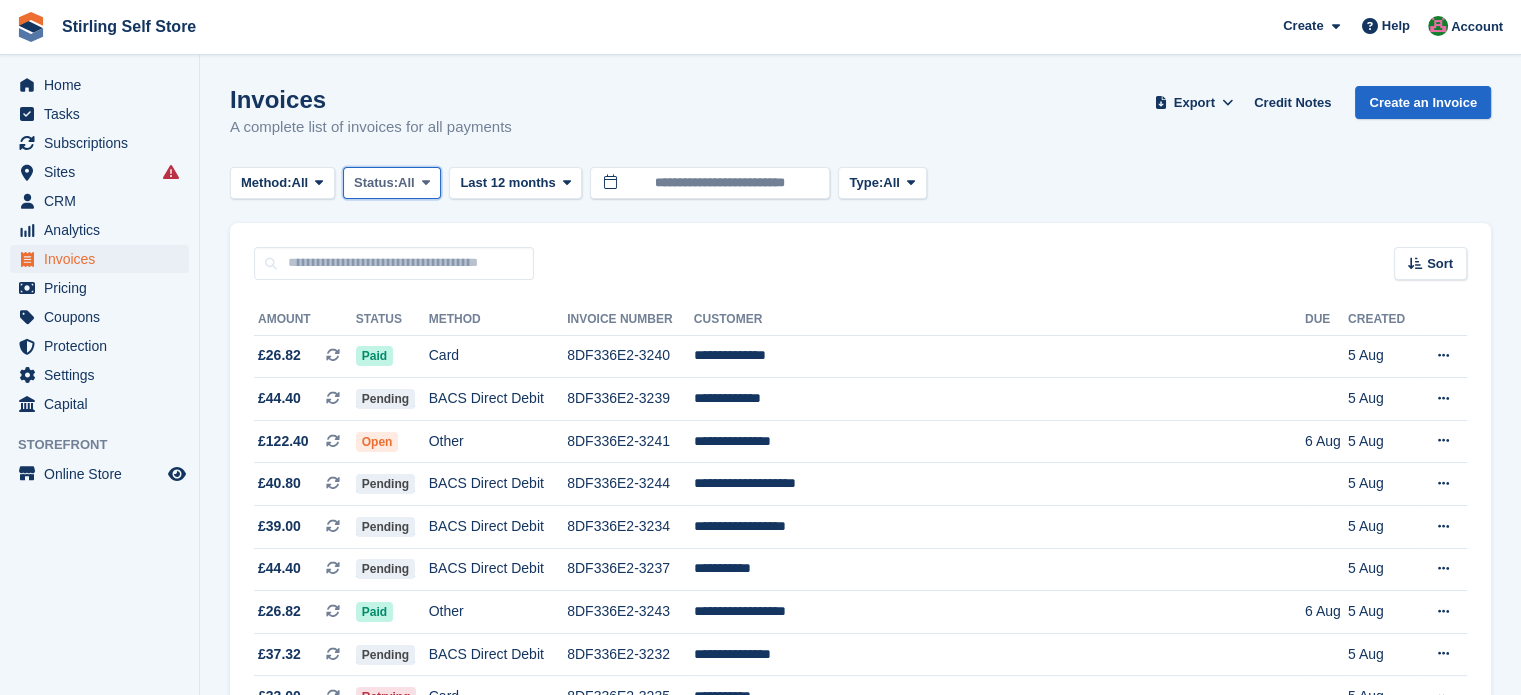 click at bounding box center [426, 183] 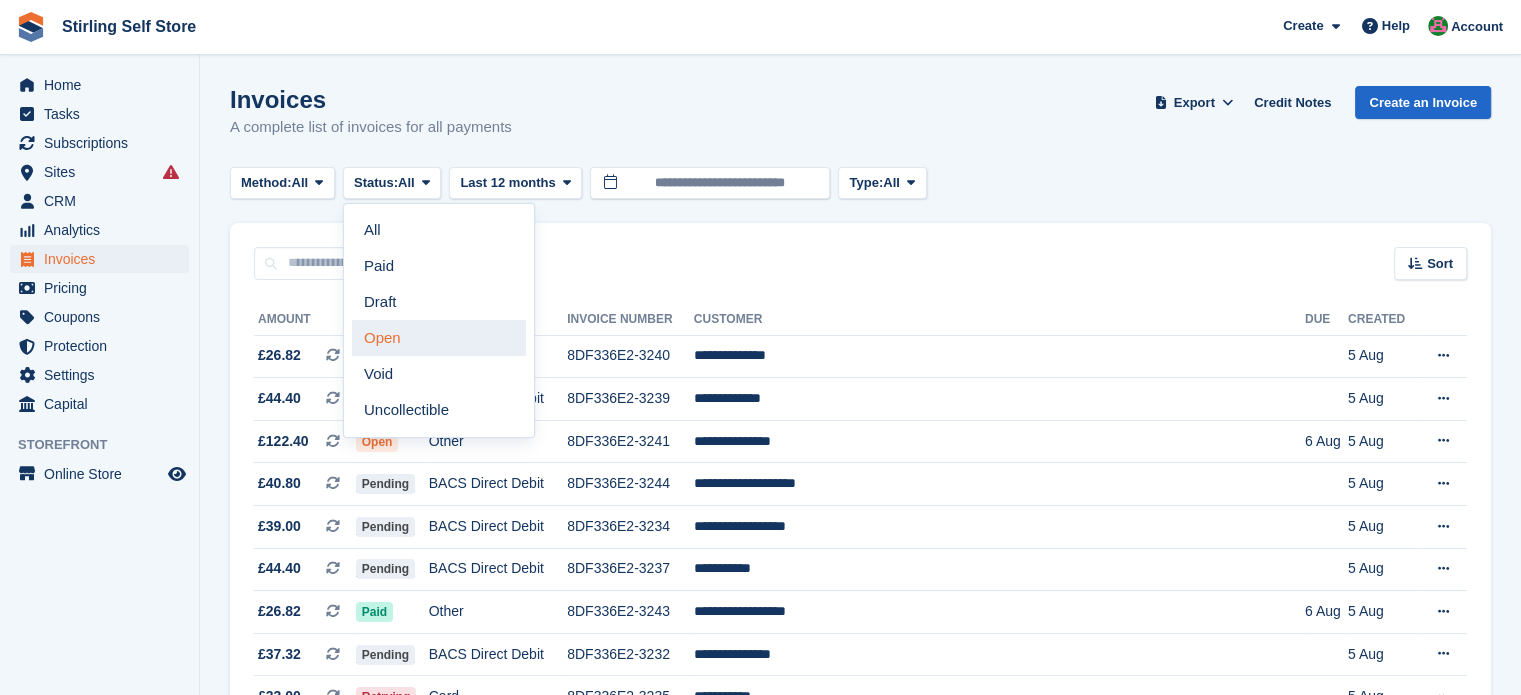 click on "Open" at bounding box center (439, 338) 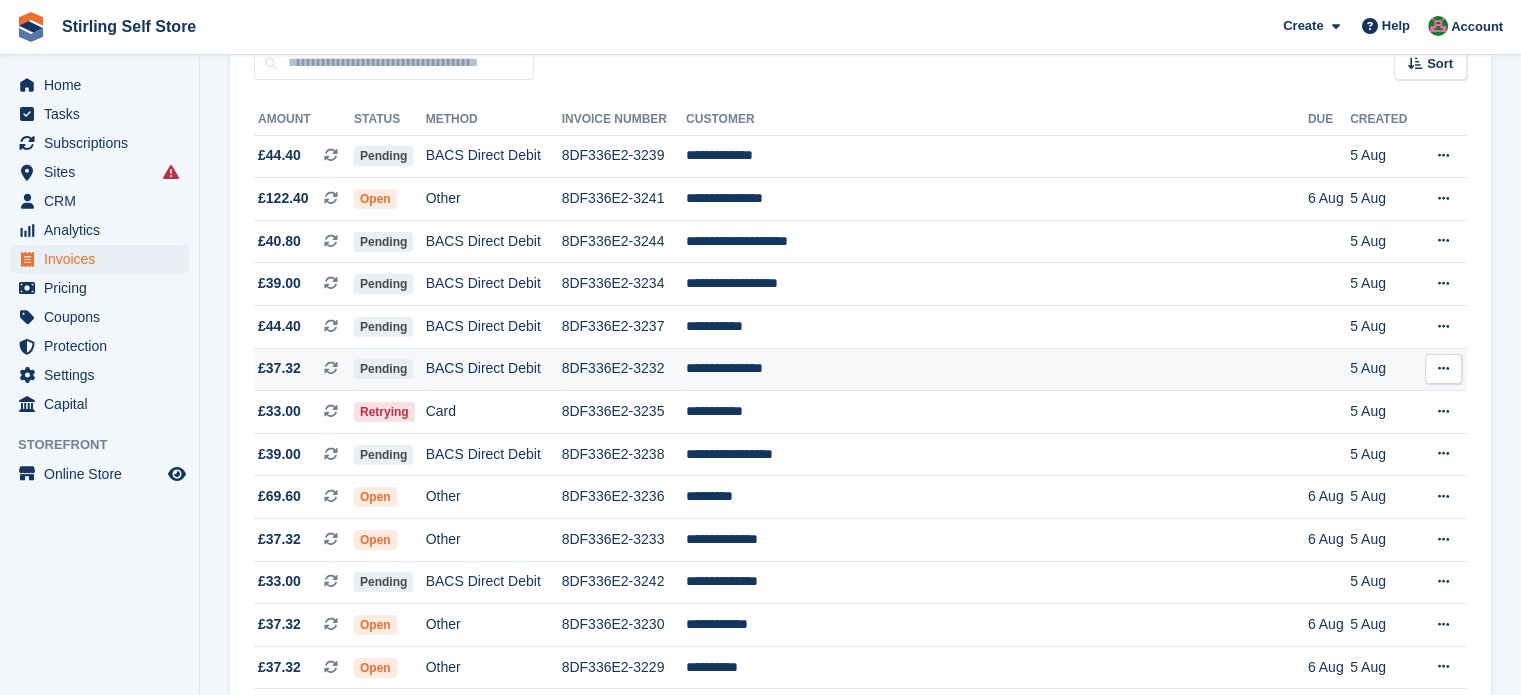 scroll, scrollTop: 300, scrollLeft: 0, axis: vertical 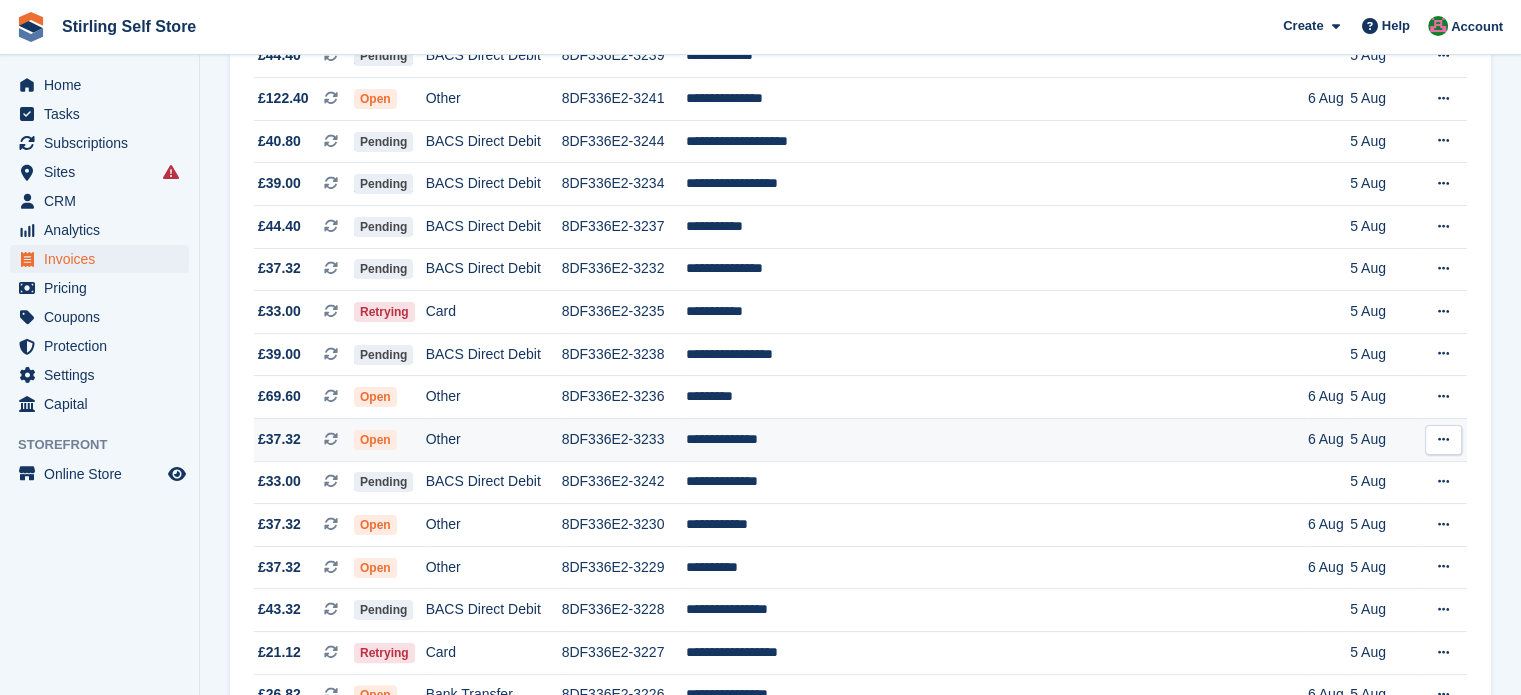 click on "**********" at bounding box center (997, 440) 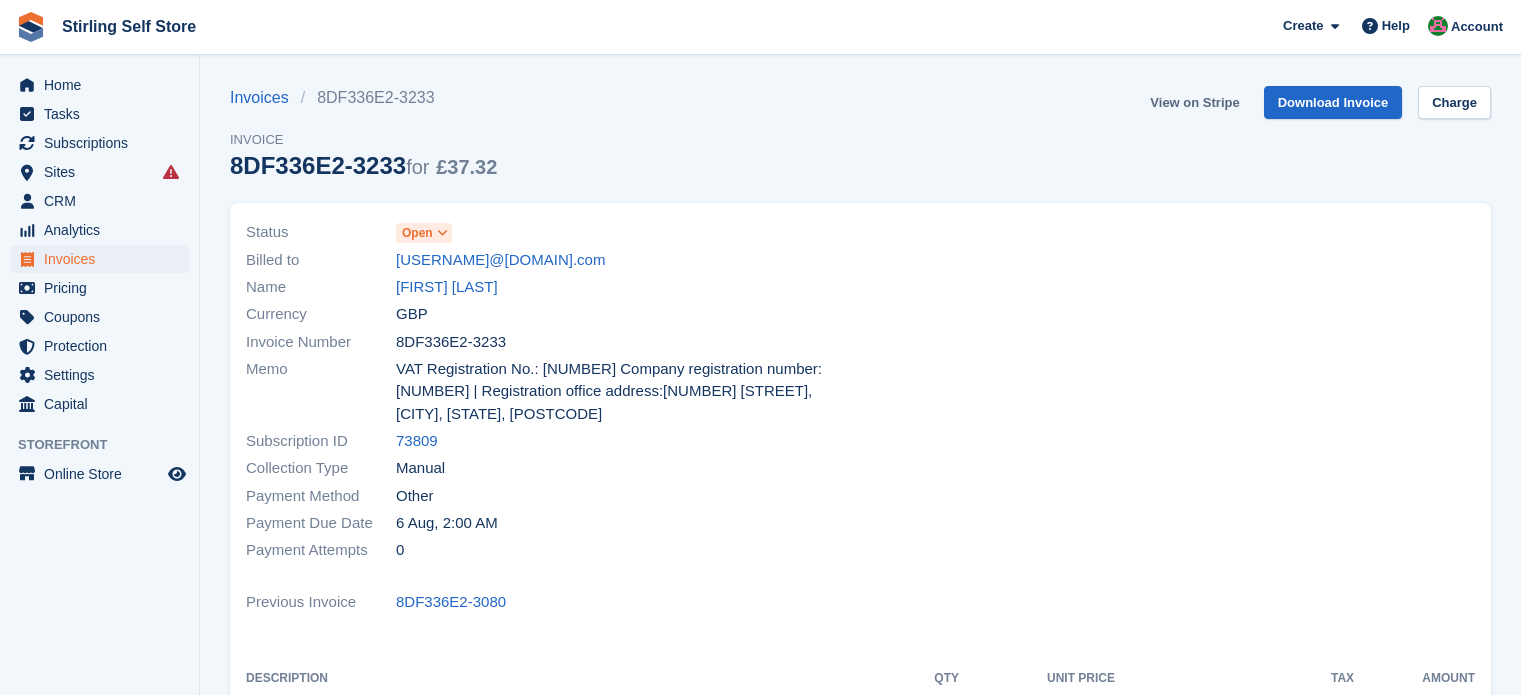 scroll, scrollTop: 0, scrollLeft: 0, axis: both 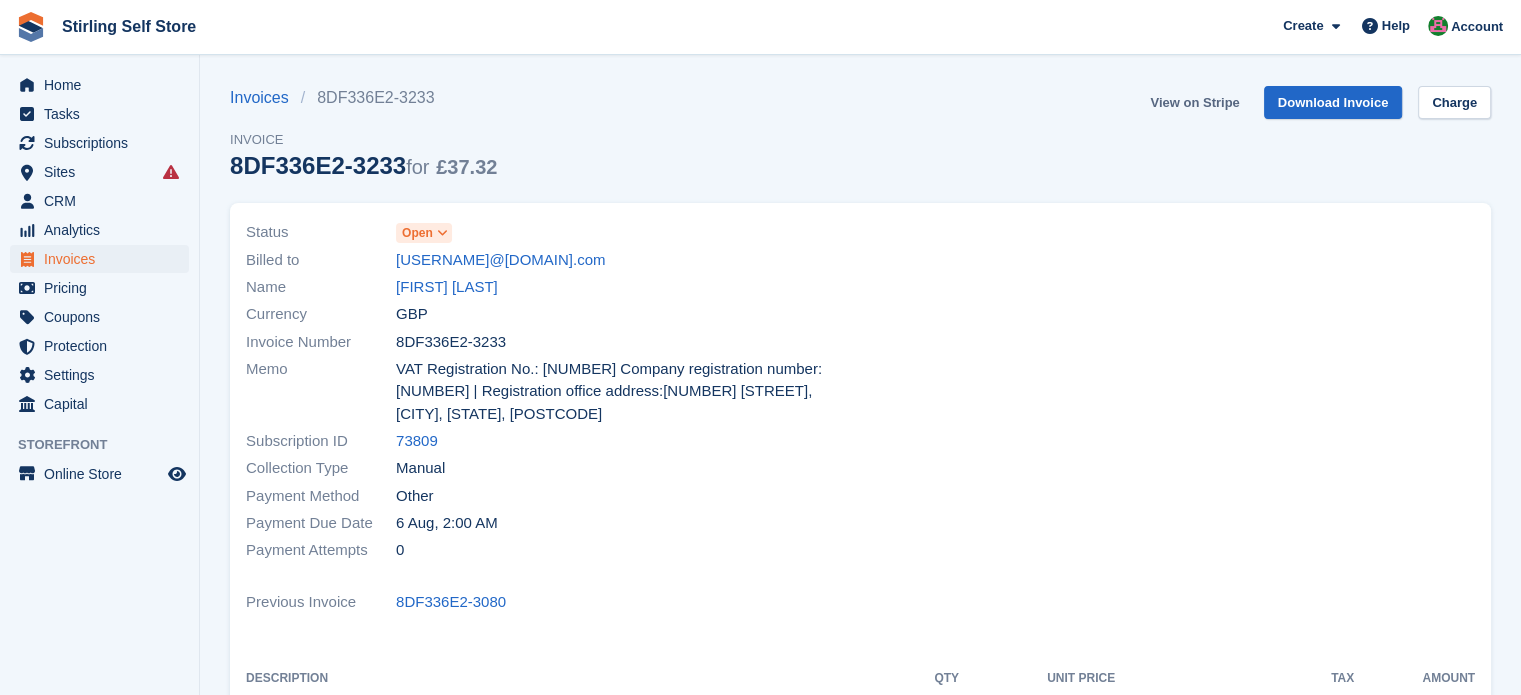 click on "View on Stripe" at bounding box center (1194, 102) 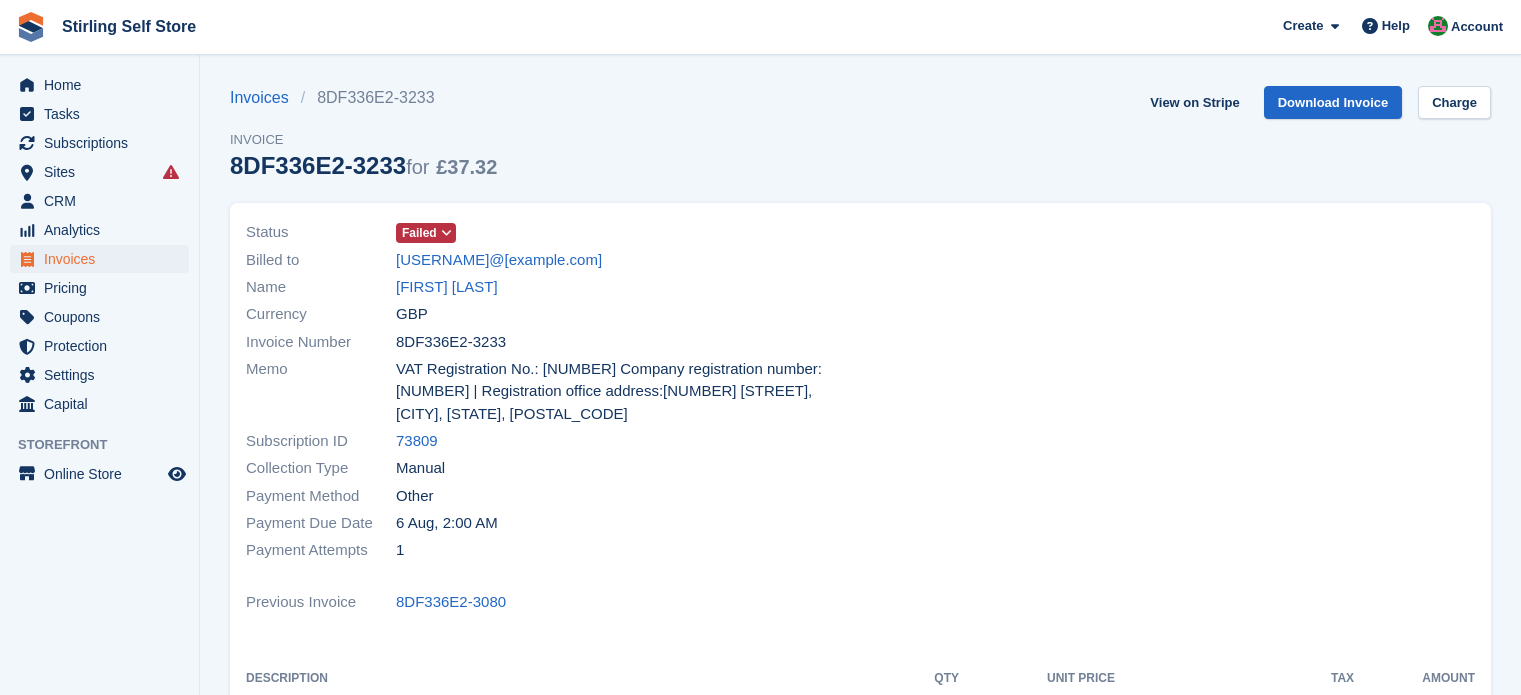 scroll, scrollTop: 0, scrollLeft: 0, axis: both 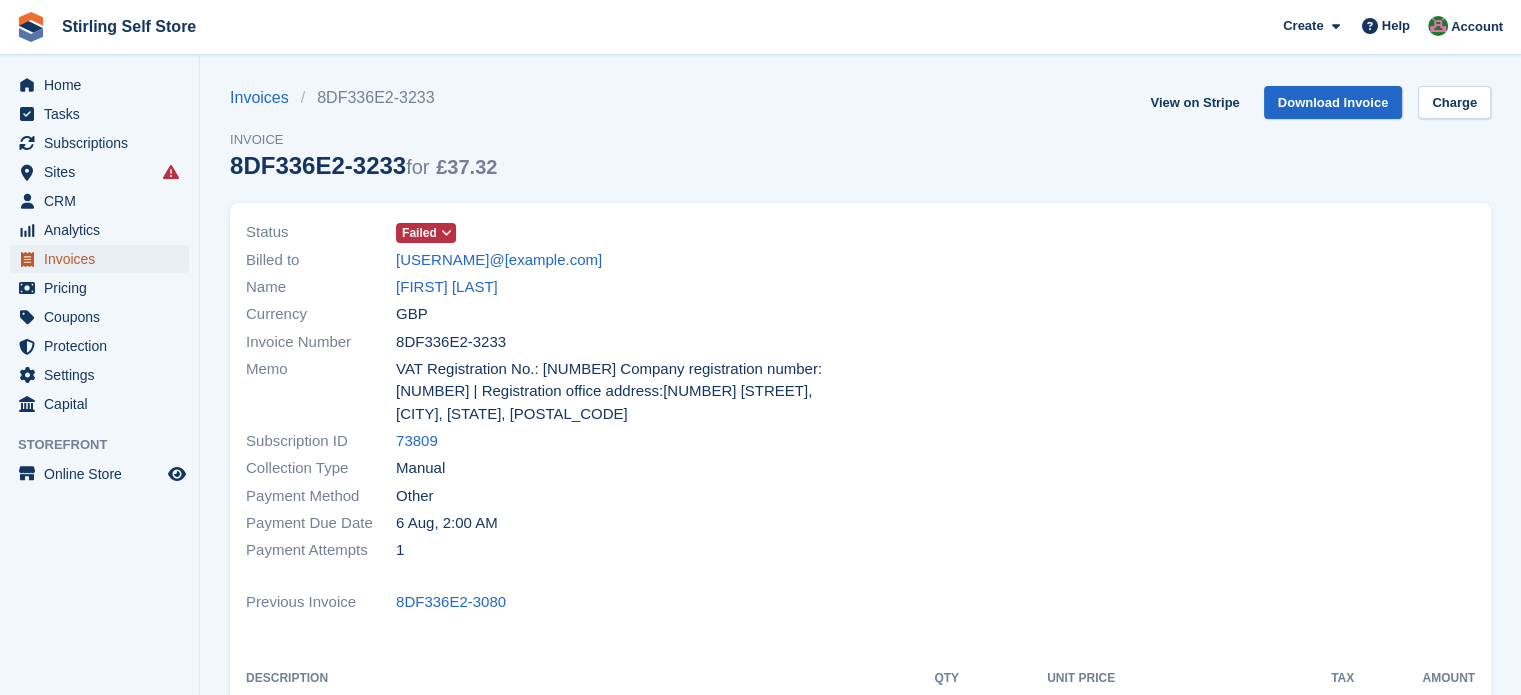 click on "Invoices" at bounding box center [104, 259] 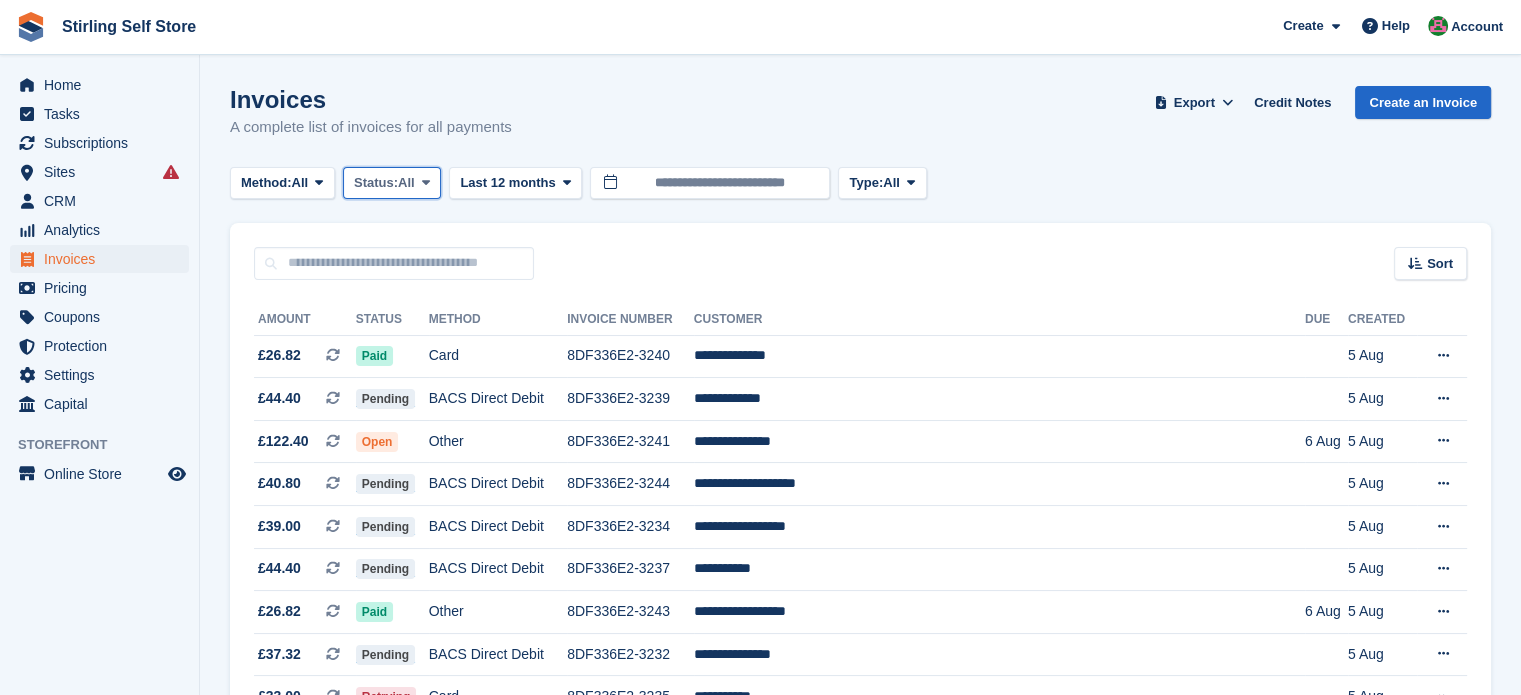 click at bounding box center (426, 183) 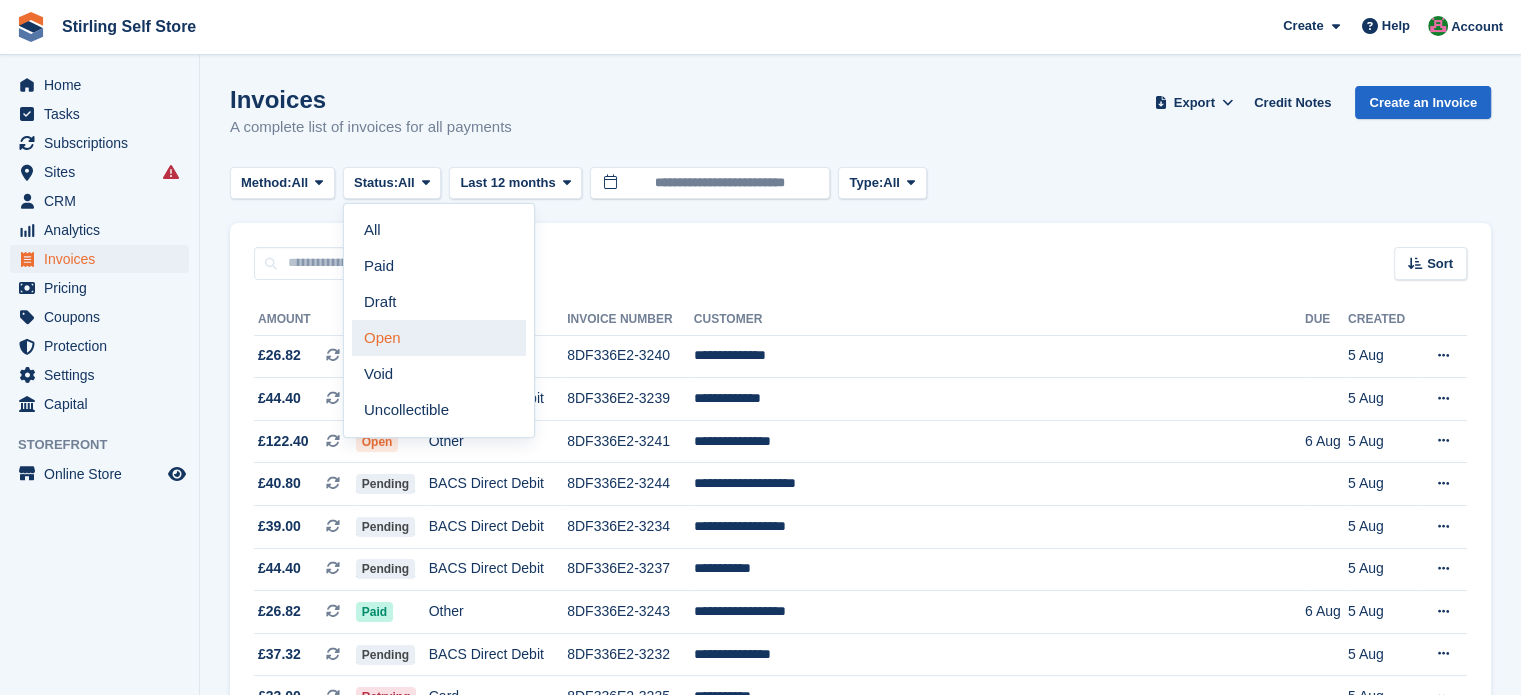 click on "Open" at bounding box center (439, 338) 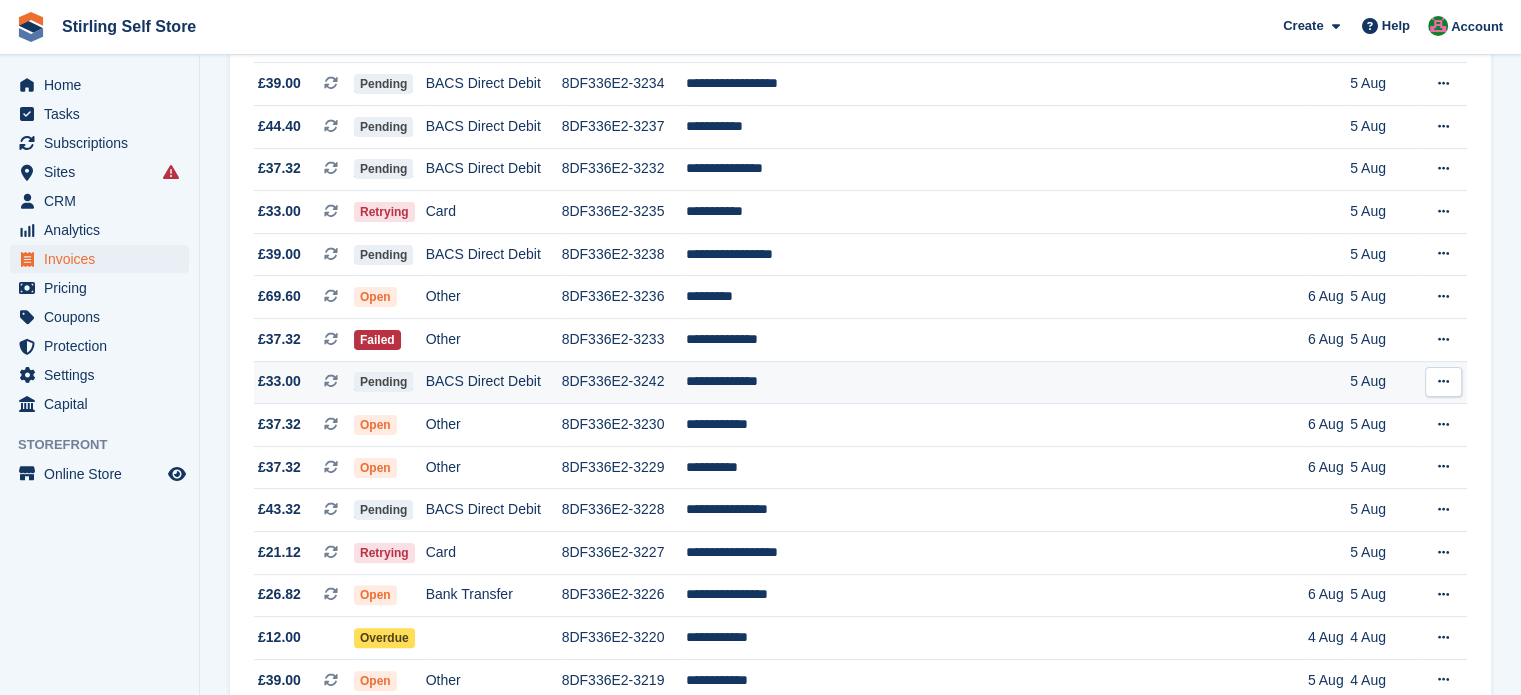 scroll, scrollTop: 500, scrollLeft: 0, axis: vertical 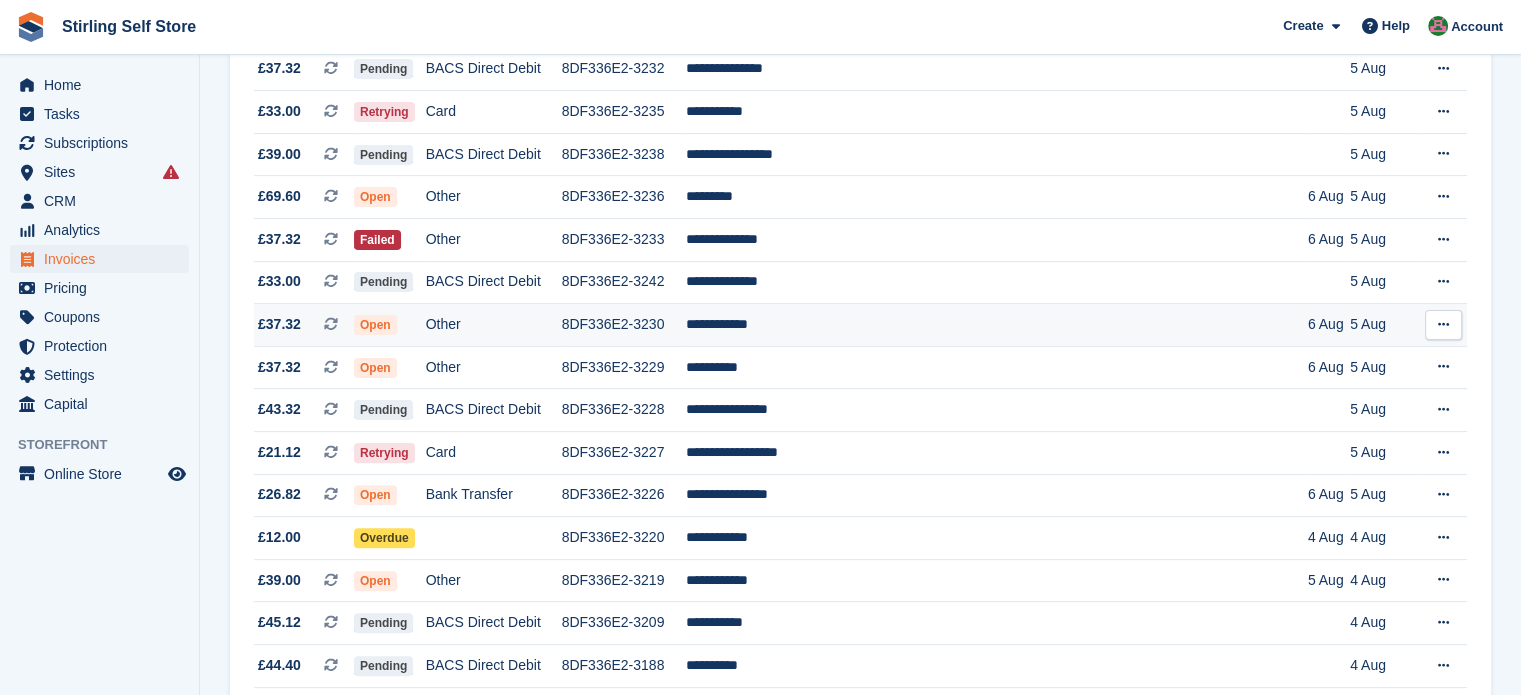 click on "**********" at bounding box center (997, 325) 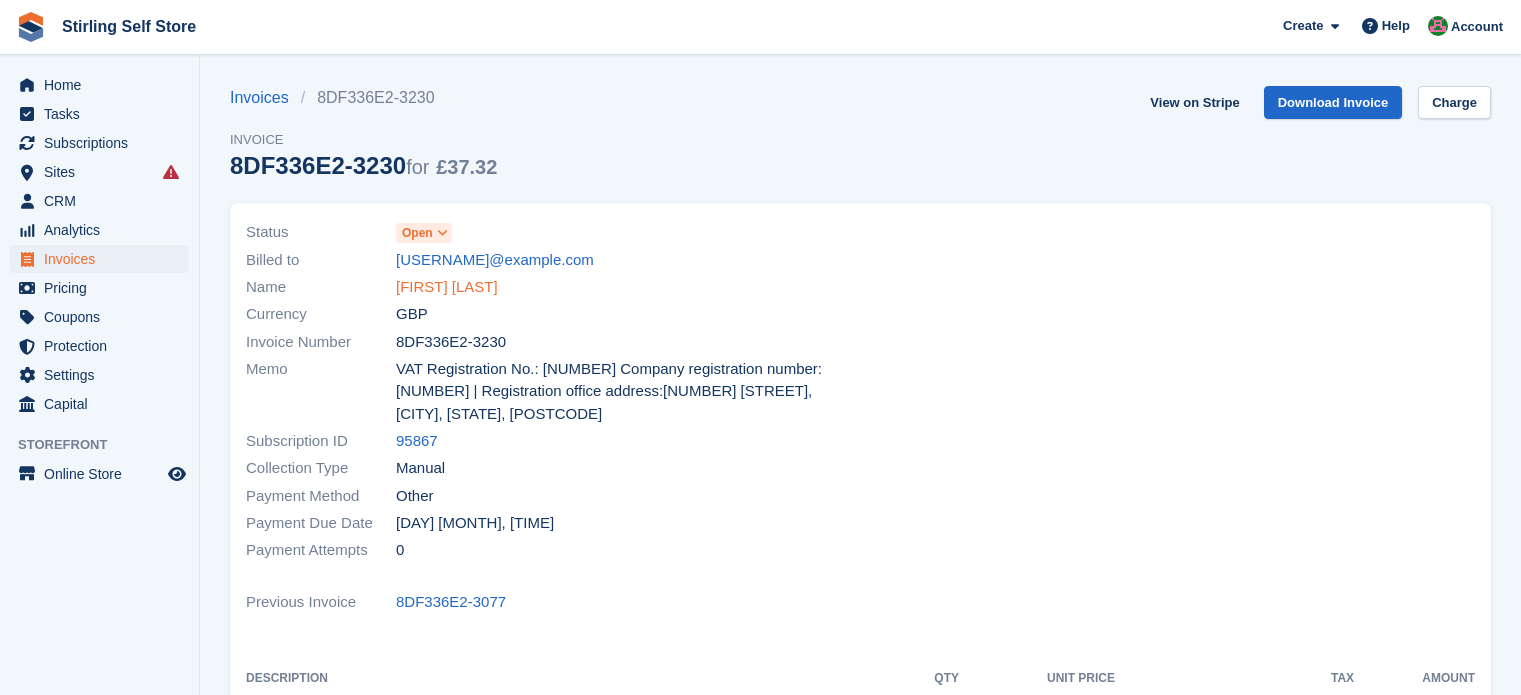 scroll, scrollTop: 0, scrollLeft: 0, axis: both 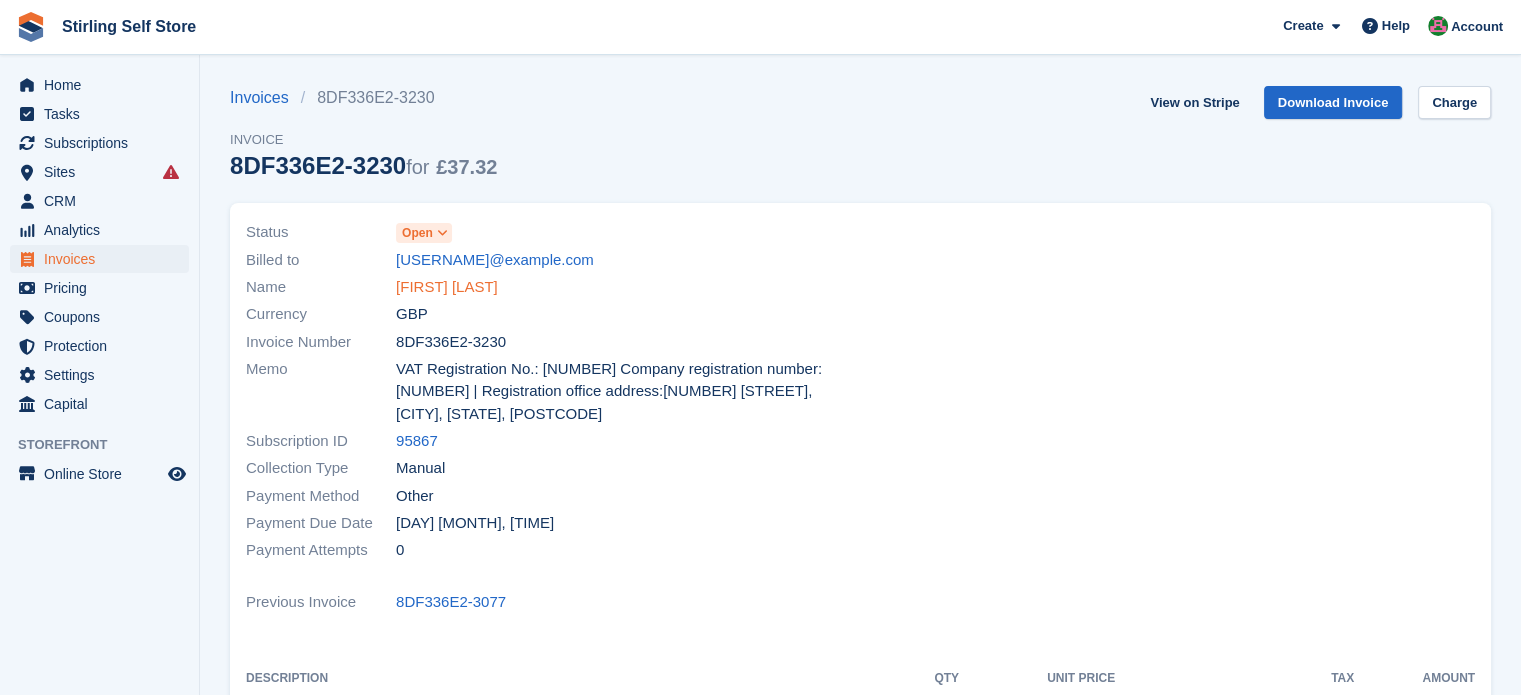 click on "[NAME] [LAST]" at bounding box center [447, 287] 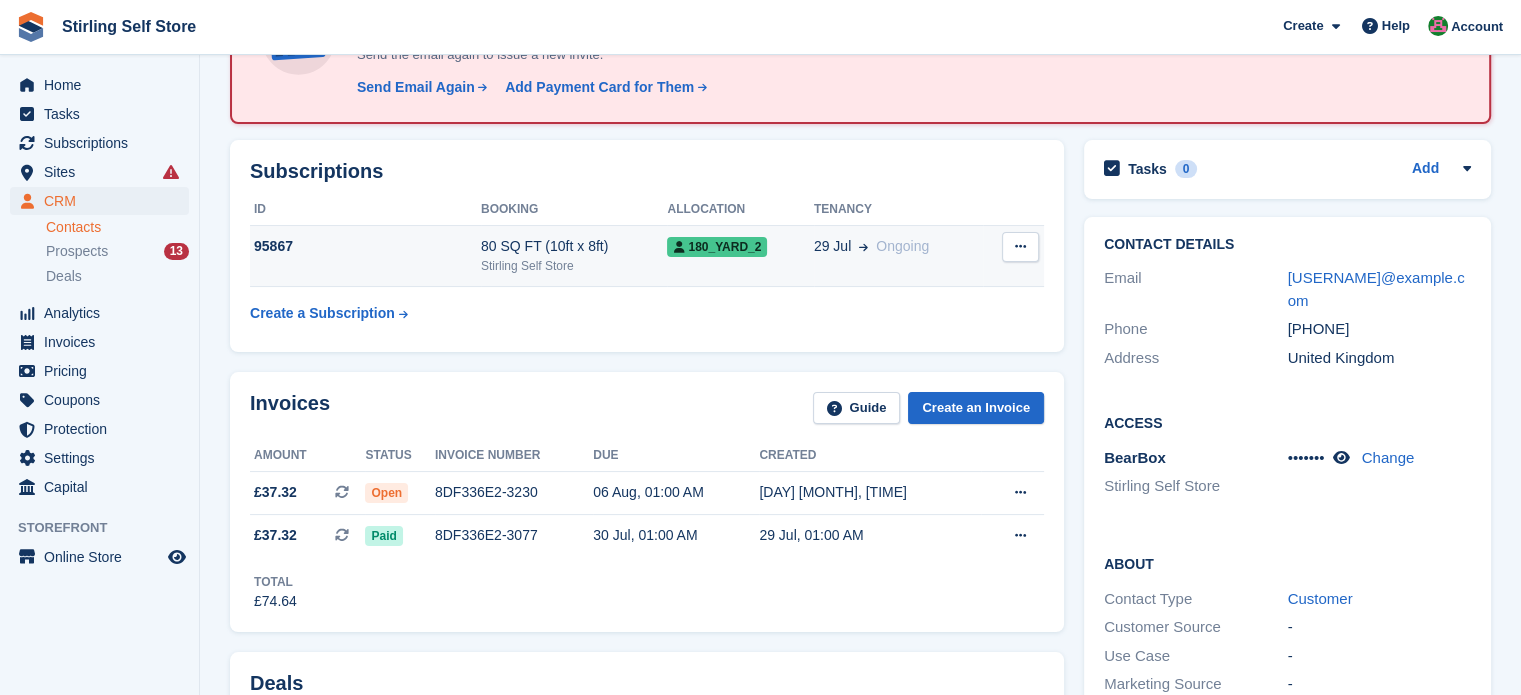 scroll, scrollTop: 300, scrollLeft: 0, axis: vertical 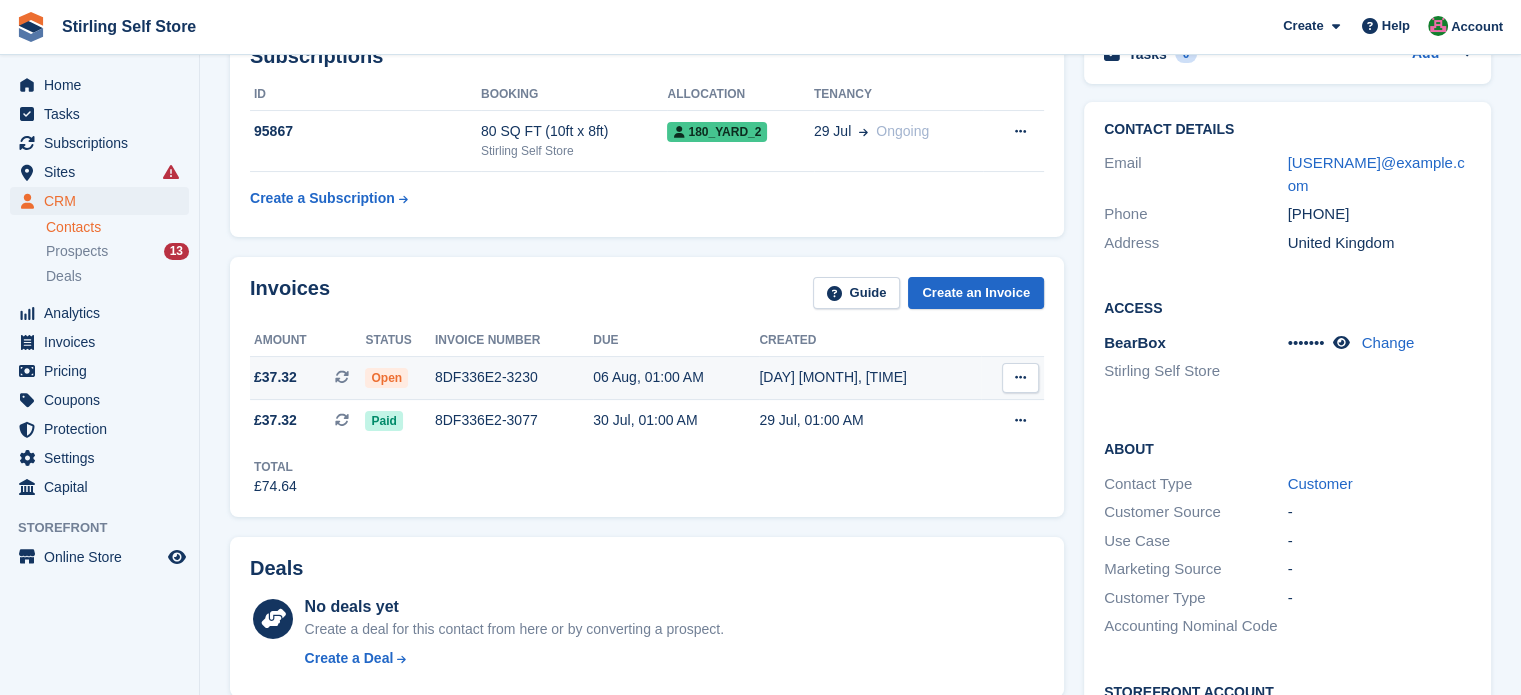 click on "06 Aug, 01:00 AM" at bounding box center (676, 377) 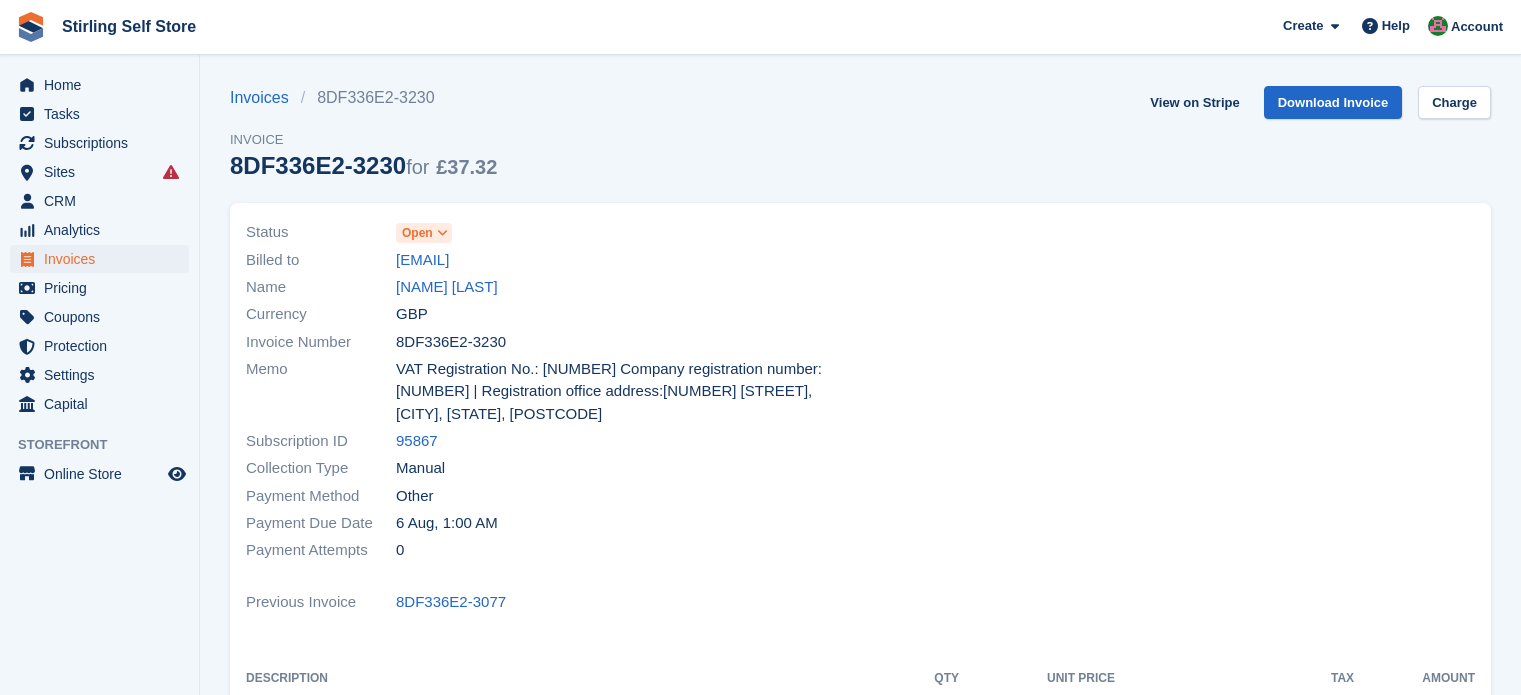 scroll, scrollTop: 0, scrollLeft: 0, axis: both 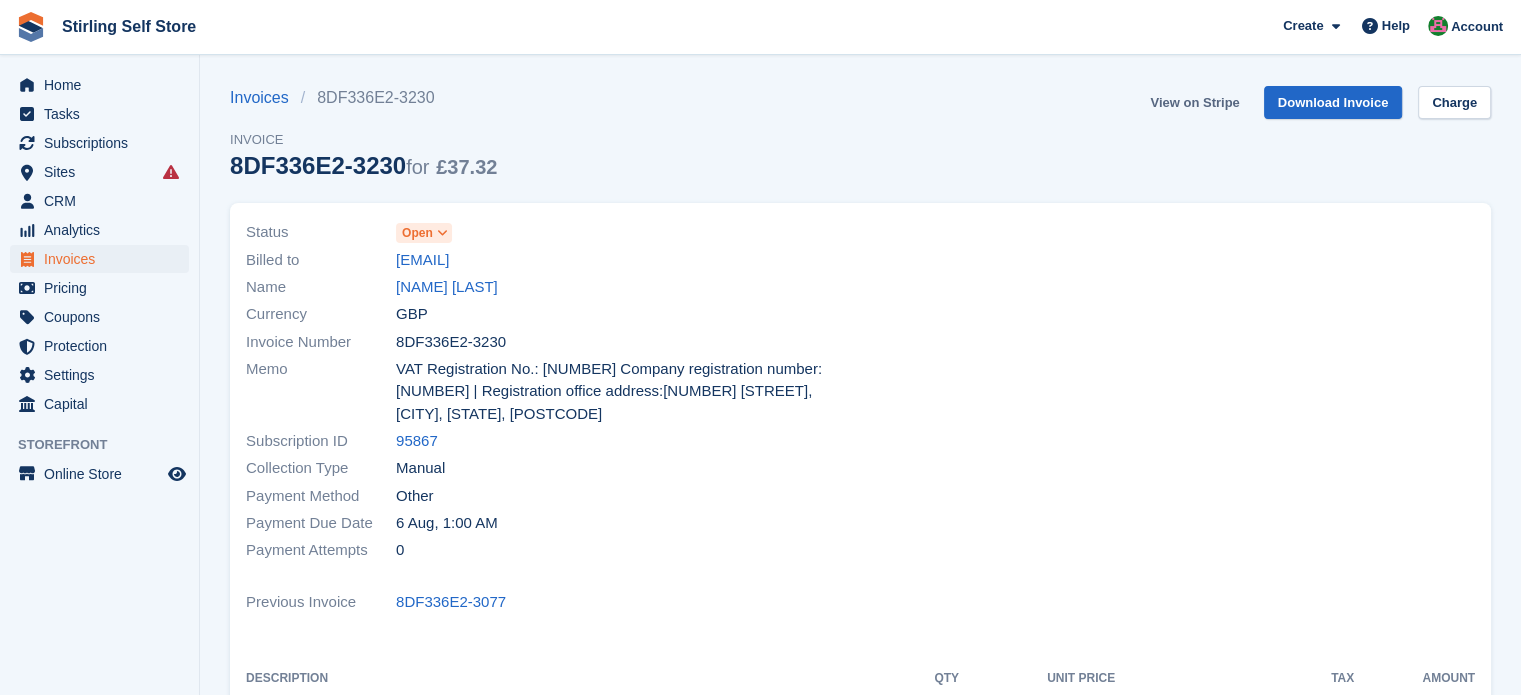 click on "View on Stripe" at bounding box center (1194, 102) 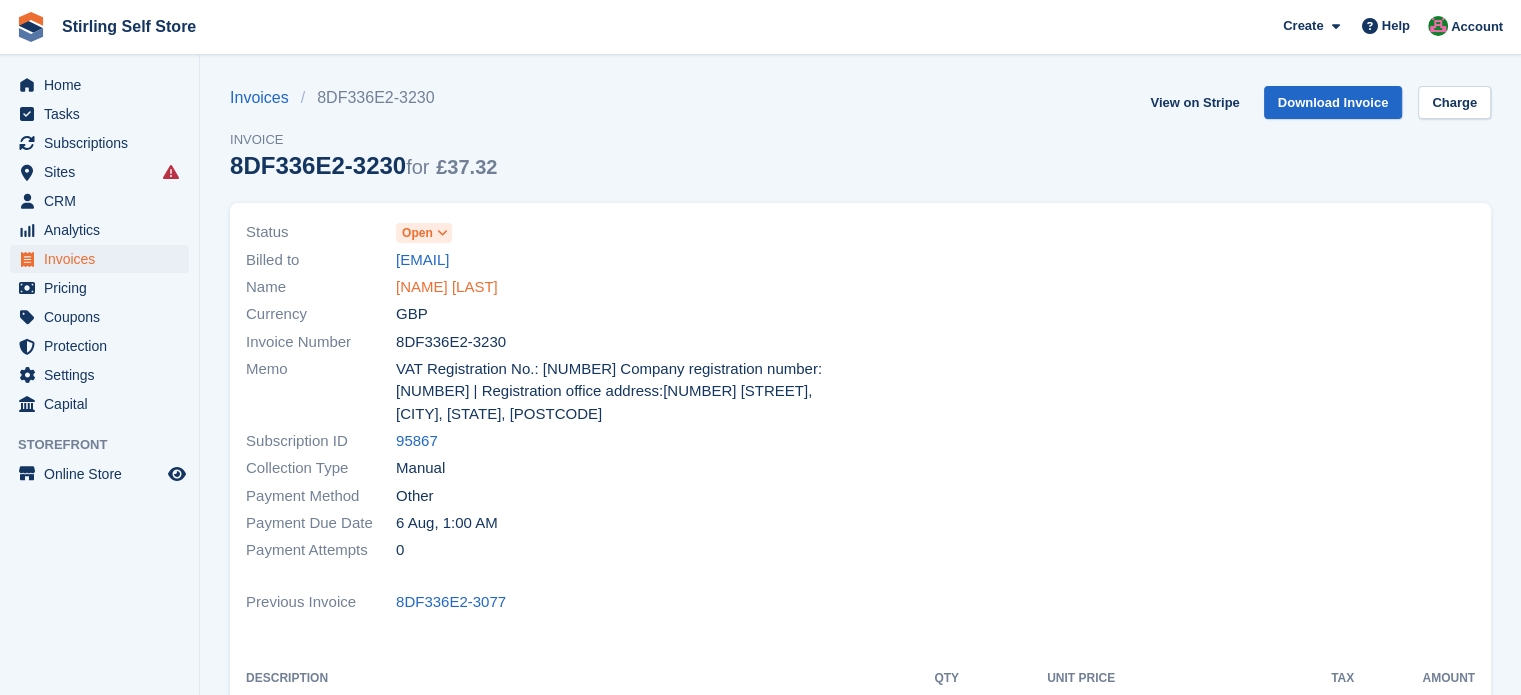 click on "[NAME] [LAST]" at bounding box center (447, 287) 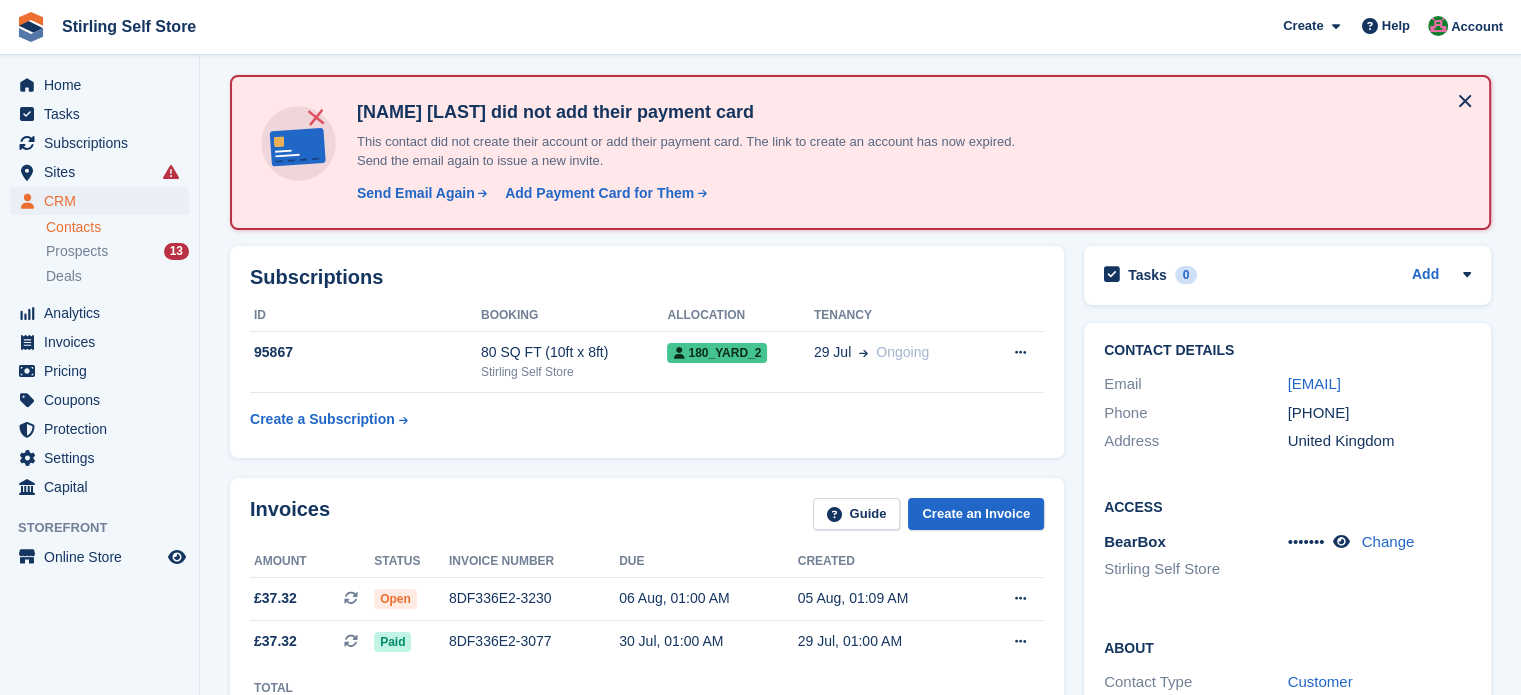 scroll, scrollTop: 0, scrollLeft: 0, axis: both 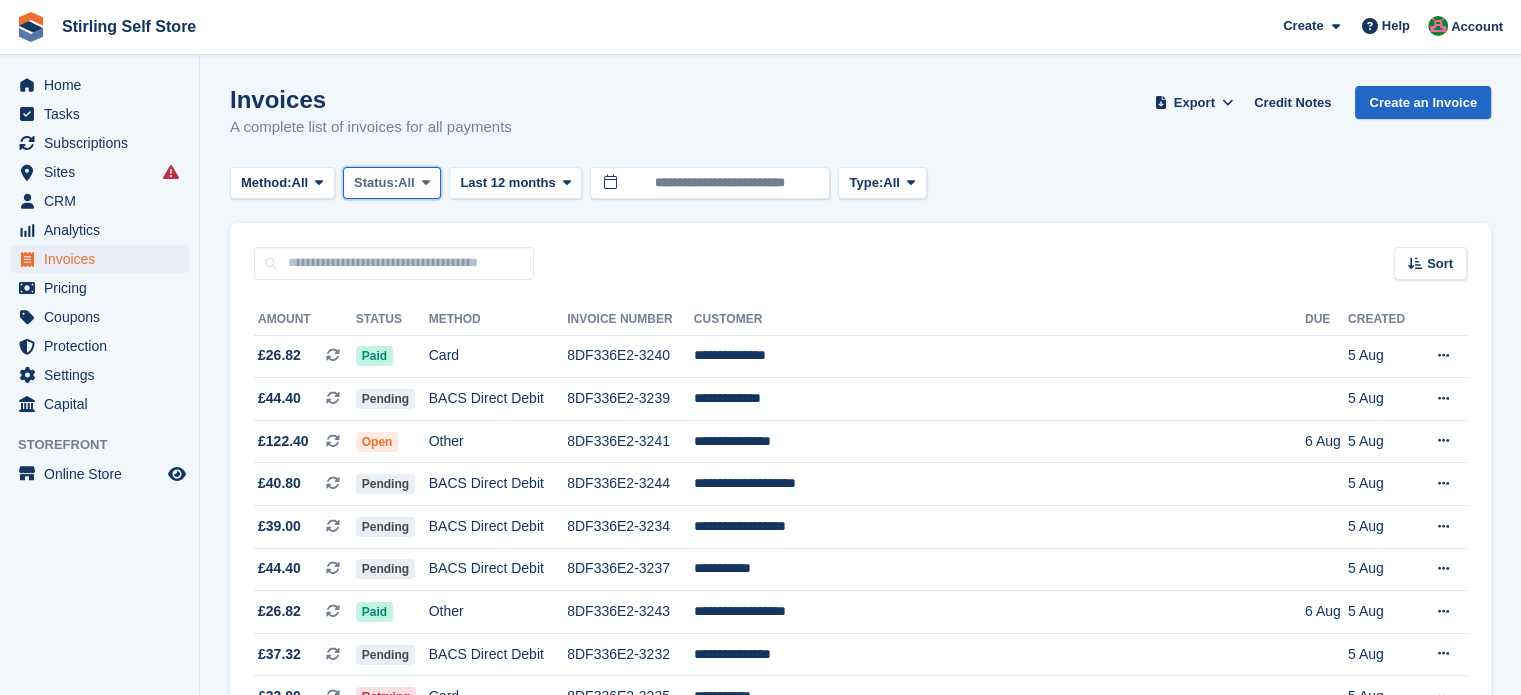 click on "Status:
All" at bounding box center [392, 183] 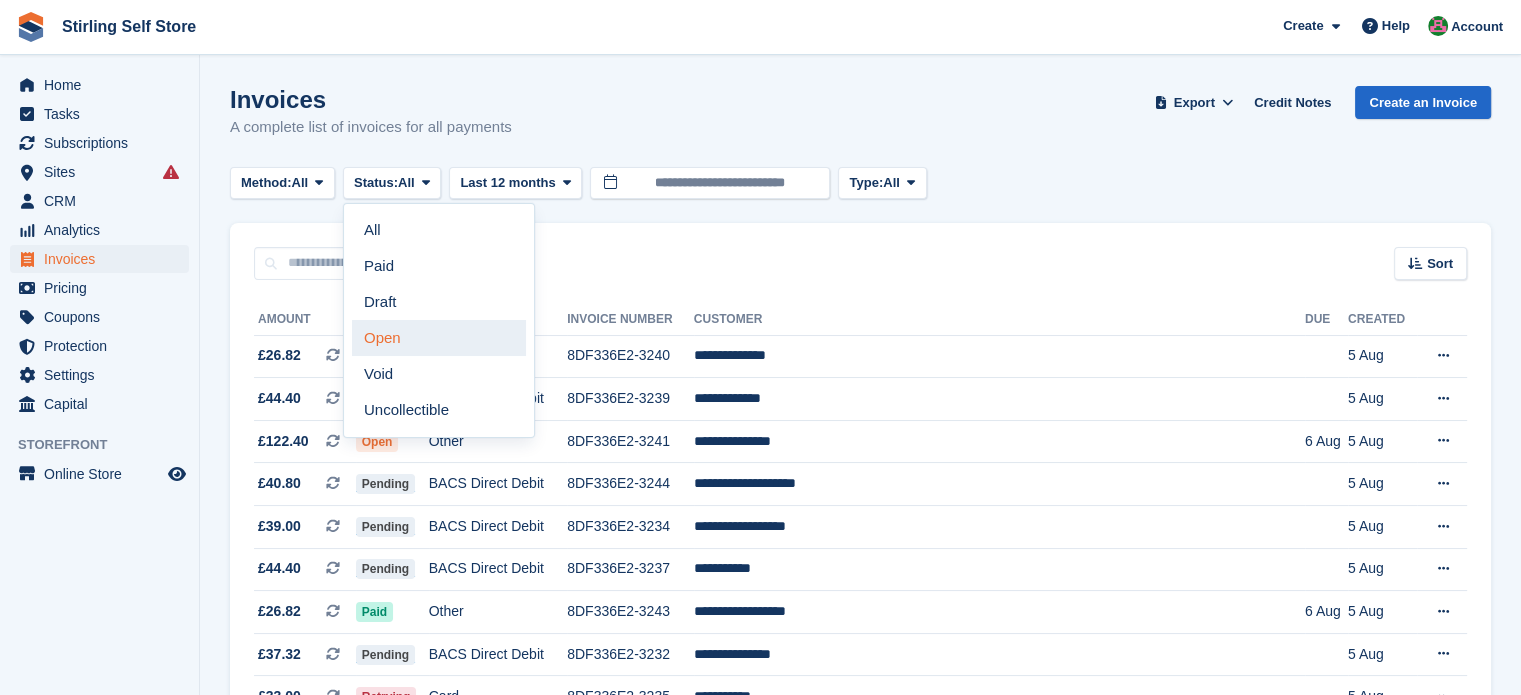 click on "Open" at bounding box center (439, 338) 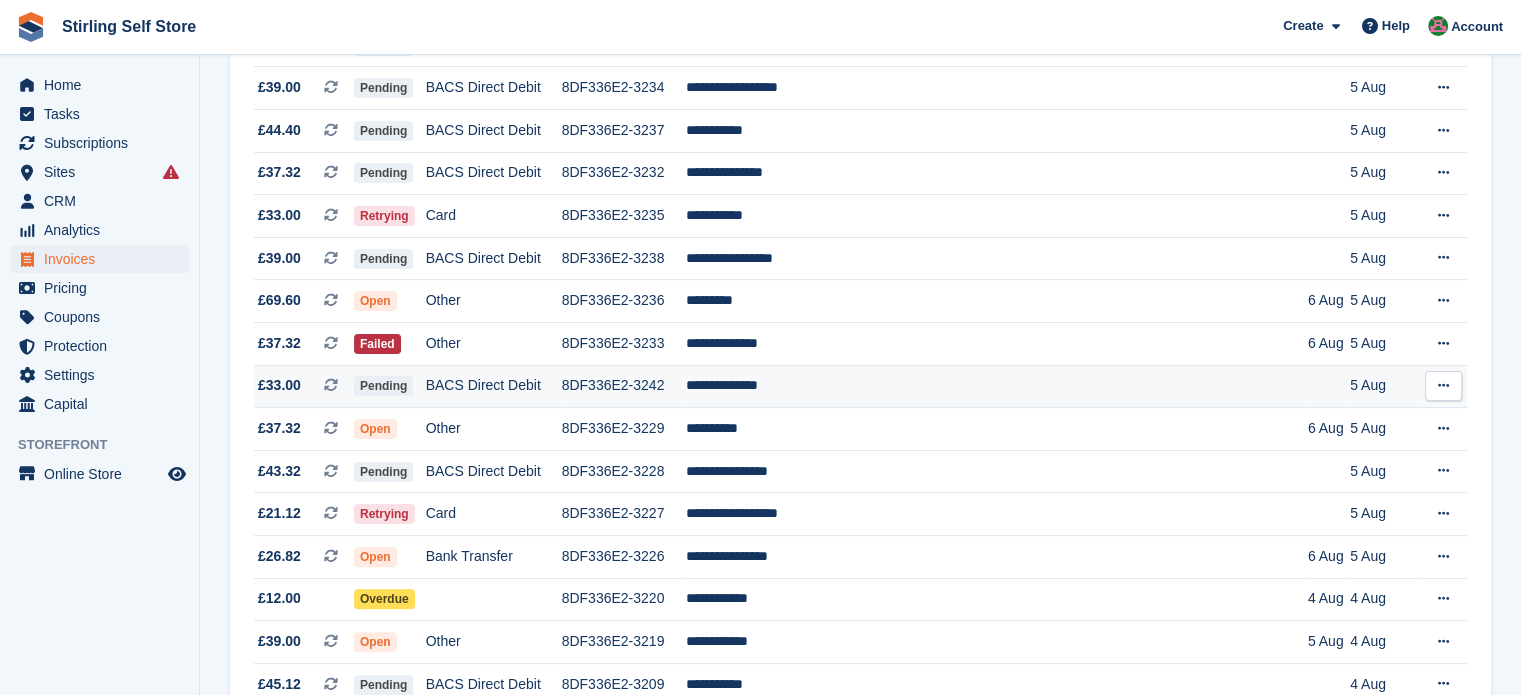 scroll, scrollTop: 400, scrollLeft: 0, axis: vertical 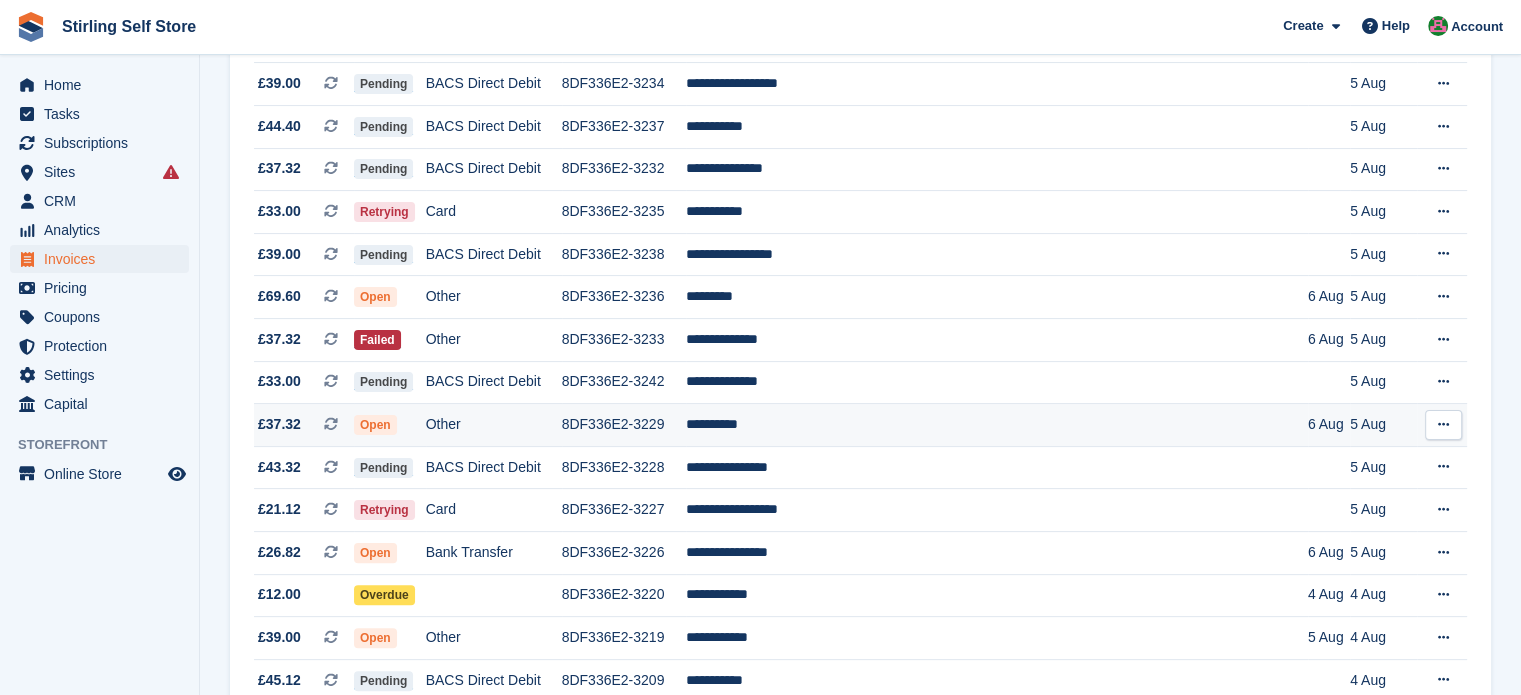 click on "**********" at bounding box center [997, 425] 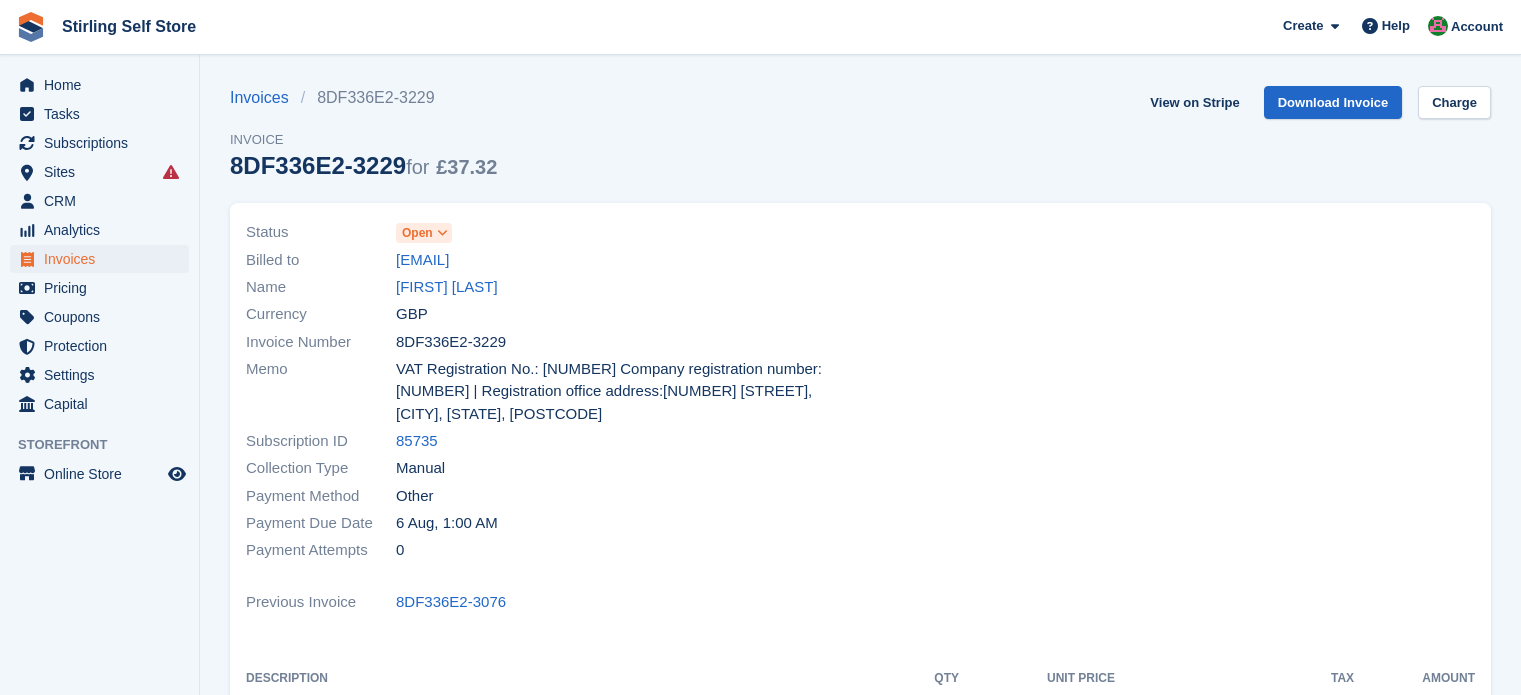 scroll, scrollTop: 0, scrollLeft: 0, axis: both 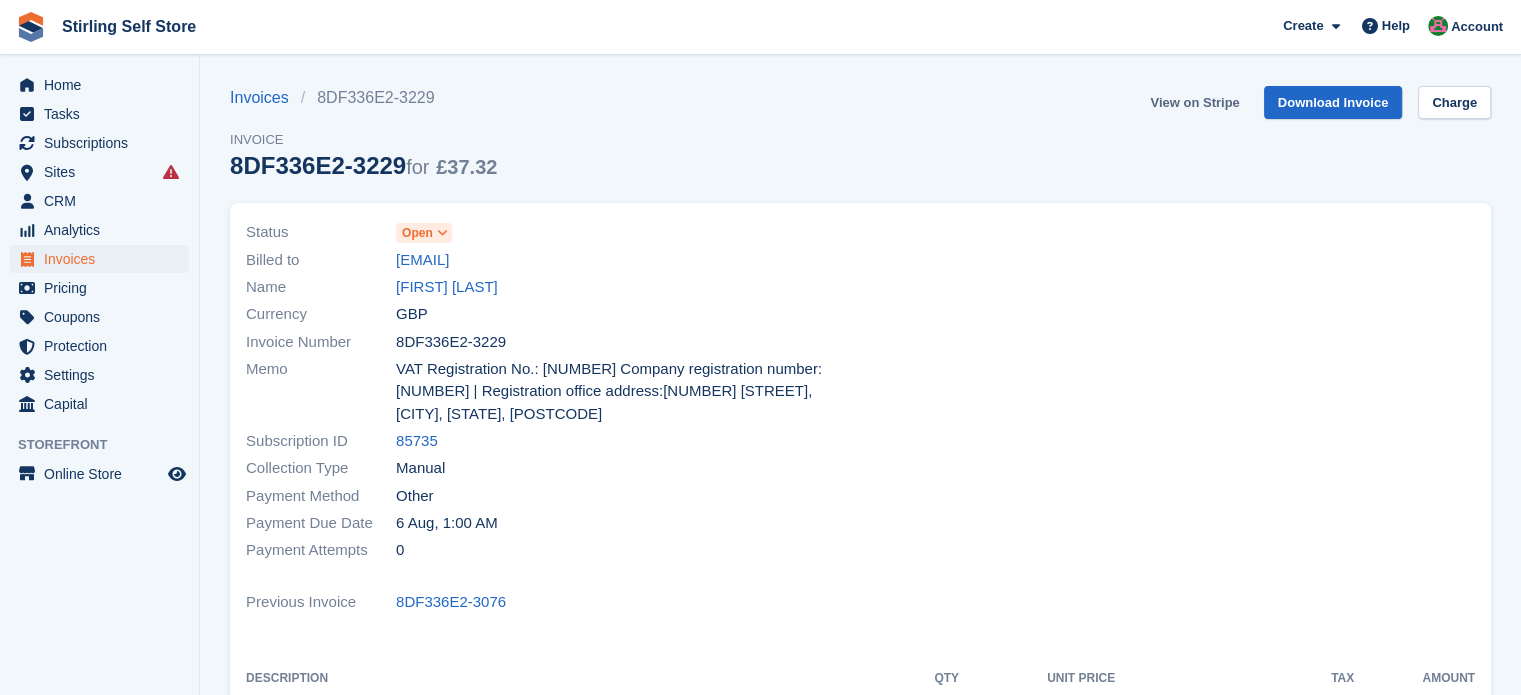 click on "View on Stripe" at bounding box center (1194, 102) 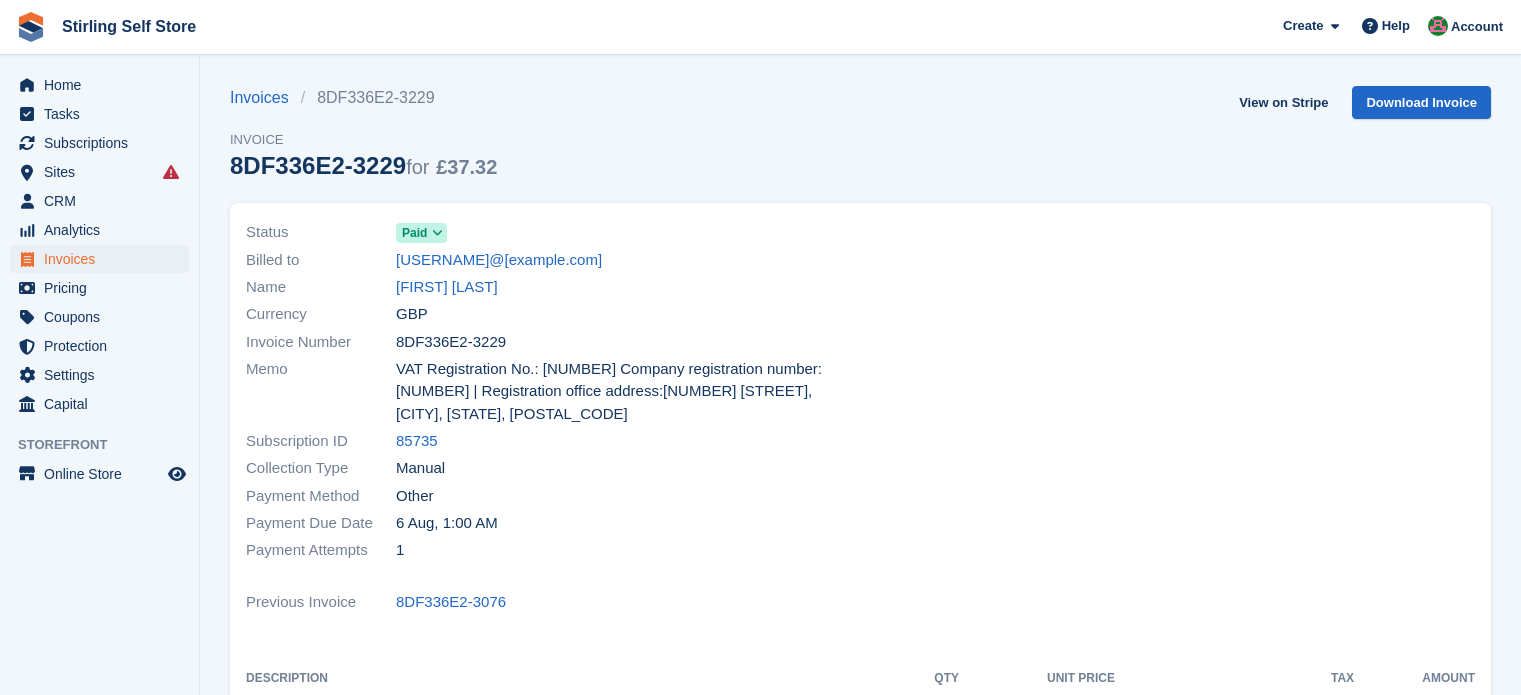 scroll, scrollTop: 0, scrollLeft: 0, axis: both 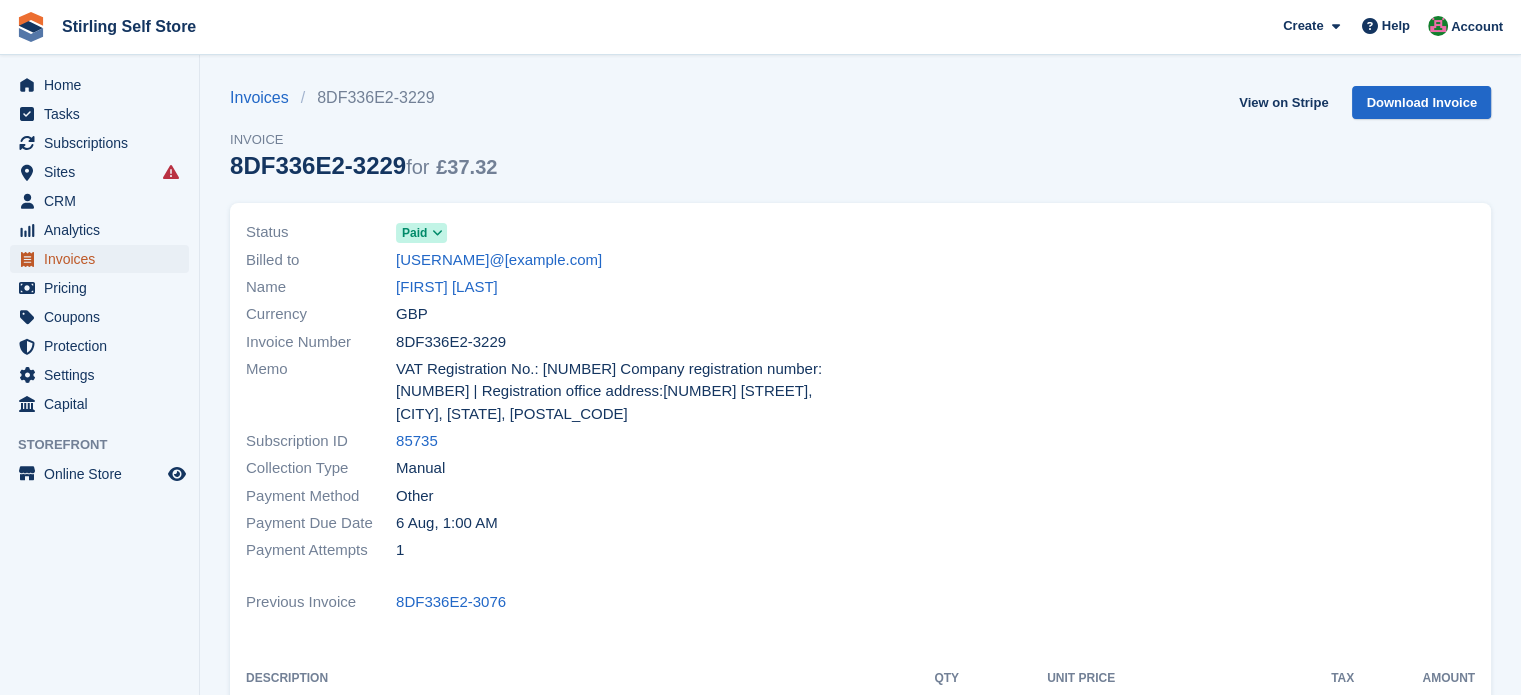 click on "Invoices" at bounding box center [104, 259] 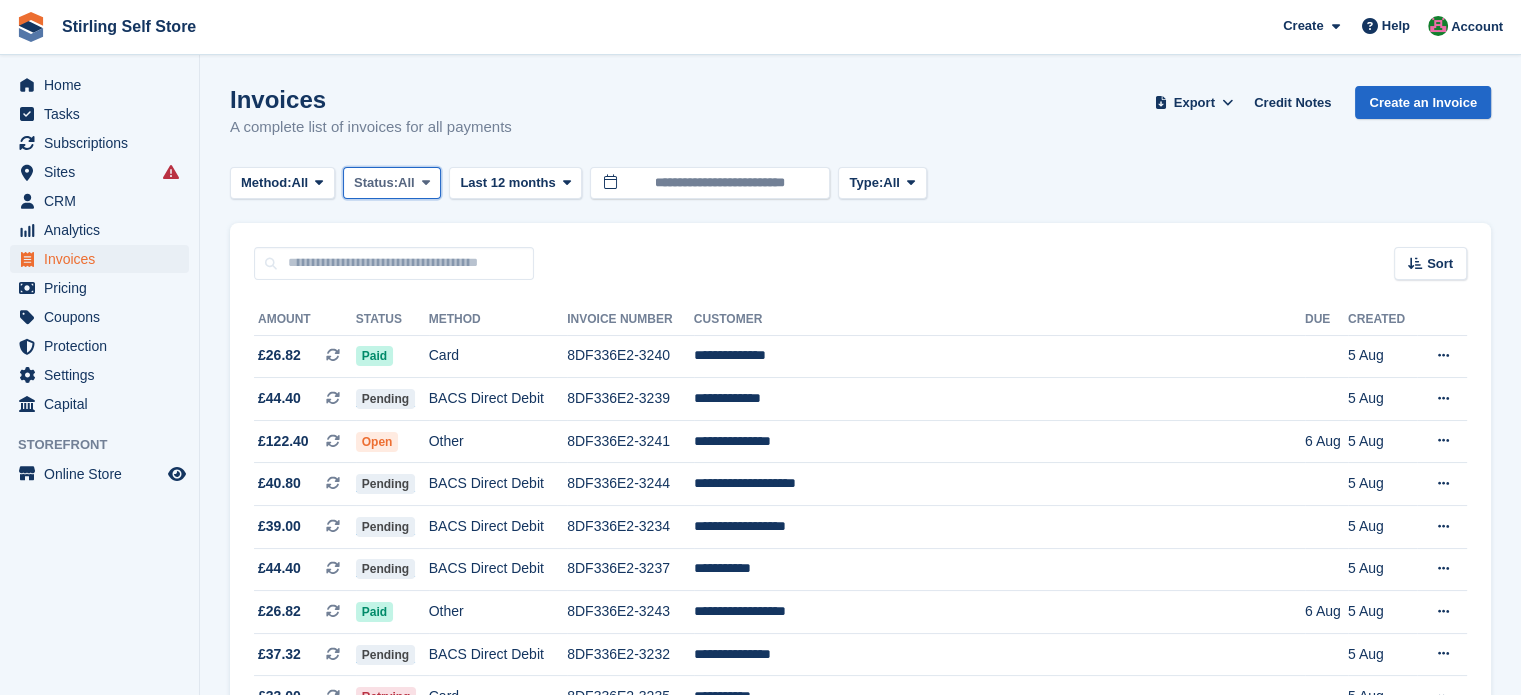 click at bounding box center [426, 182] 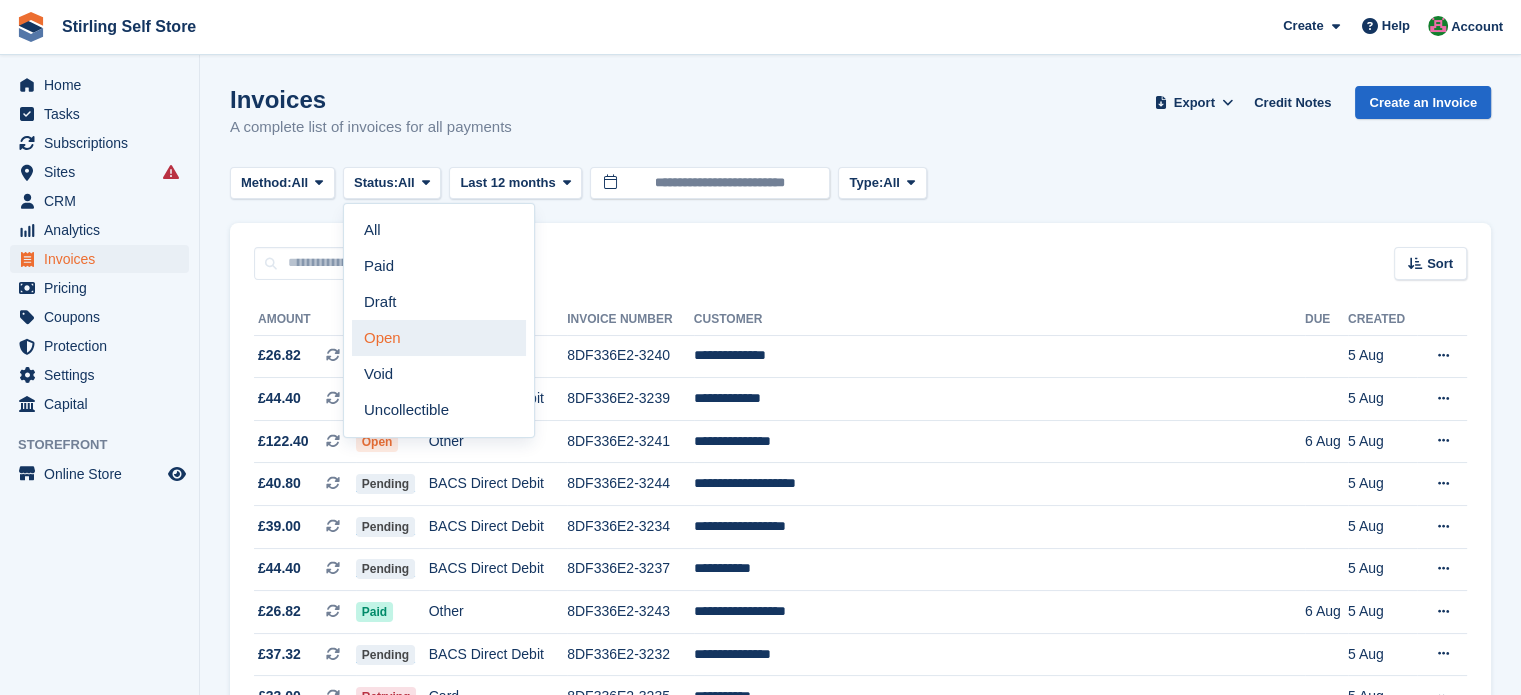 click on "Open" at bounding box center (439, 338) 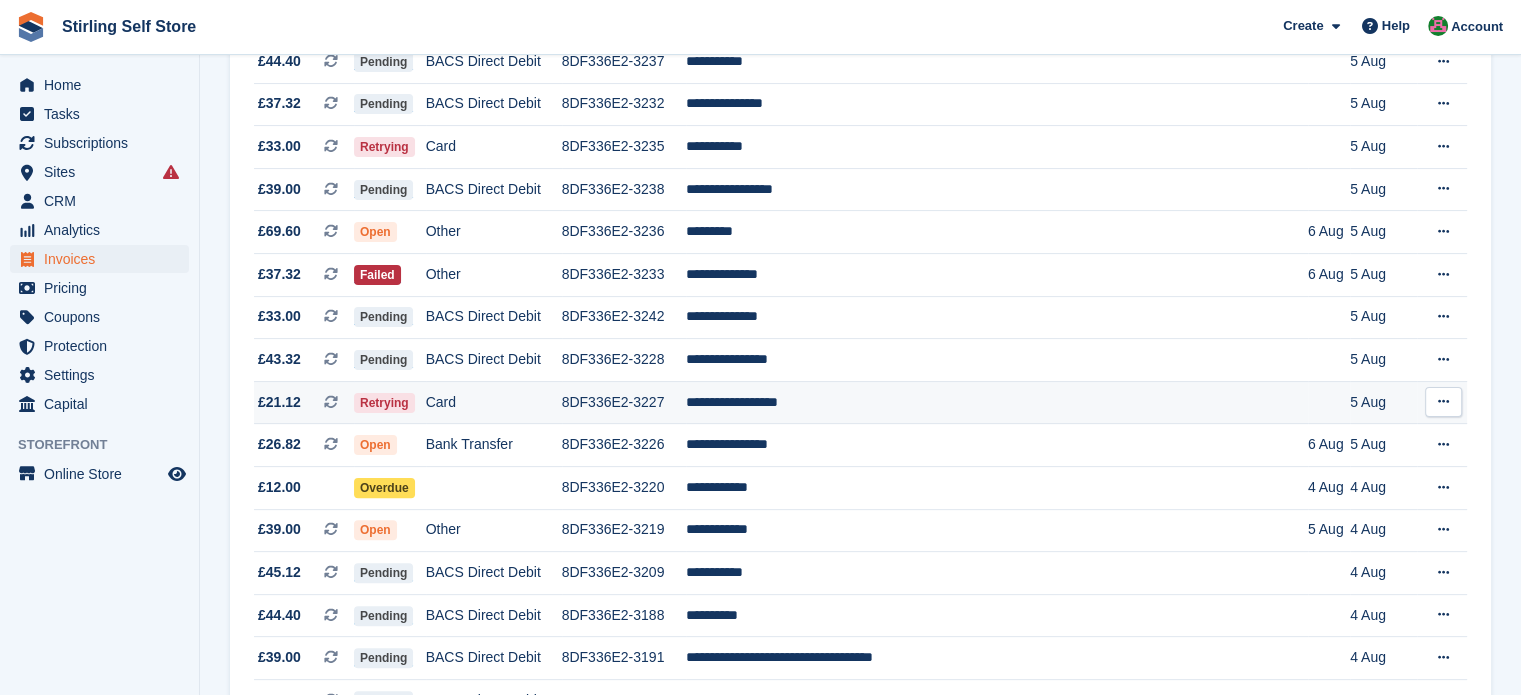 scroll, scrollTop: 500, scrollLeft: 0, axis: vertical 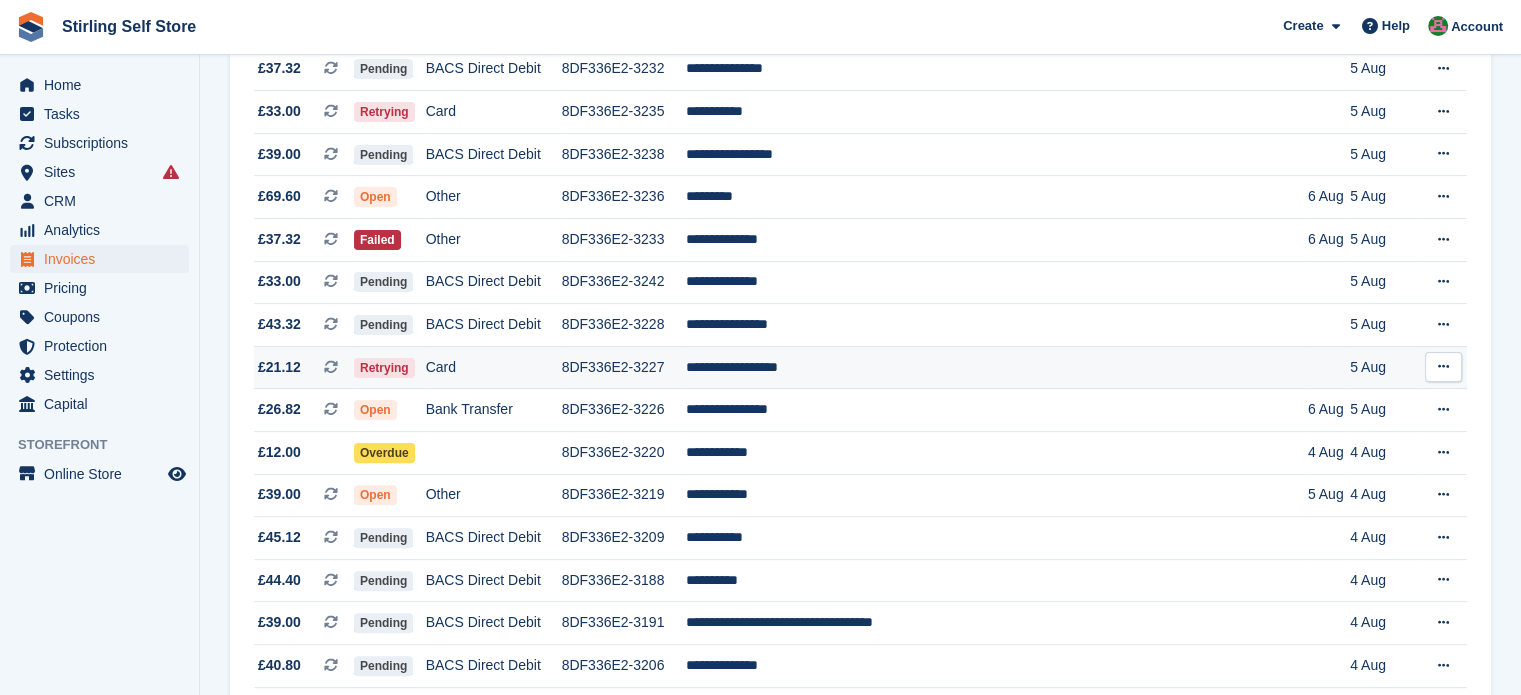 click on "**********" at bounding box center (997, 367) 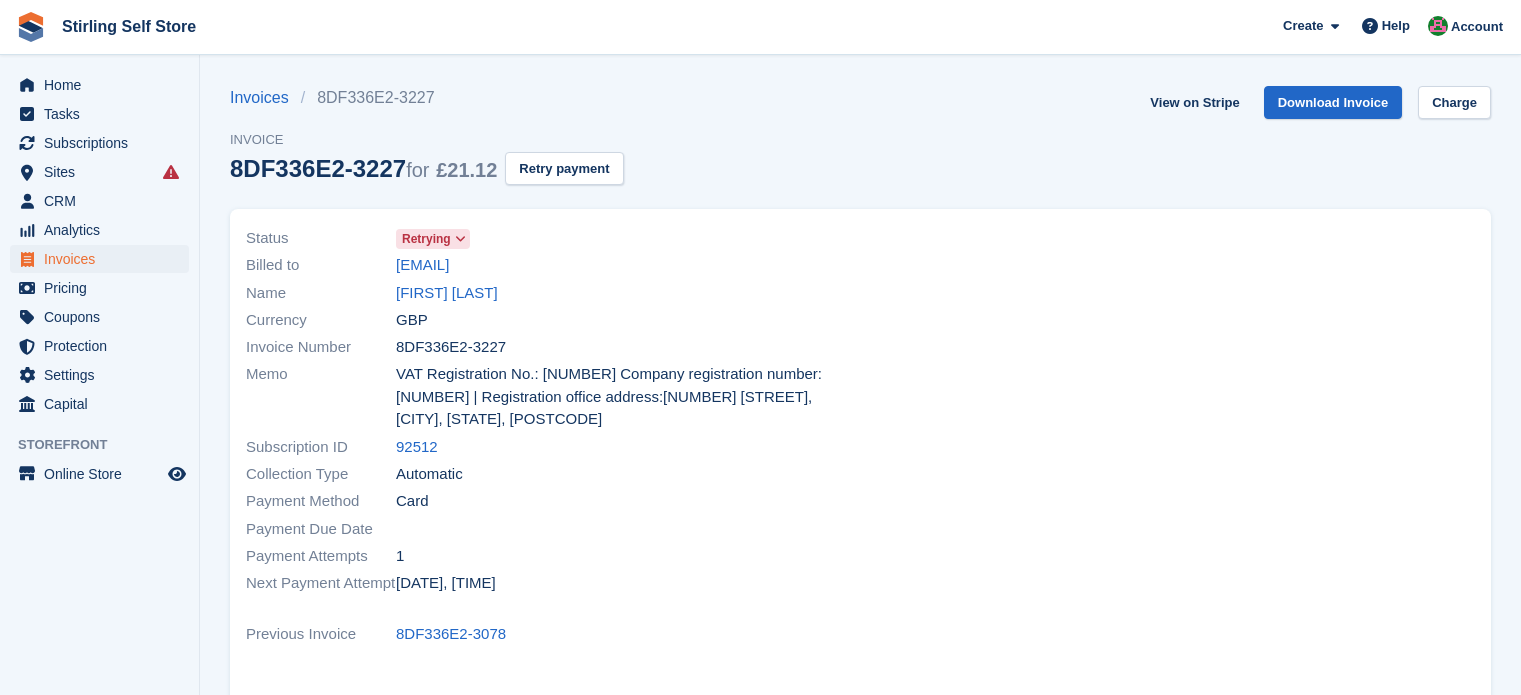 scroll, scrollTop: 0, scrollLeft: 0, axis: both 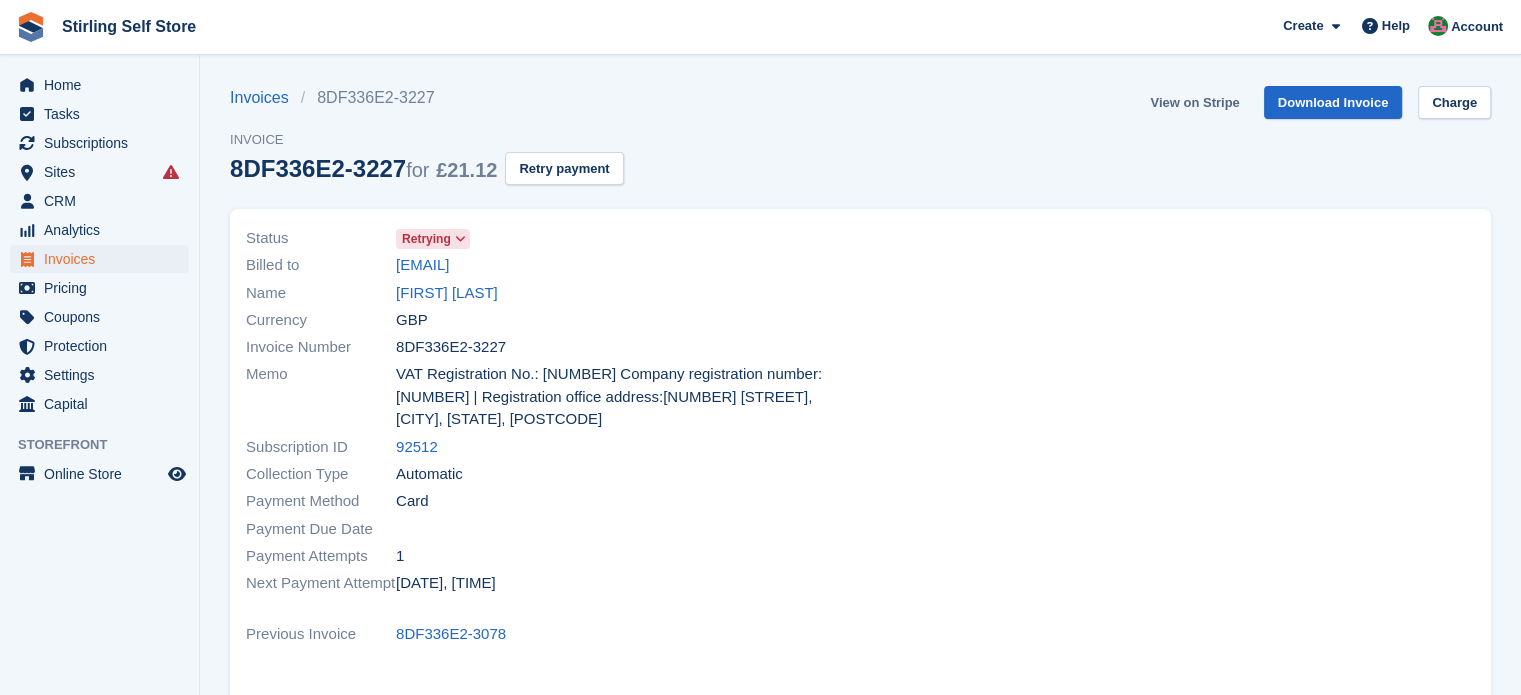click on "View on Stripe" at bounding box center [1194, 102] 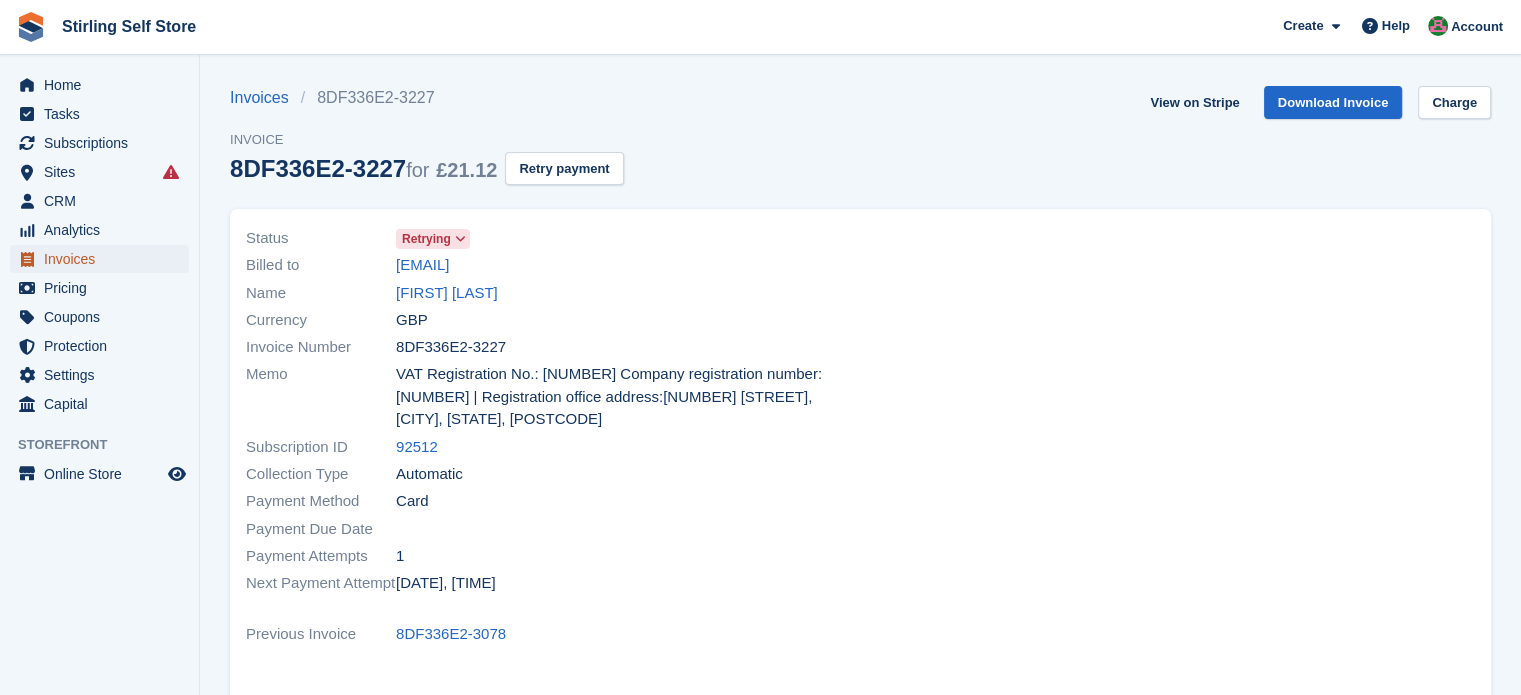 click on "Invoices" at bounding box center [104, 259] 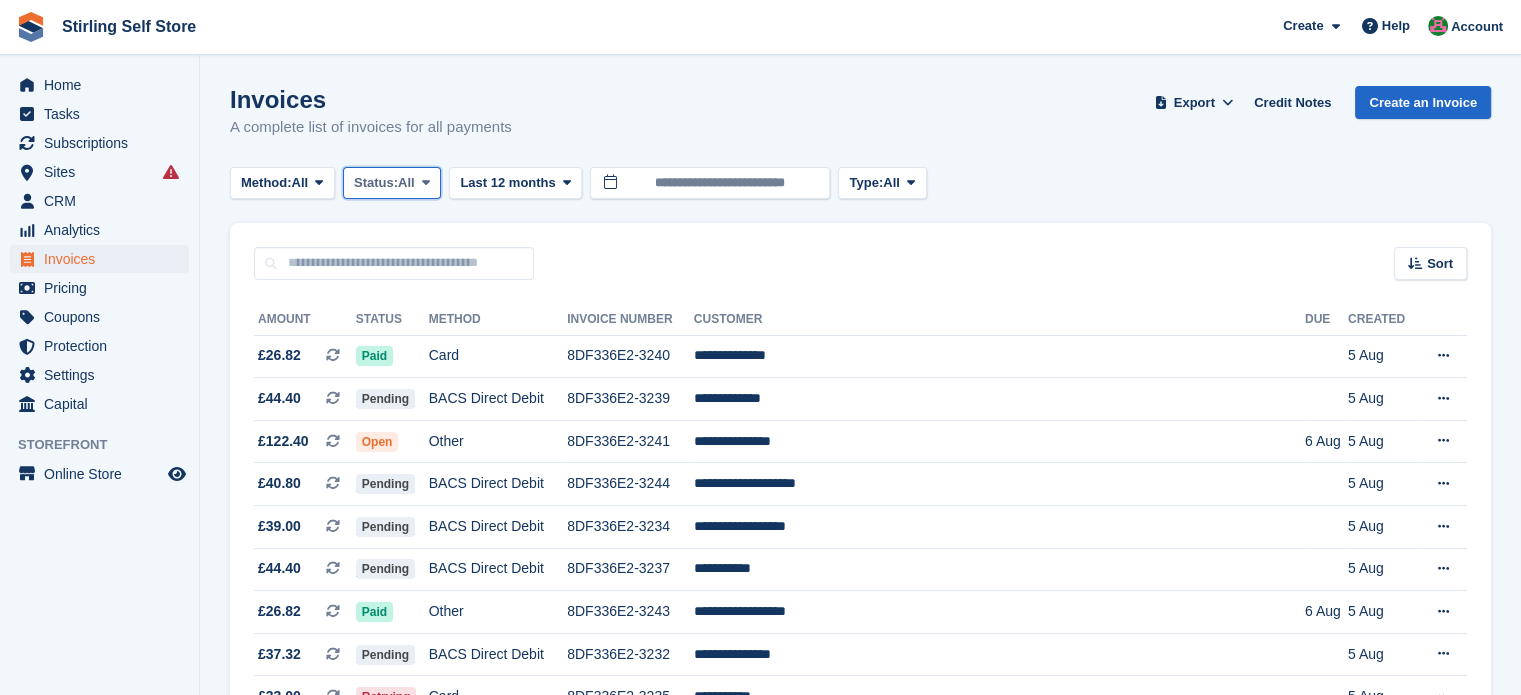 click at bounding box center [426, 182] 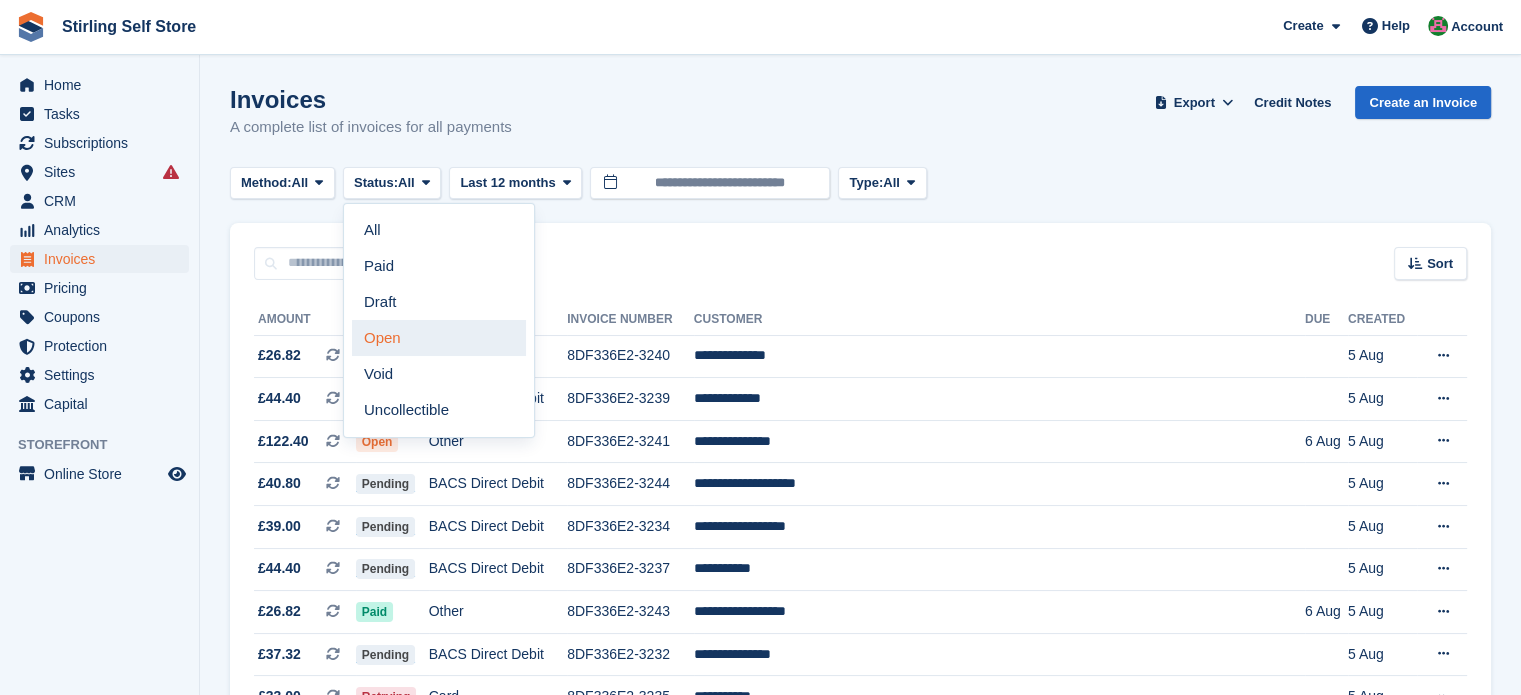 click on "Open" at bounding box center (439, 338) 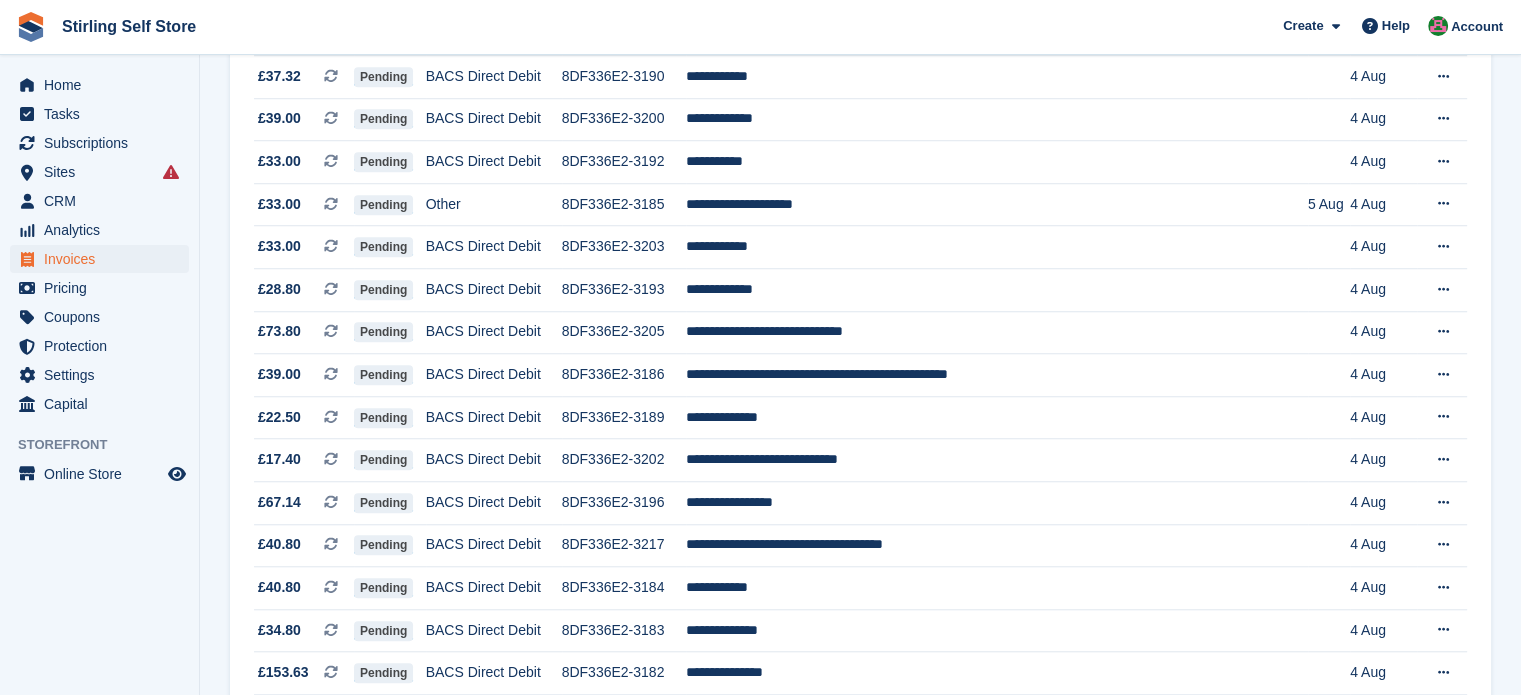 scroll, scrollTop: 1879, scrollLeft: 0, axis: vertical 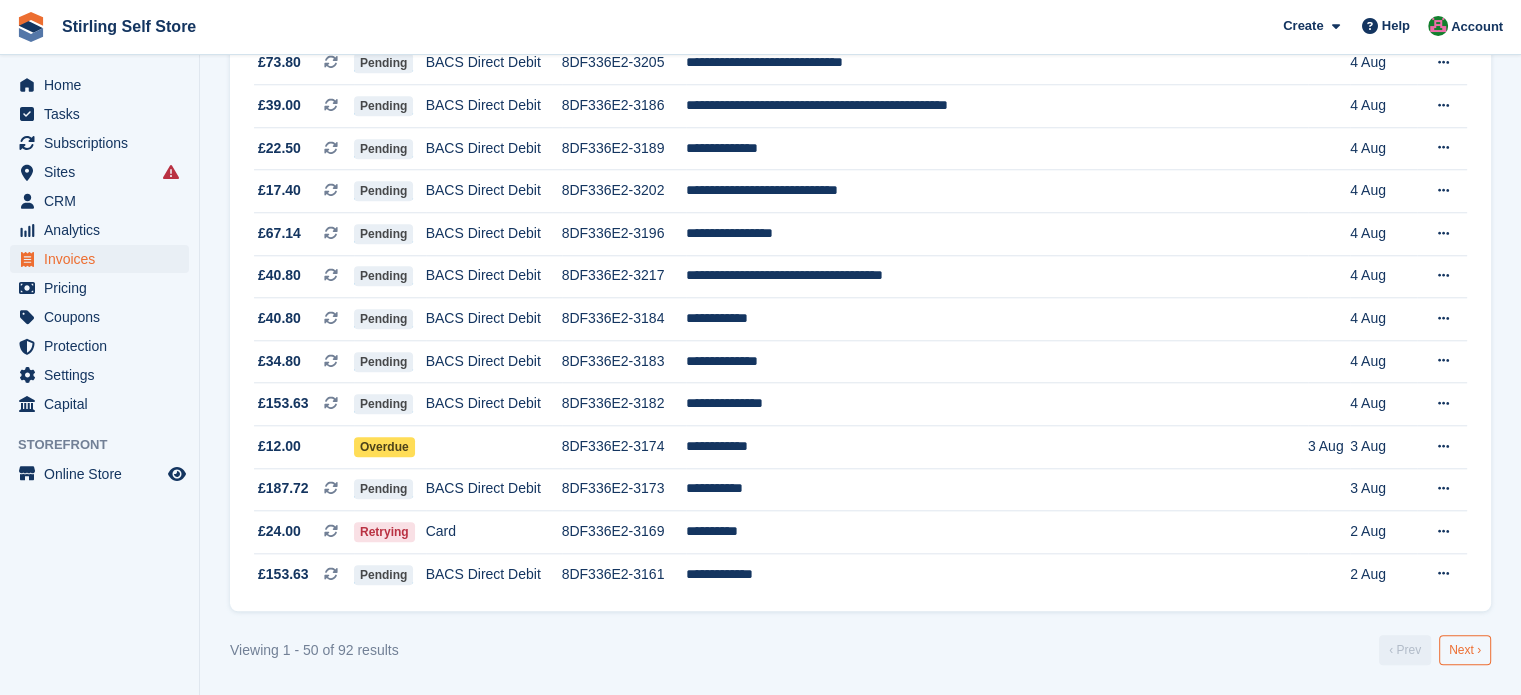 click on "Next ›" at bounding box center (1465, 650) 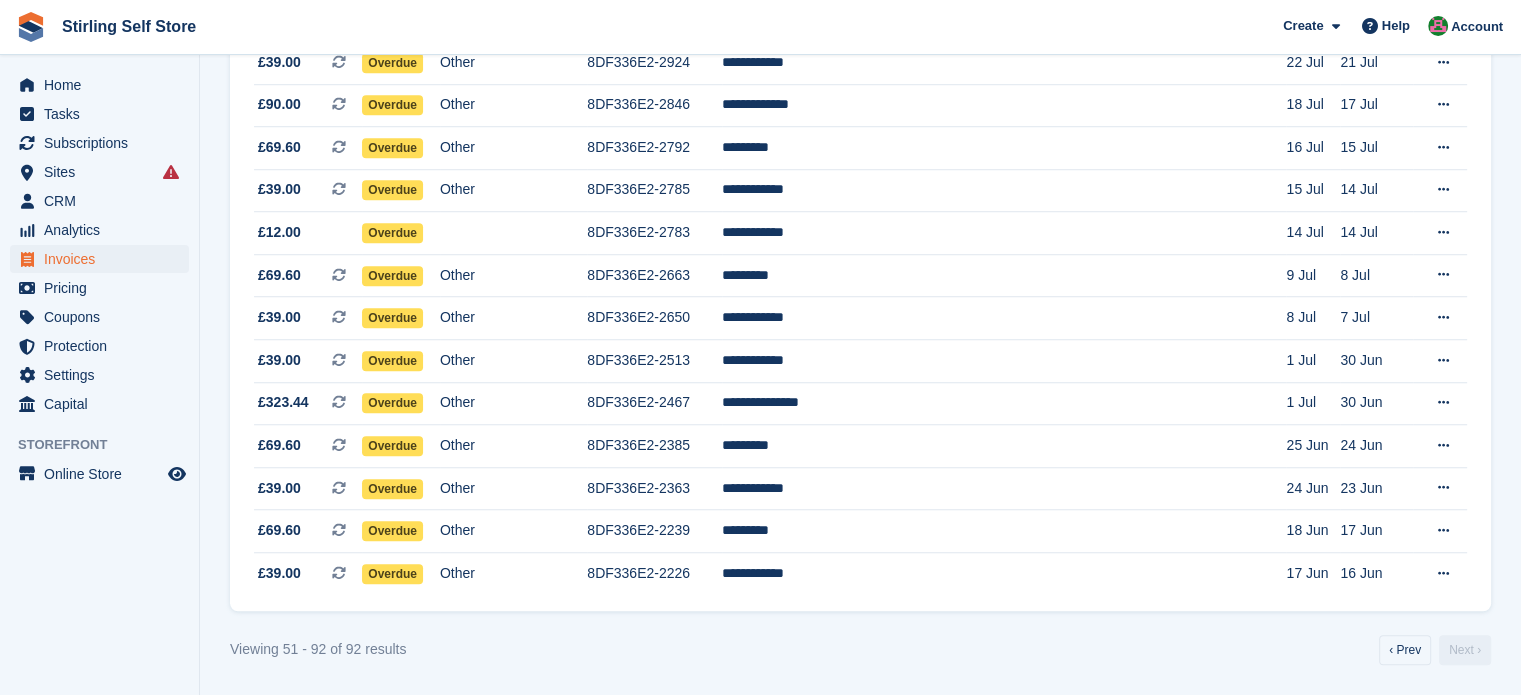 scroll, scrollTop: 1536, scrollLeft: 0, axis: vertical 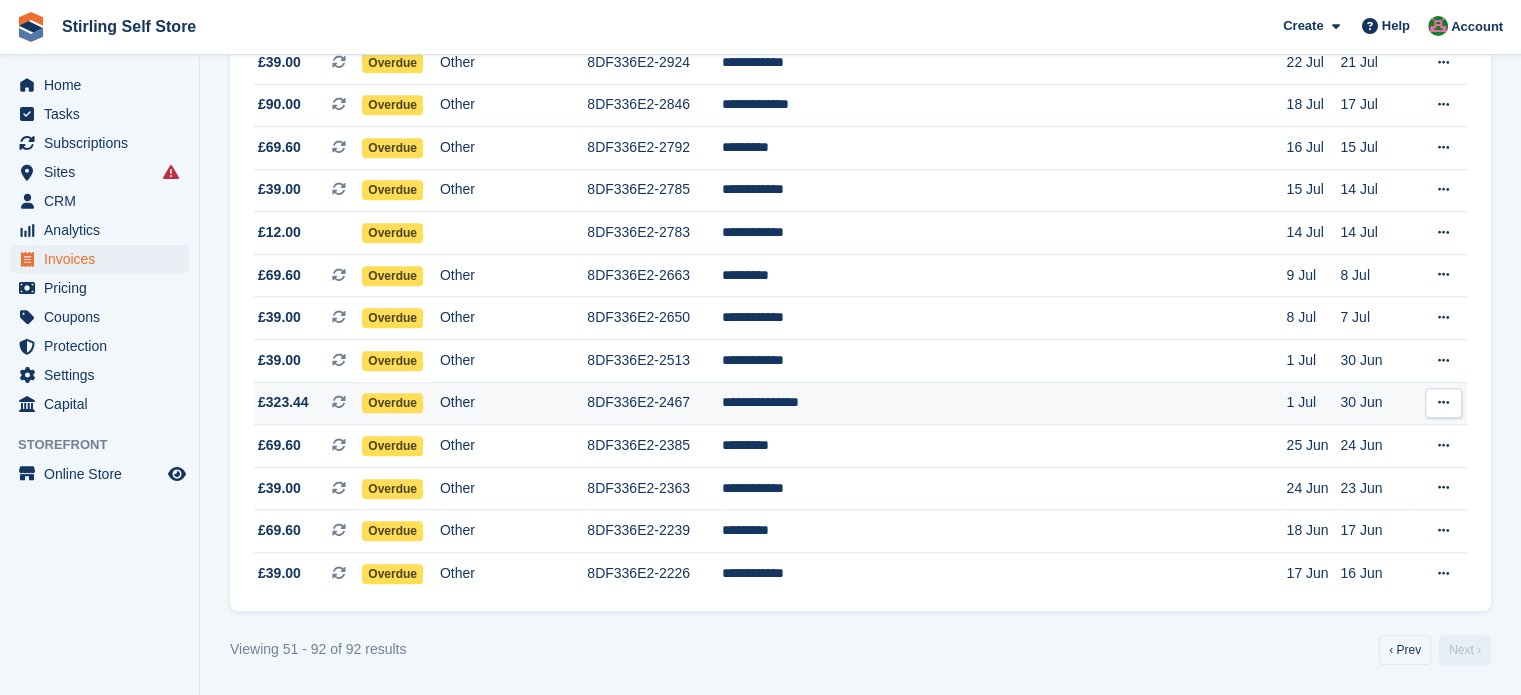 click on "**********" at bounding box center (1004, 403) 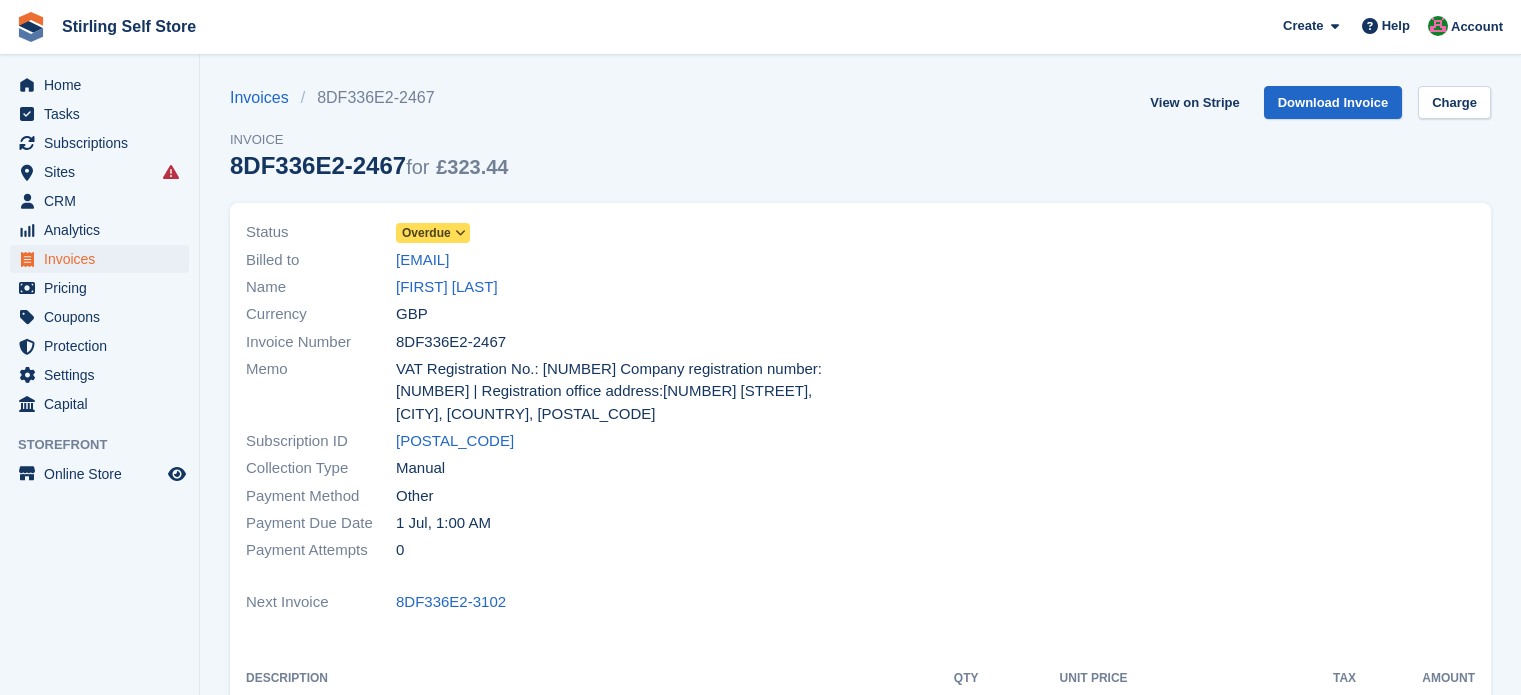 scroll, scrollTop: 0, scrollLeft: 0, axis: both 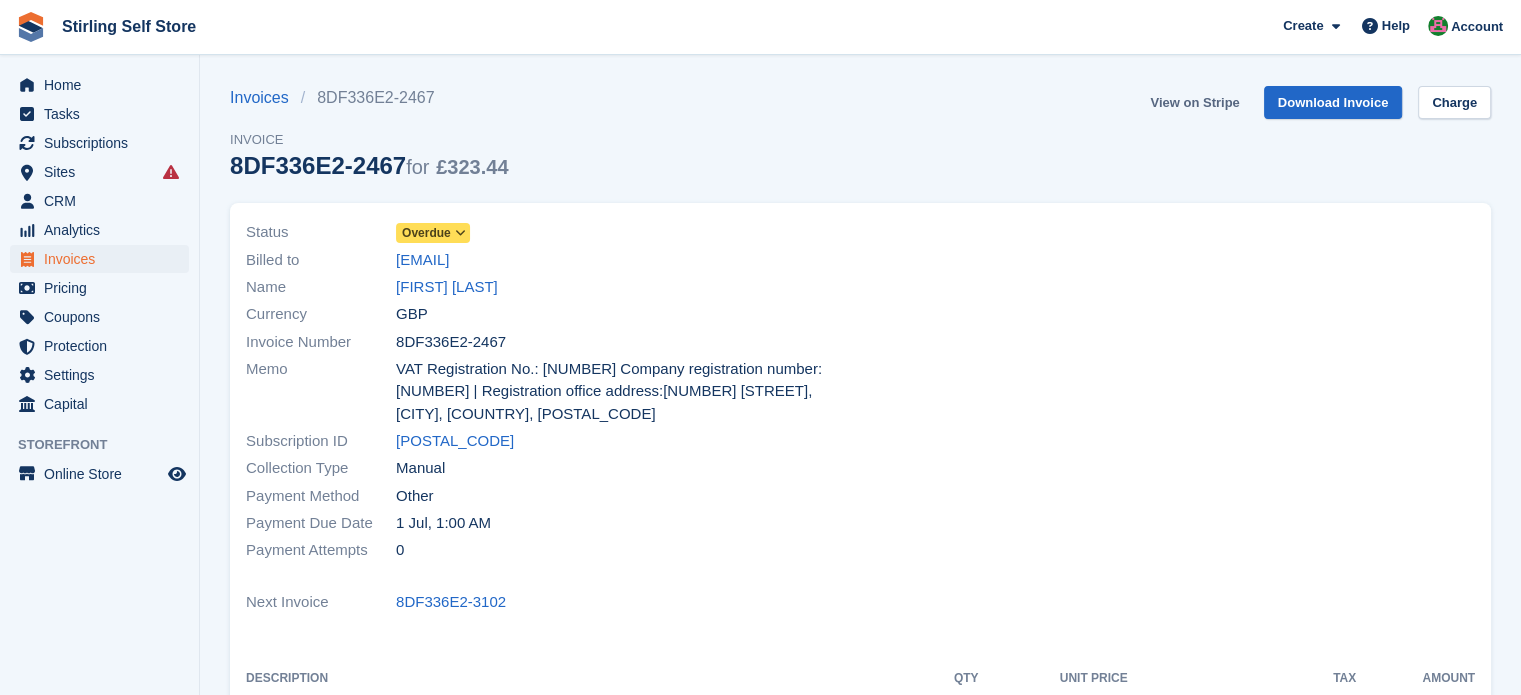 click on "View on Stripe" at bounding box center (1194, 102) 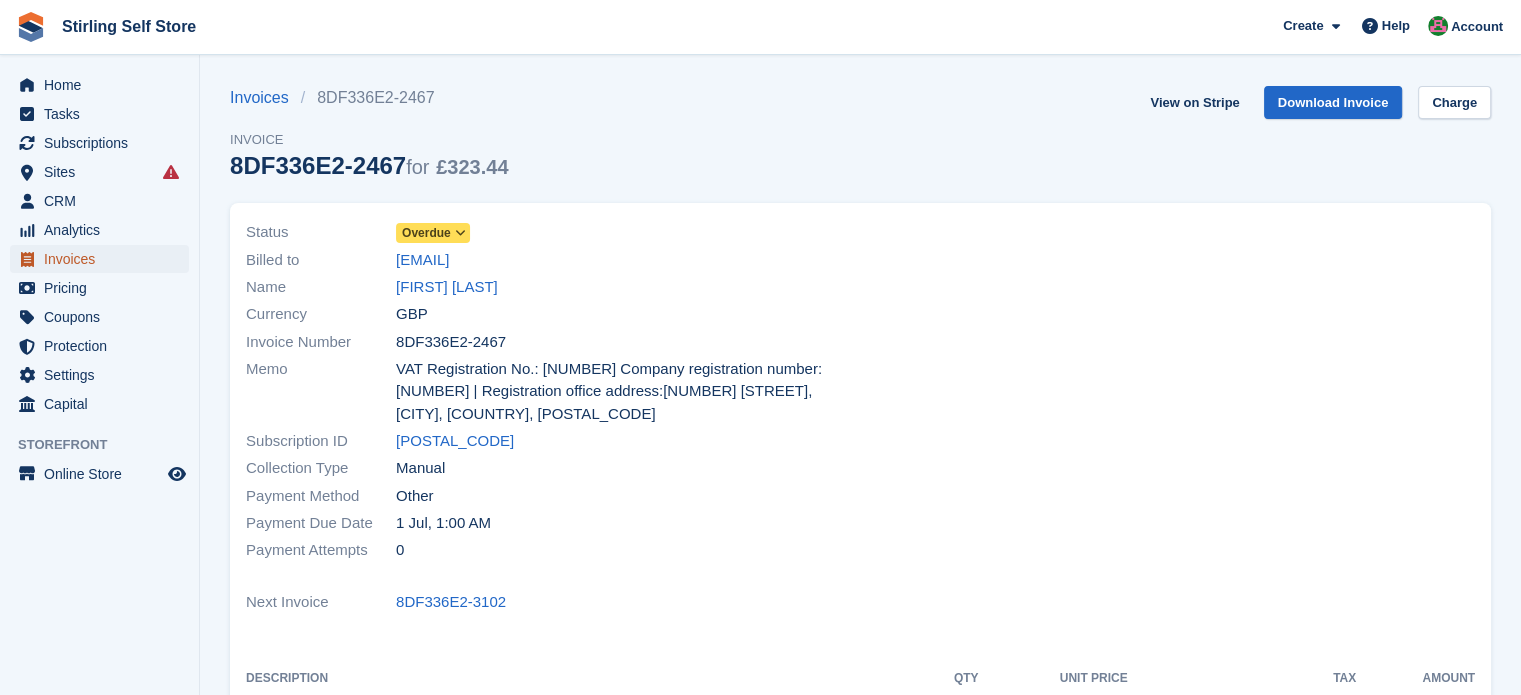 click on "Invoices" at bounding box center (104, 259) 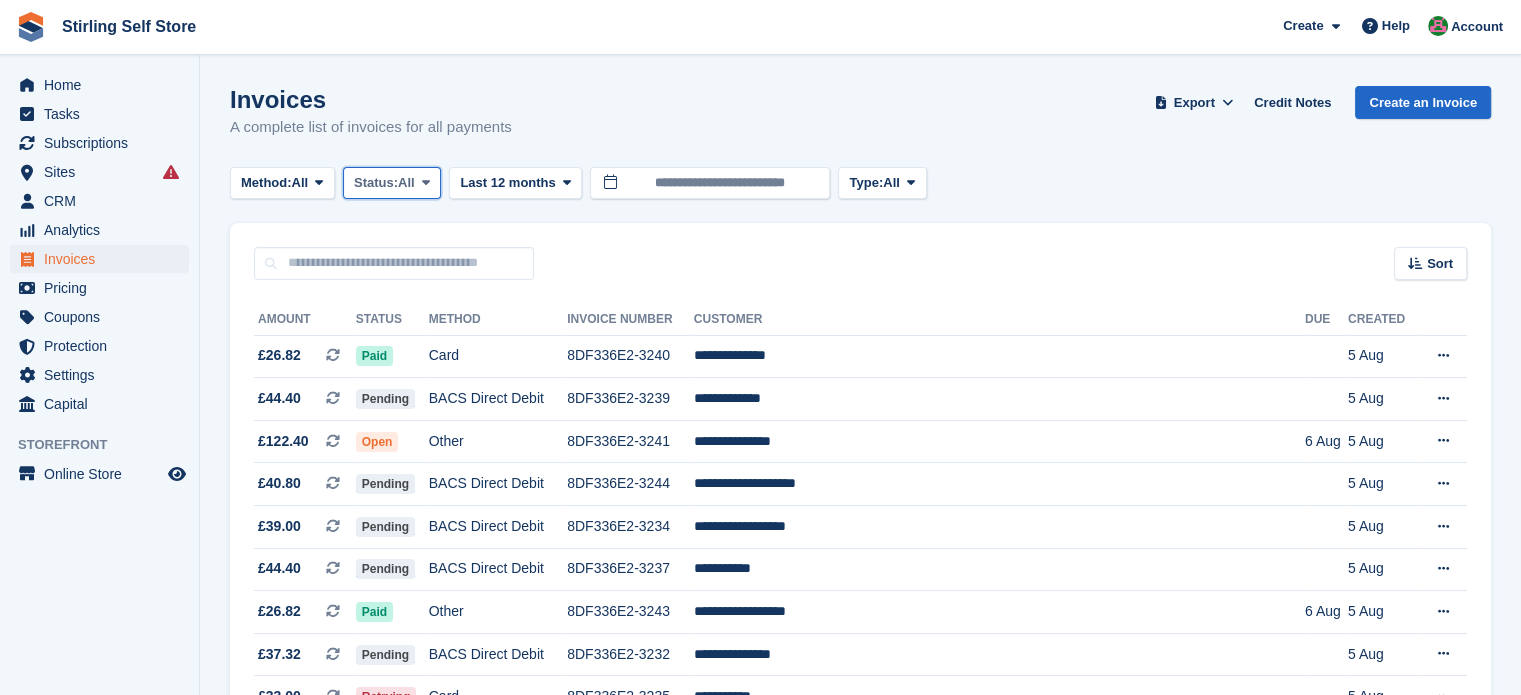 click at bounding box center (426, 182) 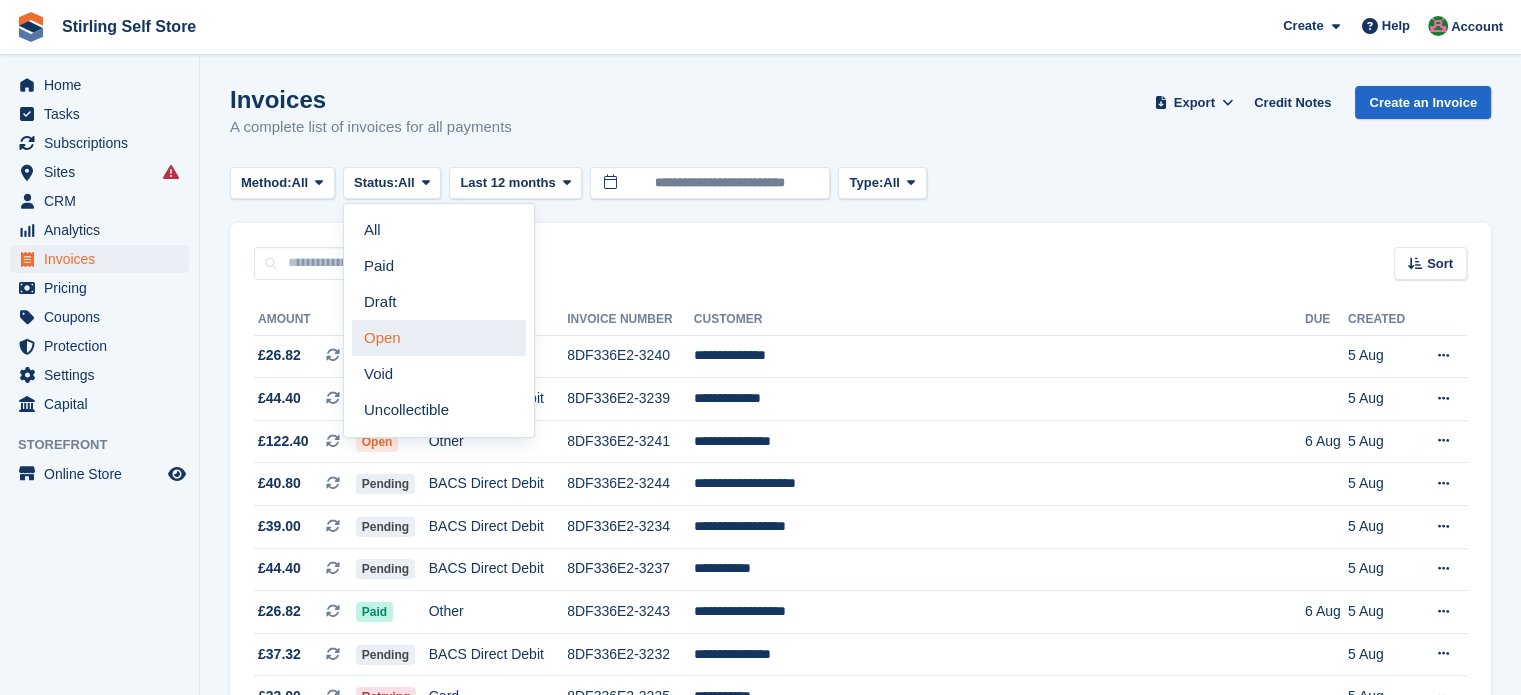 click on "Open" at bounding box center (439, 338) 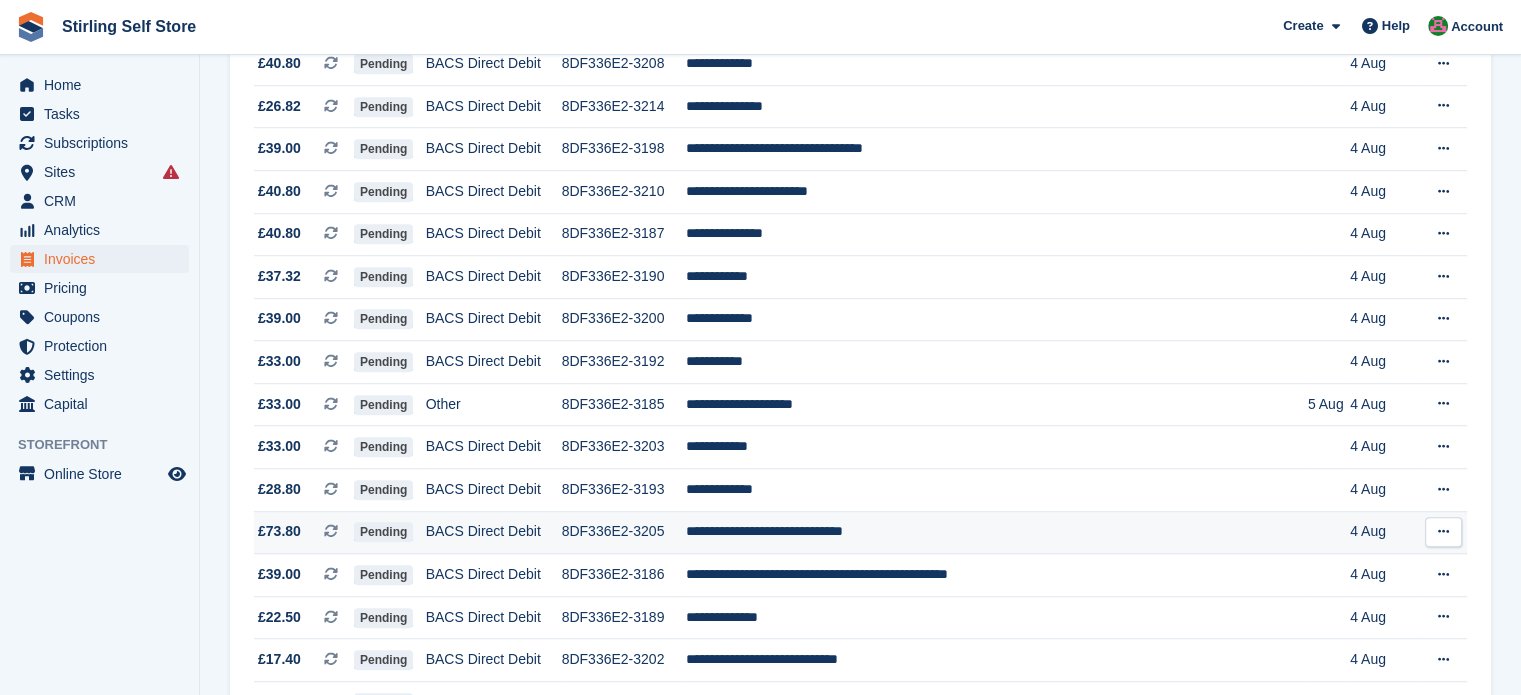 scroll, scrollTop: 1879, scrollLeft: 0, axis: vertical 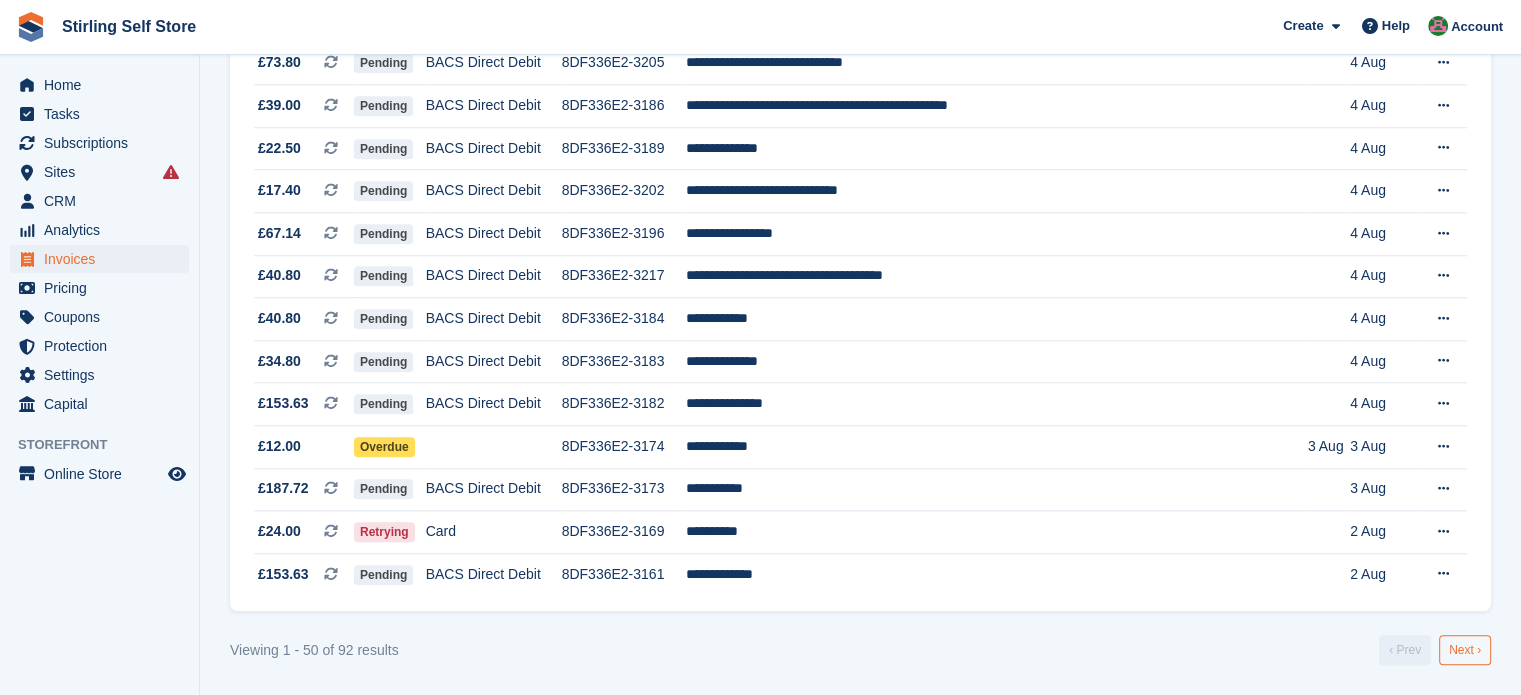 click on "Next ›" at bounding box center [1465, 650] 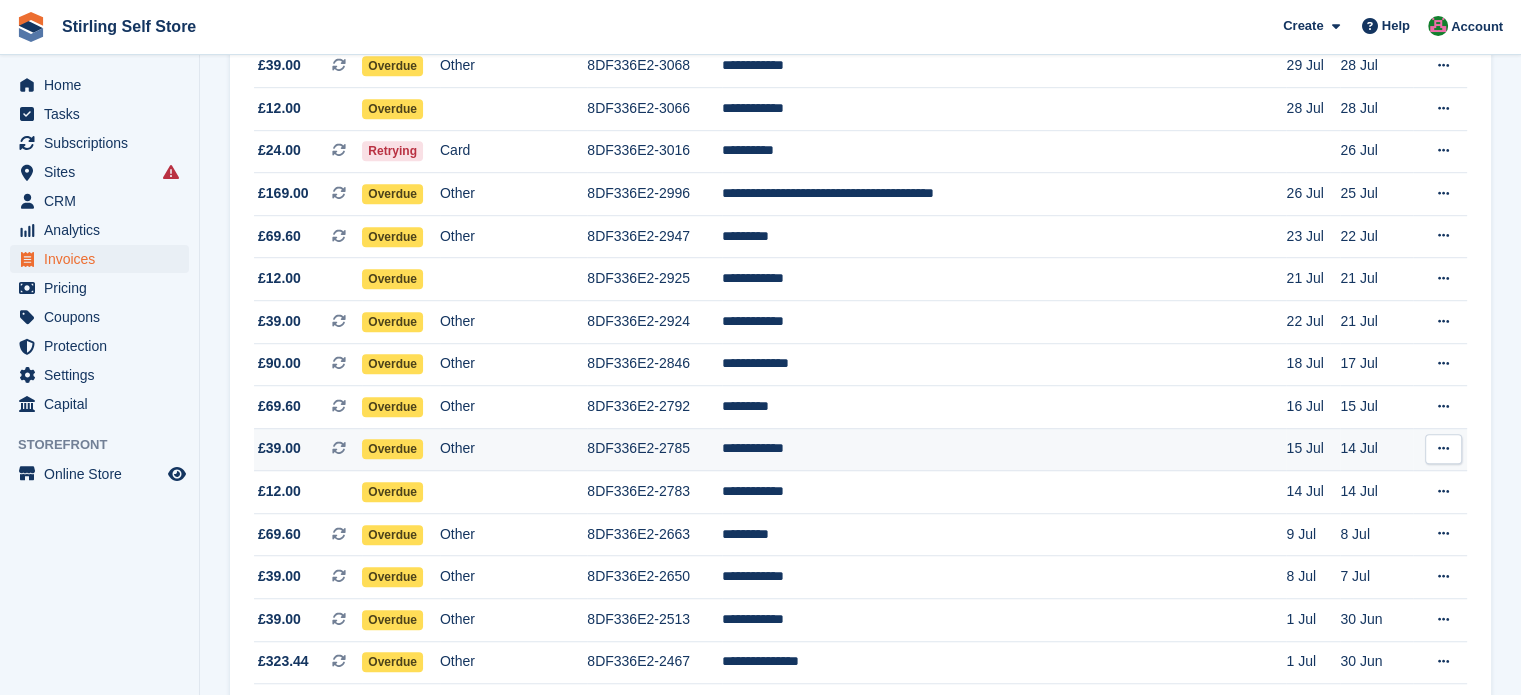 scroll, scrollTop: 1236, scrollLeft: 0, axis: vertical 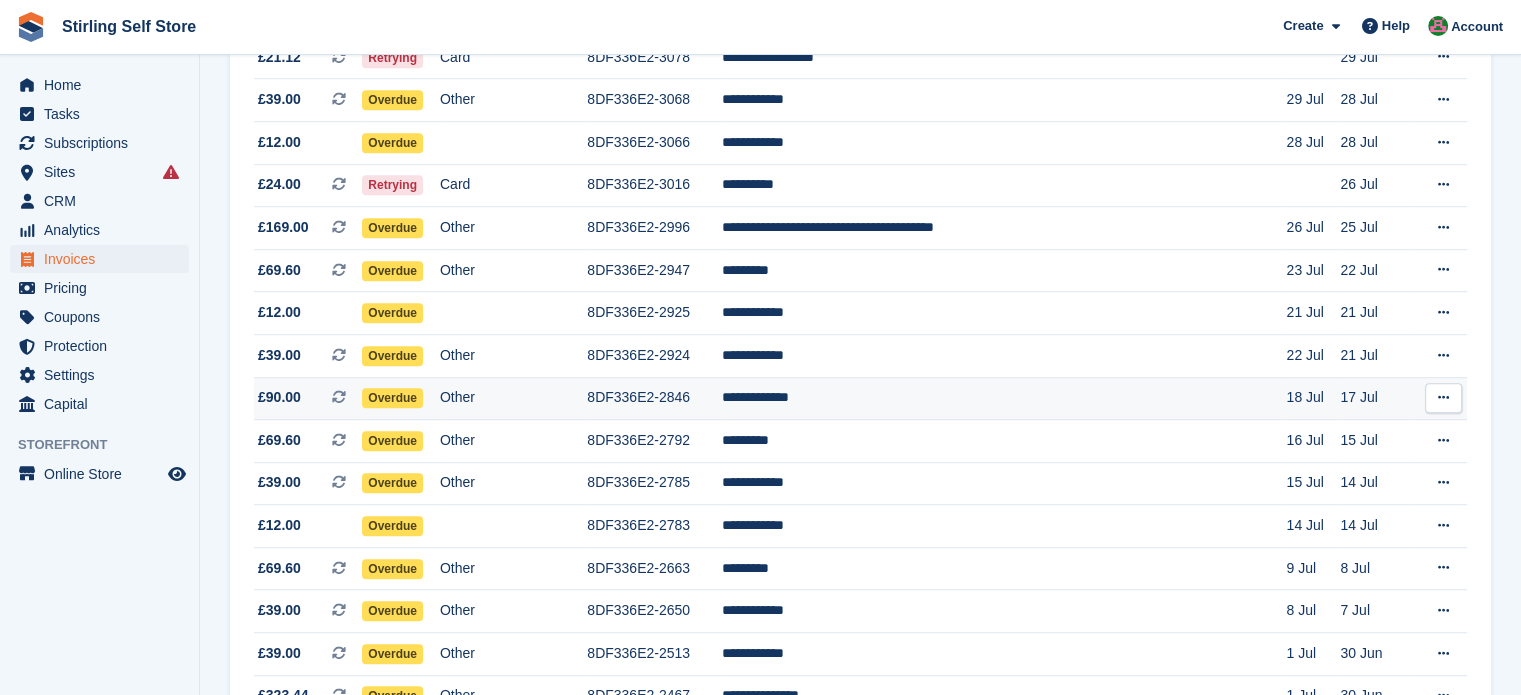 click on "**********" at bounding box center (1004, 398) 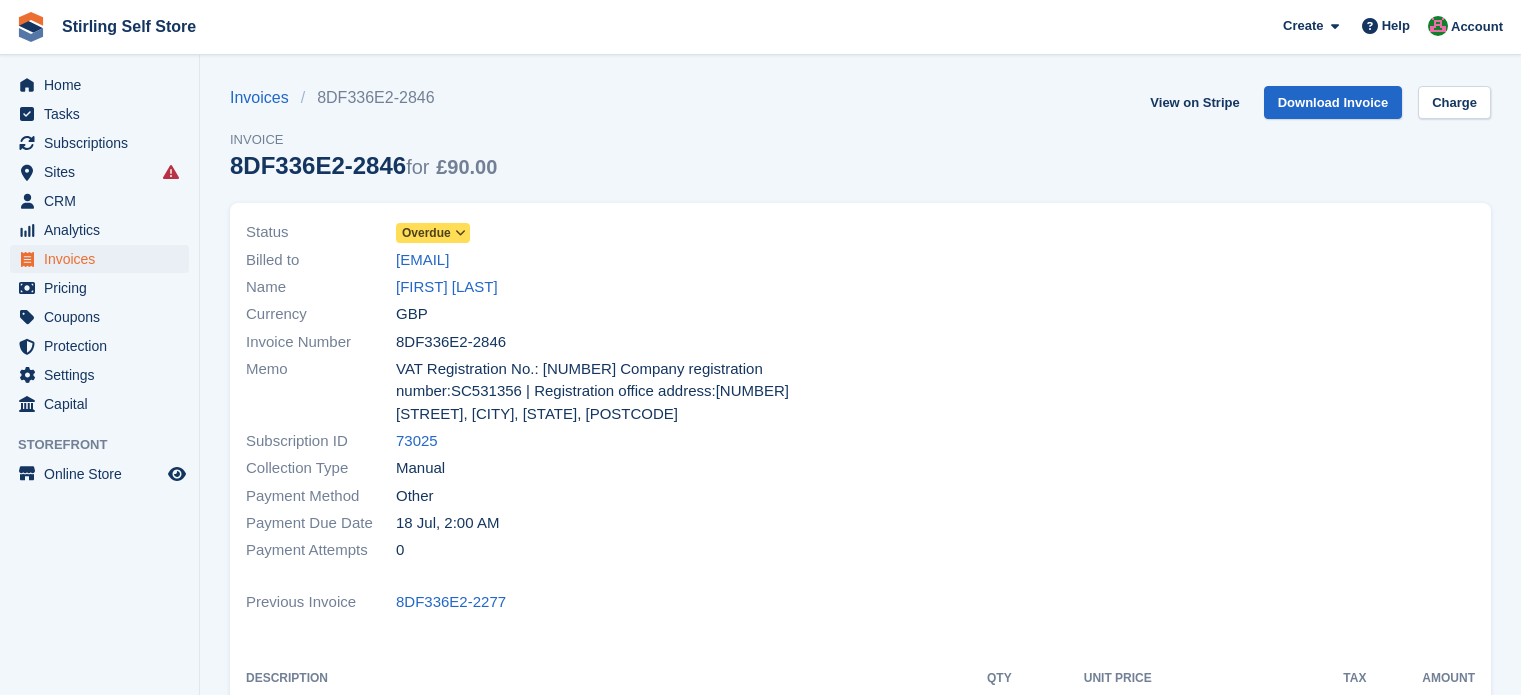 scroll, scrollTop: 0, scrollLeft: 0, axis: both 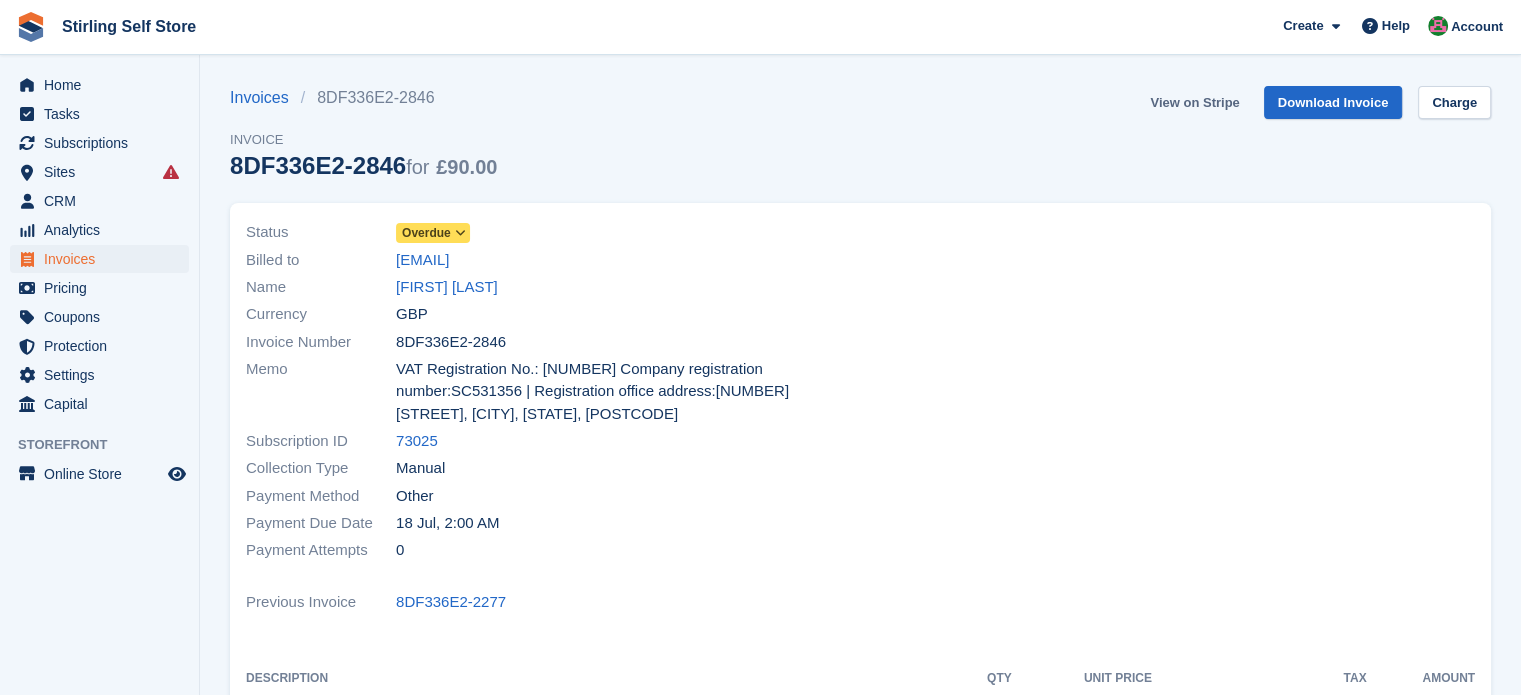 click on "View on Stripe" at bounding box center (1194, 102) 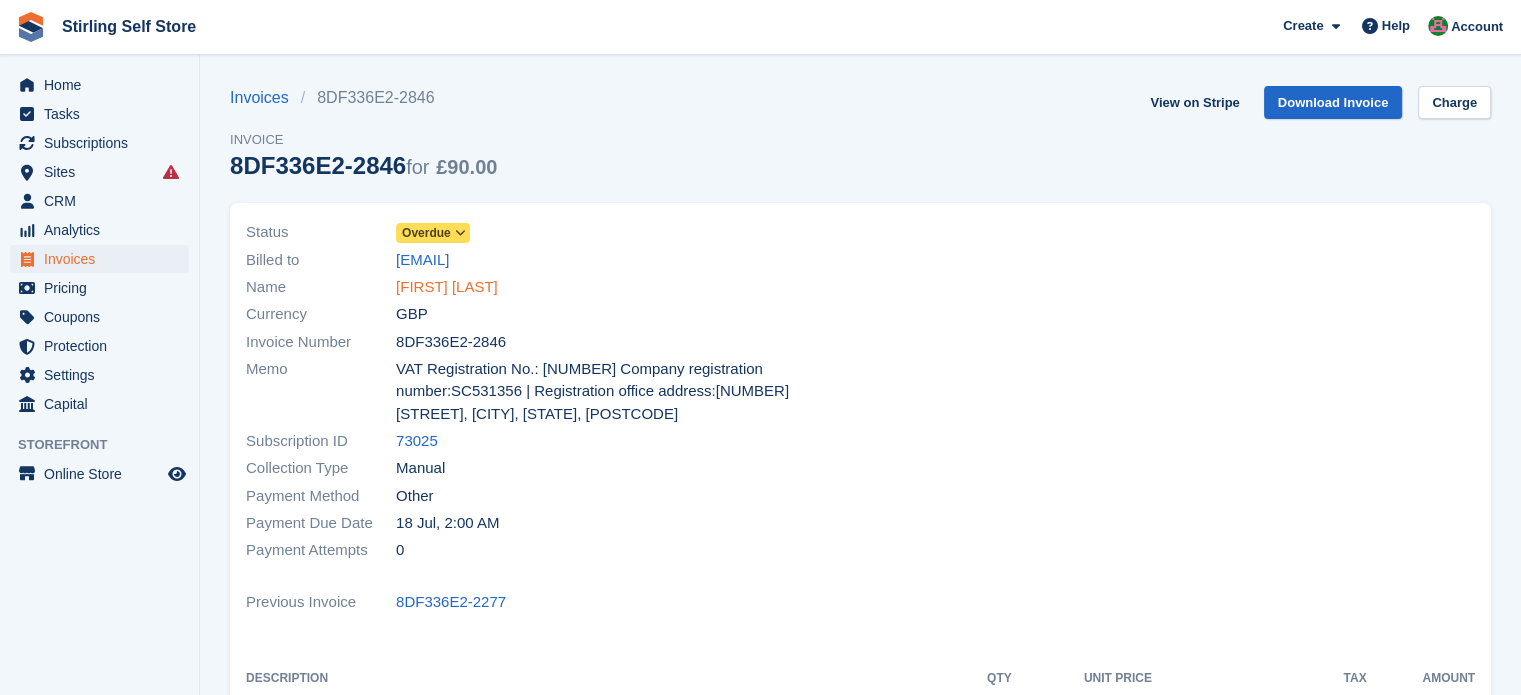 click on "Brian Sneddan" at bounding box center [447, 287] 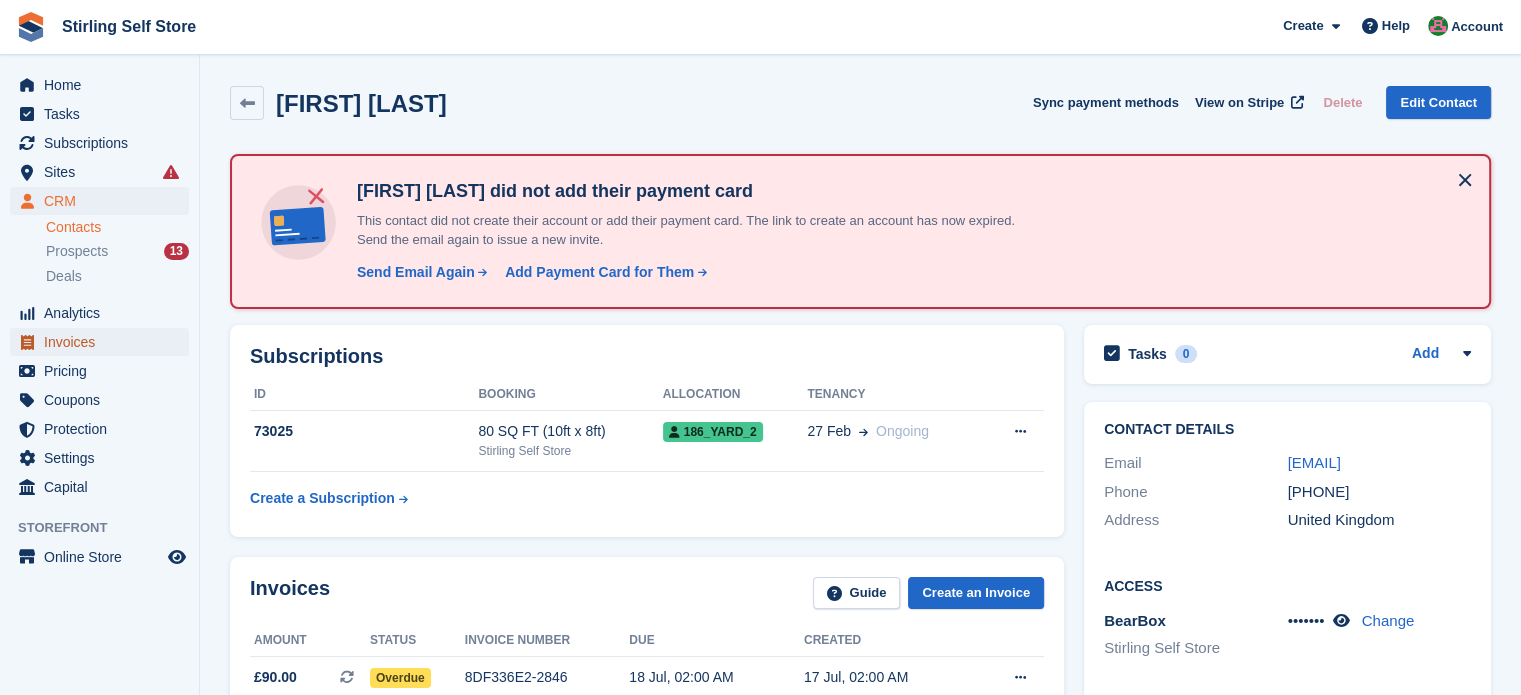 click on "Invoices" at bounding box center [104, 342] 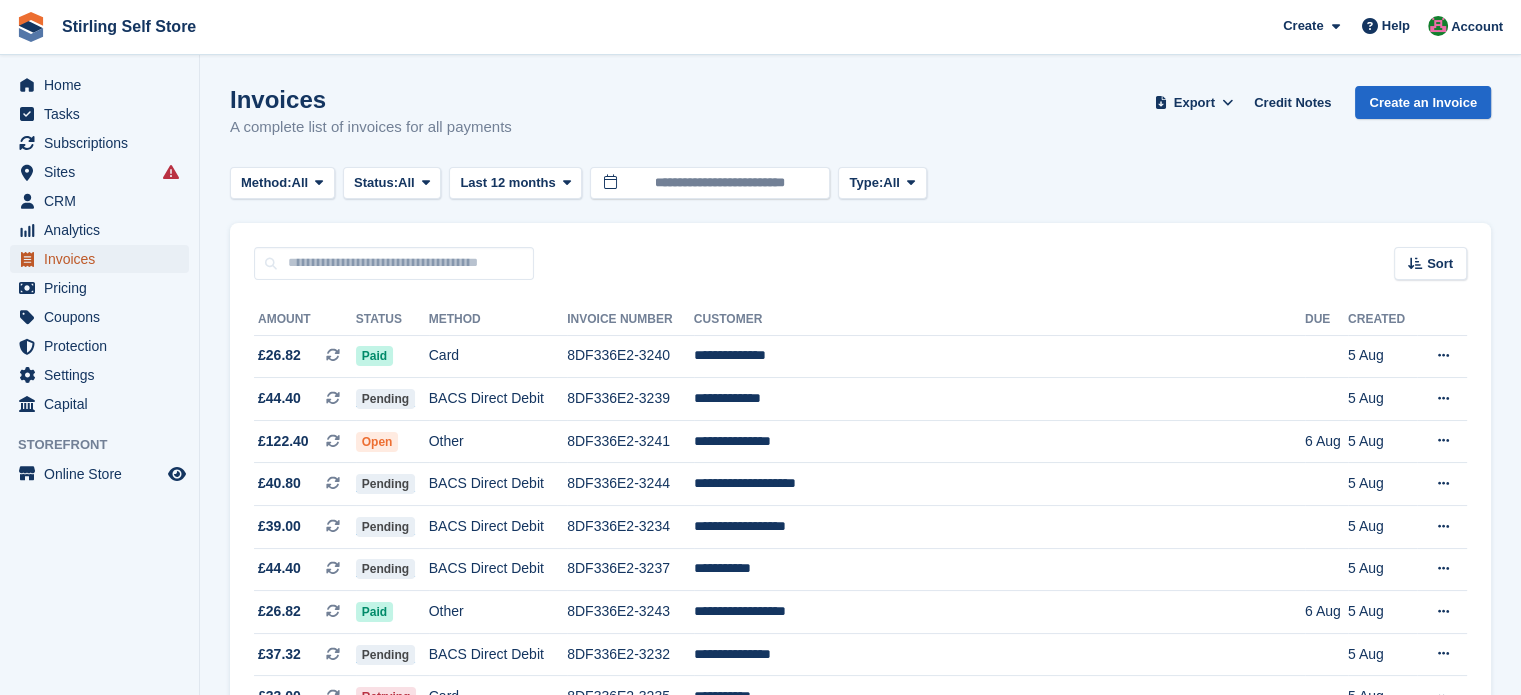 click on "Invoices" at bounding box center [104, 259] 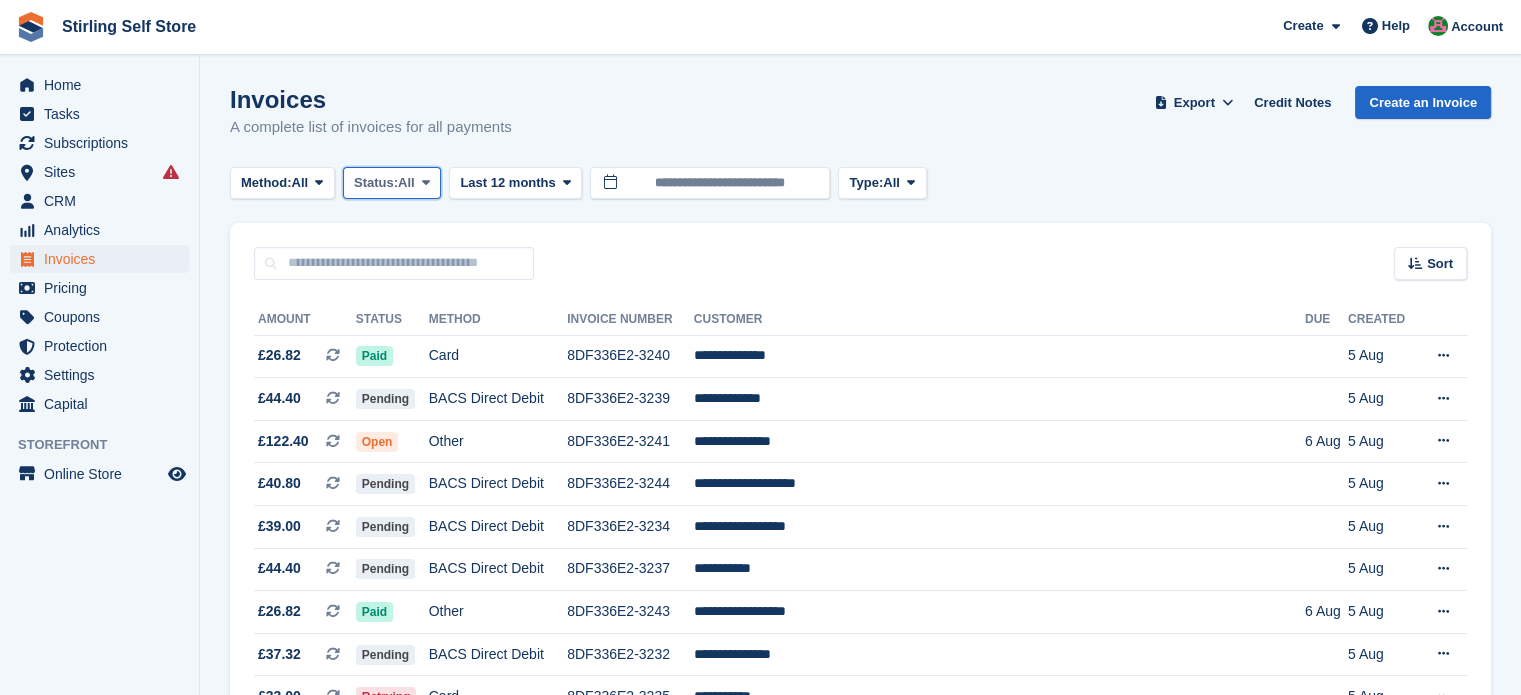 click at bounding box center (426, 182) 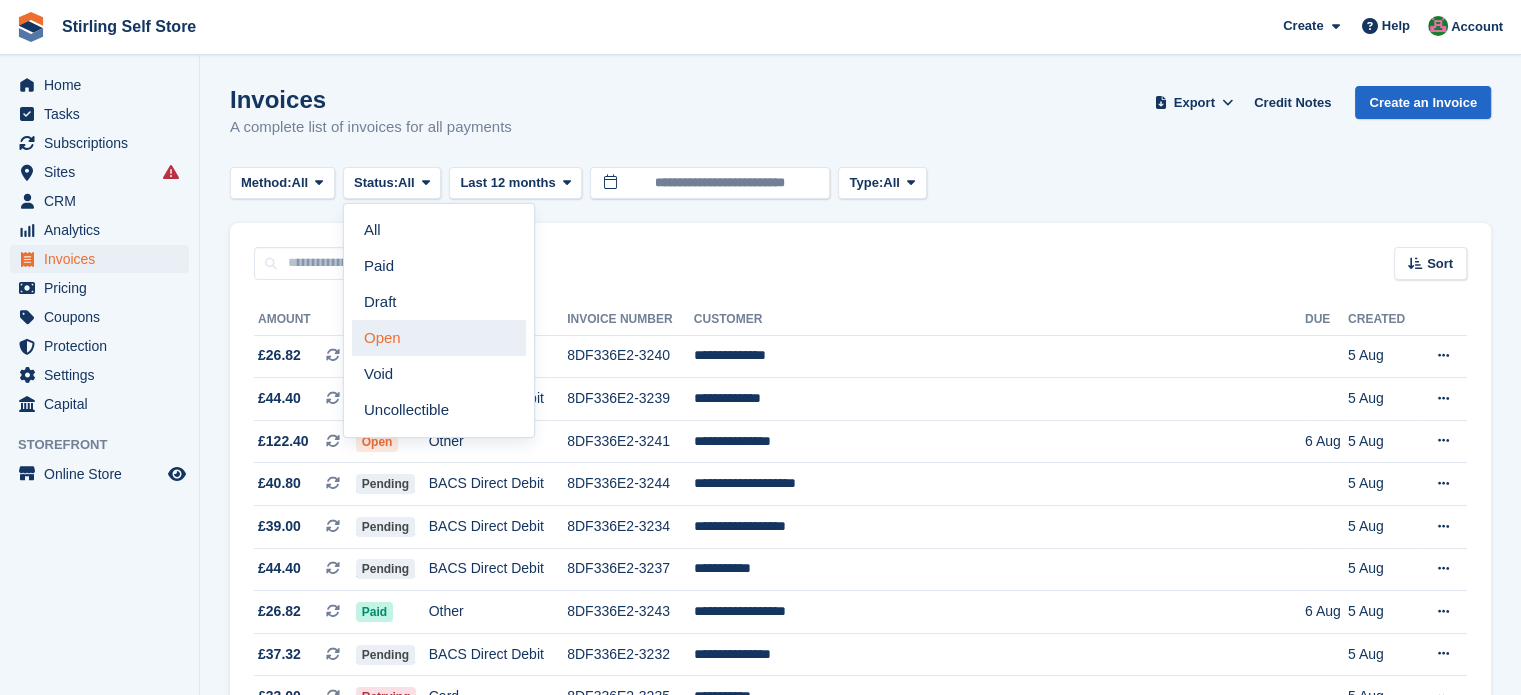 click on "Open" at bounding box center (439, 338) 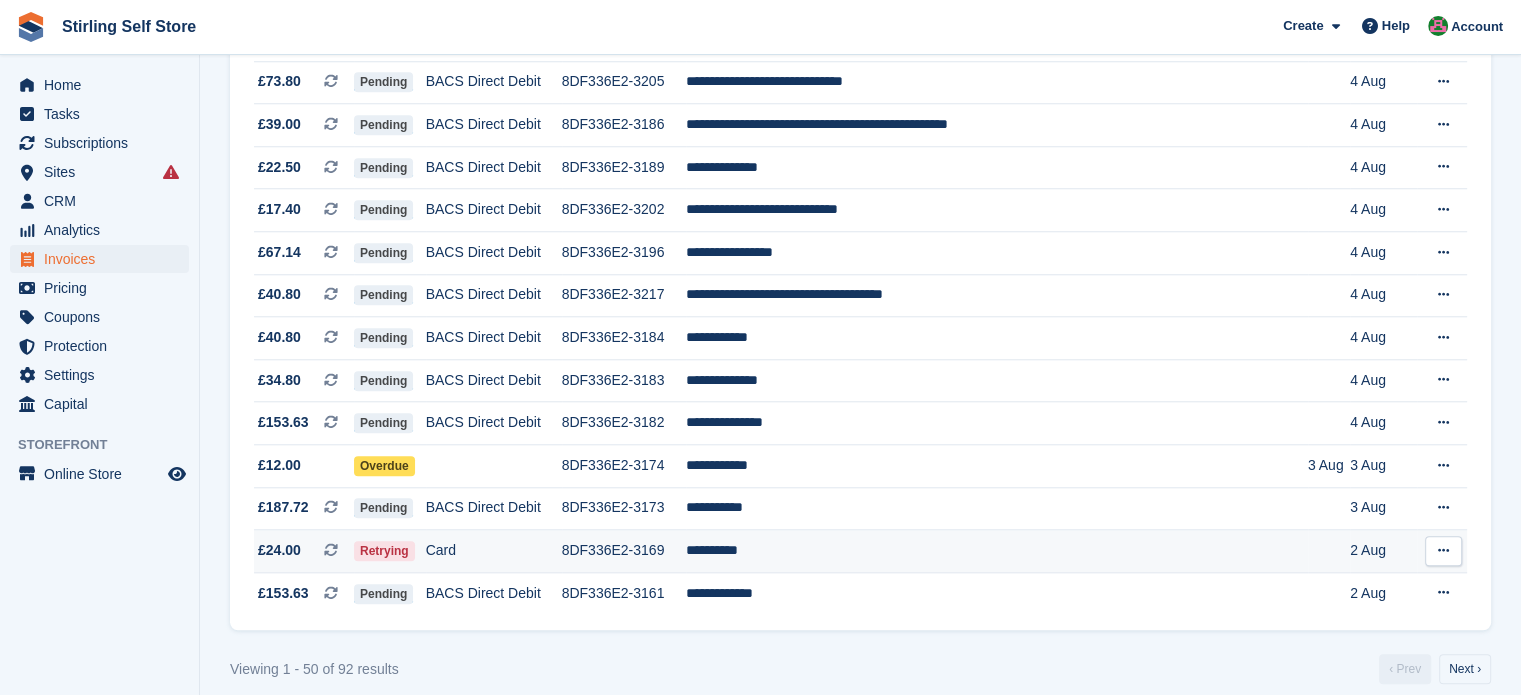 scroll, scrollTop: 1879, scrollLeft: 0, axis: vertical 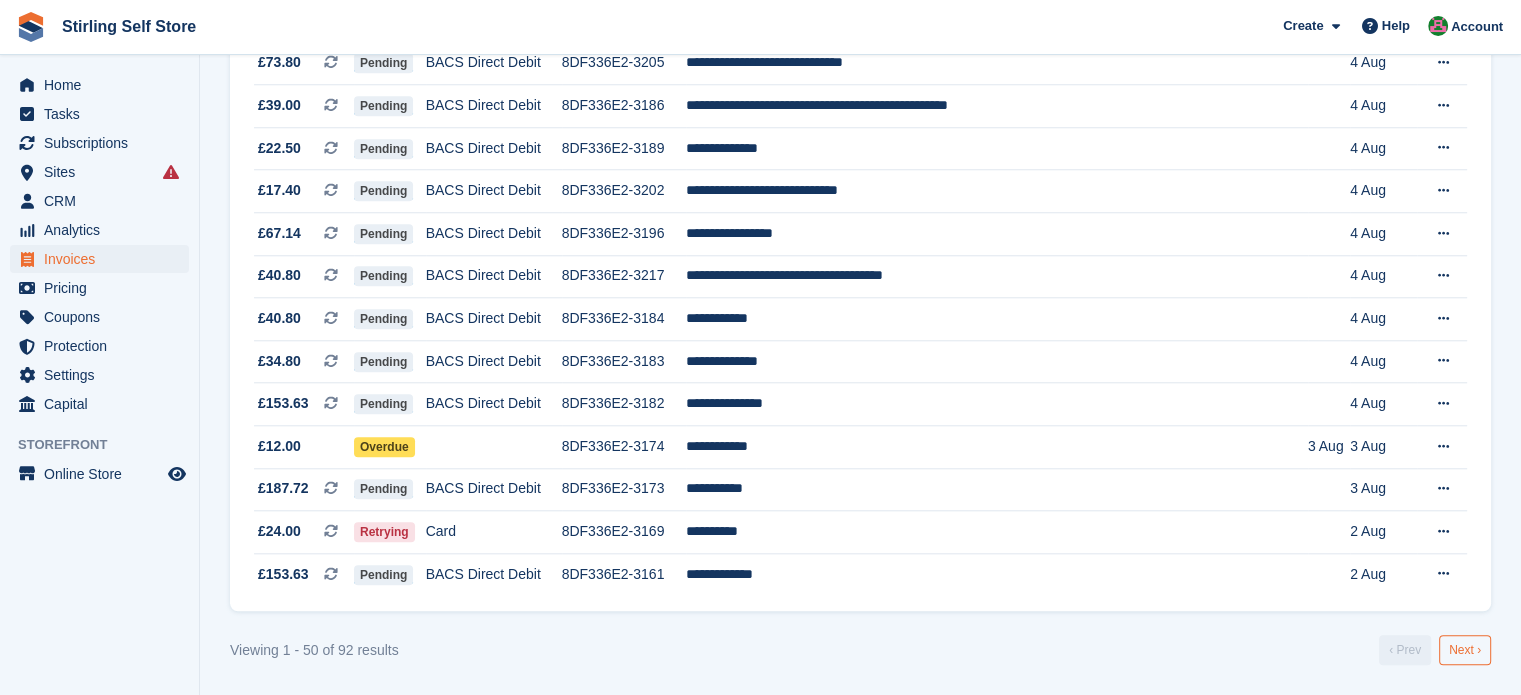 click on "Next ›" at bounding box center [1465, 650] 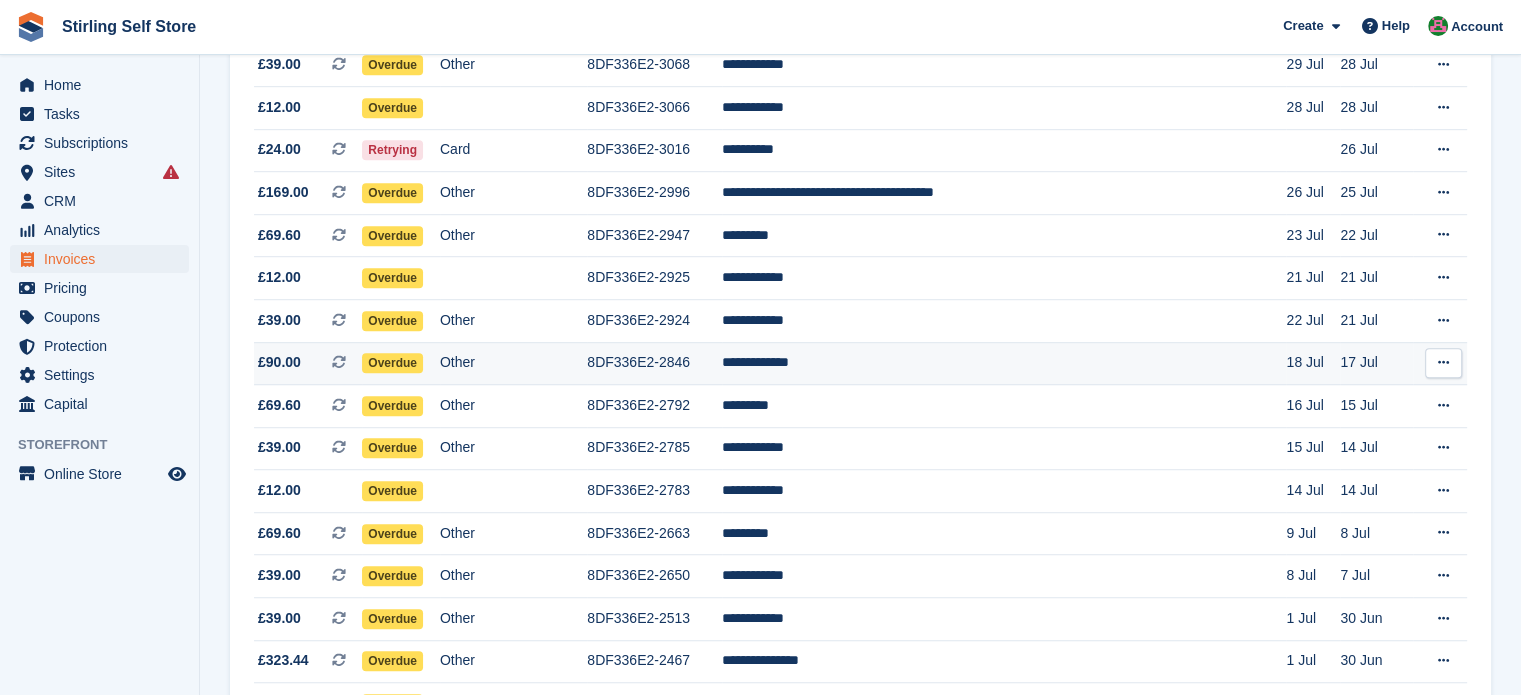 scroll, scrollTop: 1236, scrollLeft: 0, axis: vertical 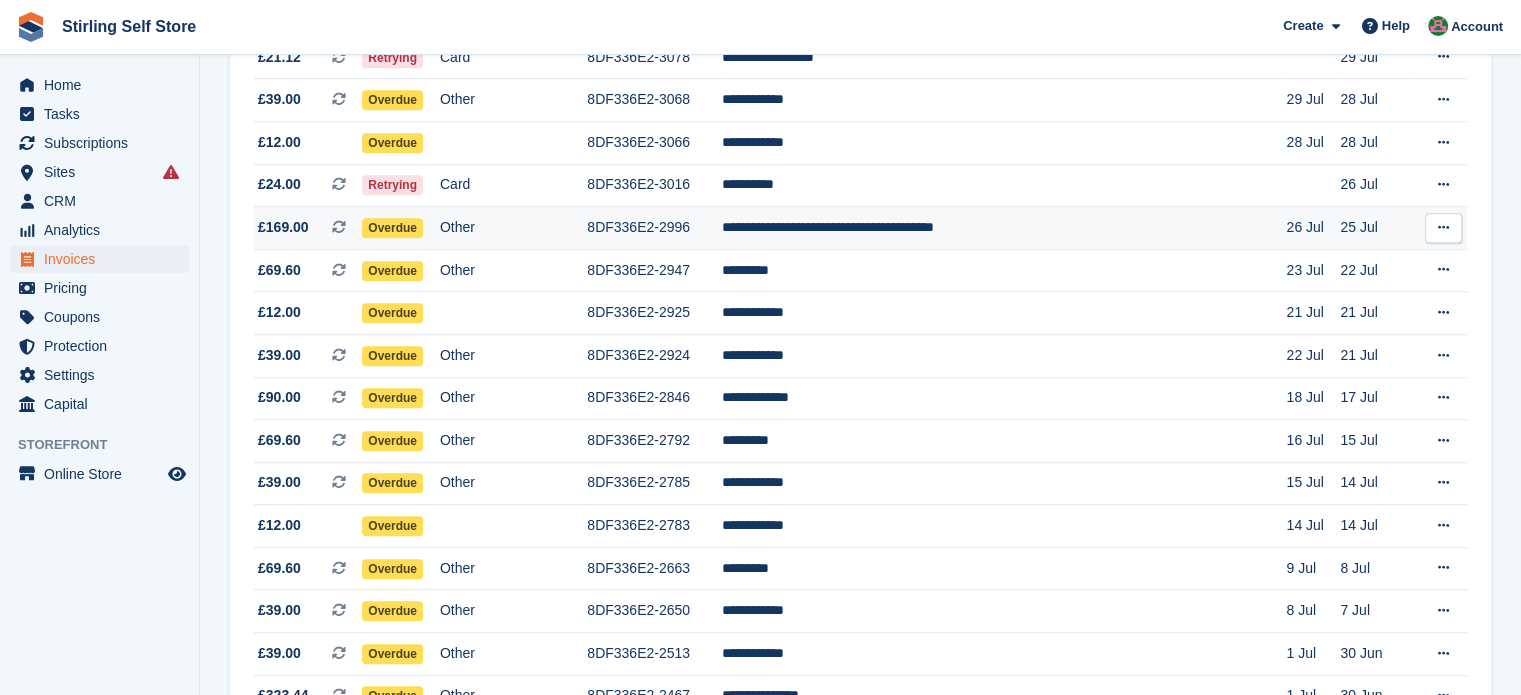 click on "**********" at bounding box center (1004, 228) 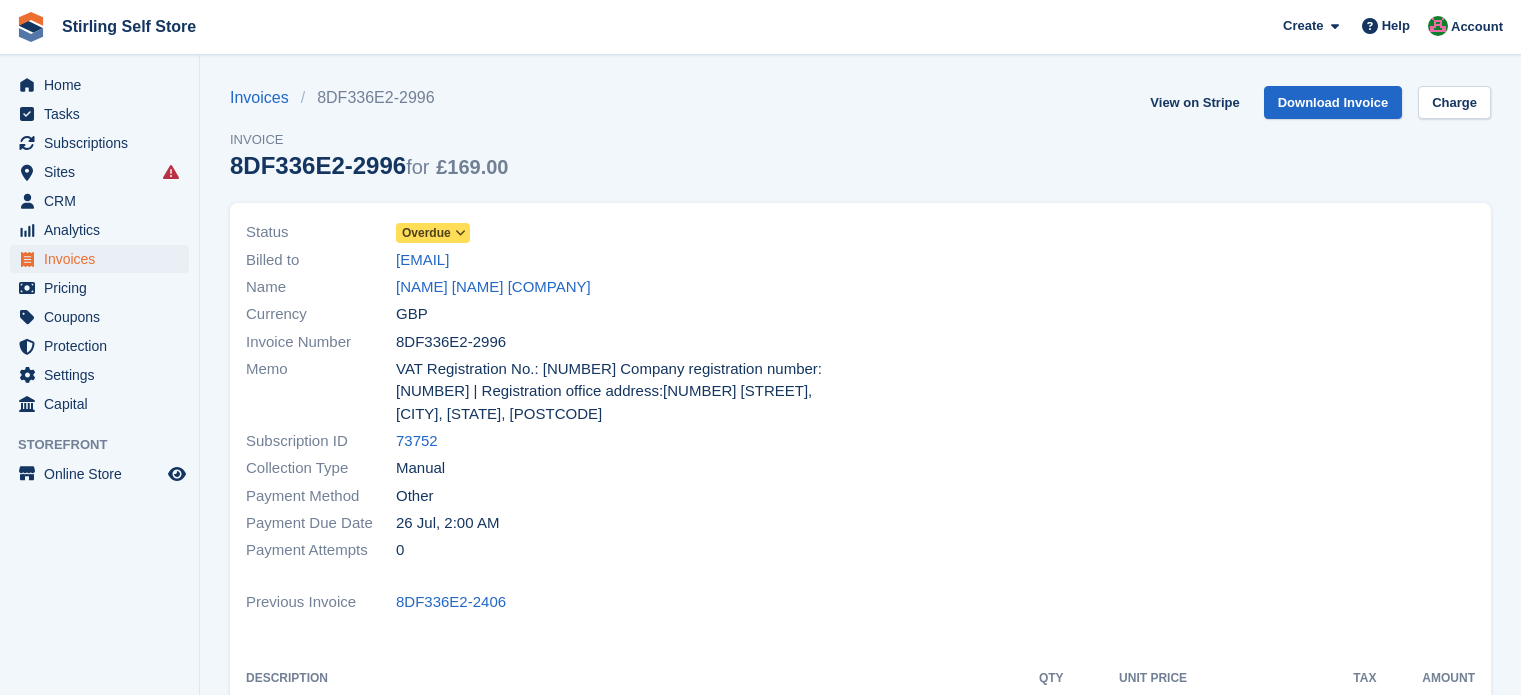 scroll, scrollTop: 0, scrollLeft: 0, axis: both 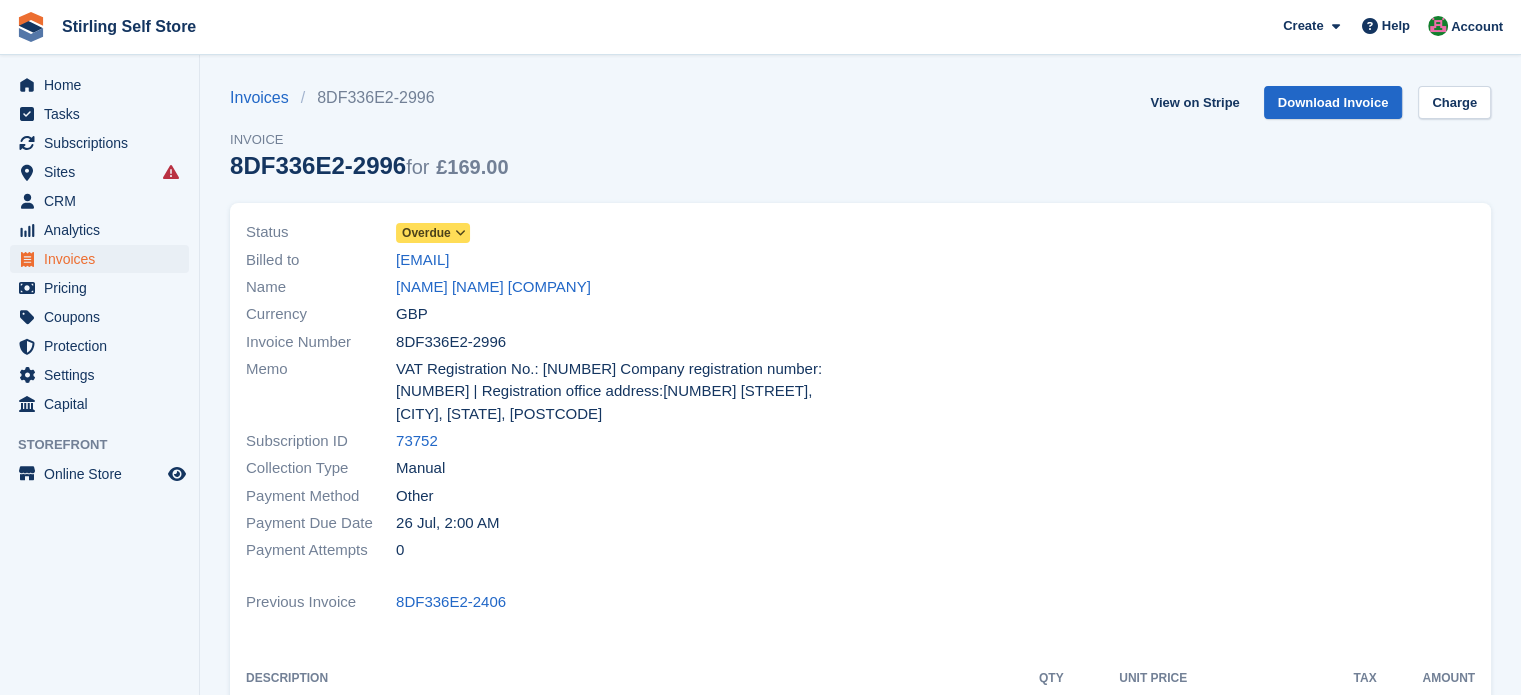 click at bounding box center (460, 233) 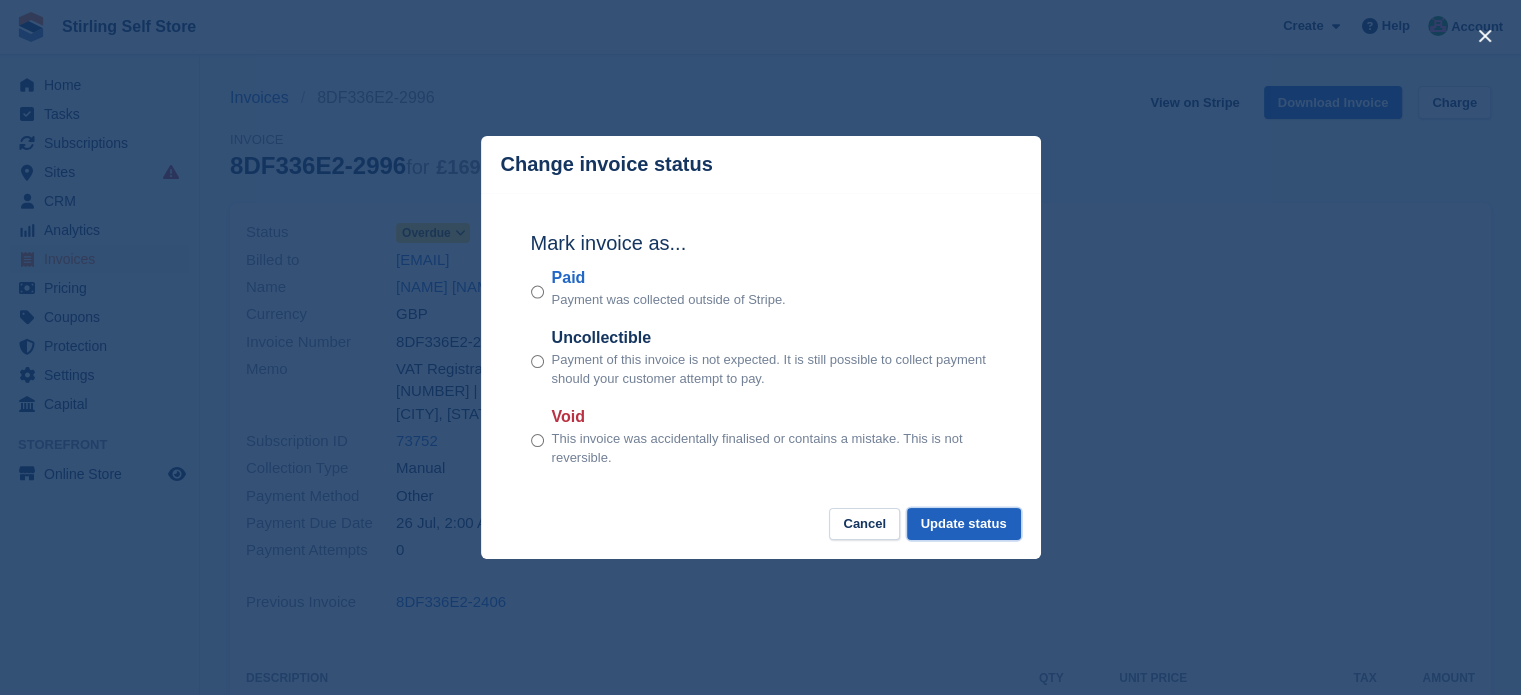 click on "Update status" at bounding box center (964, 524) 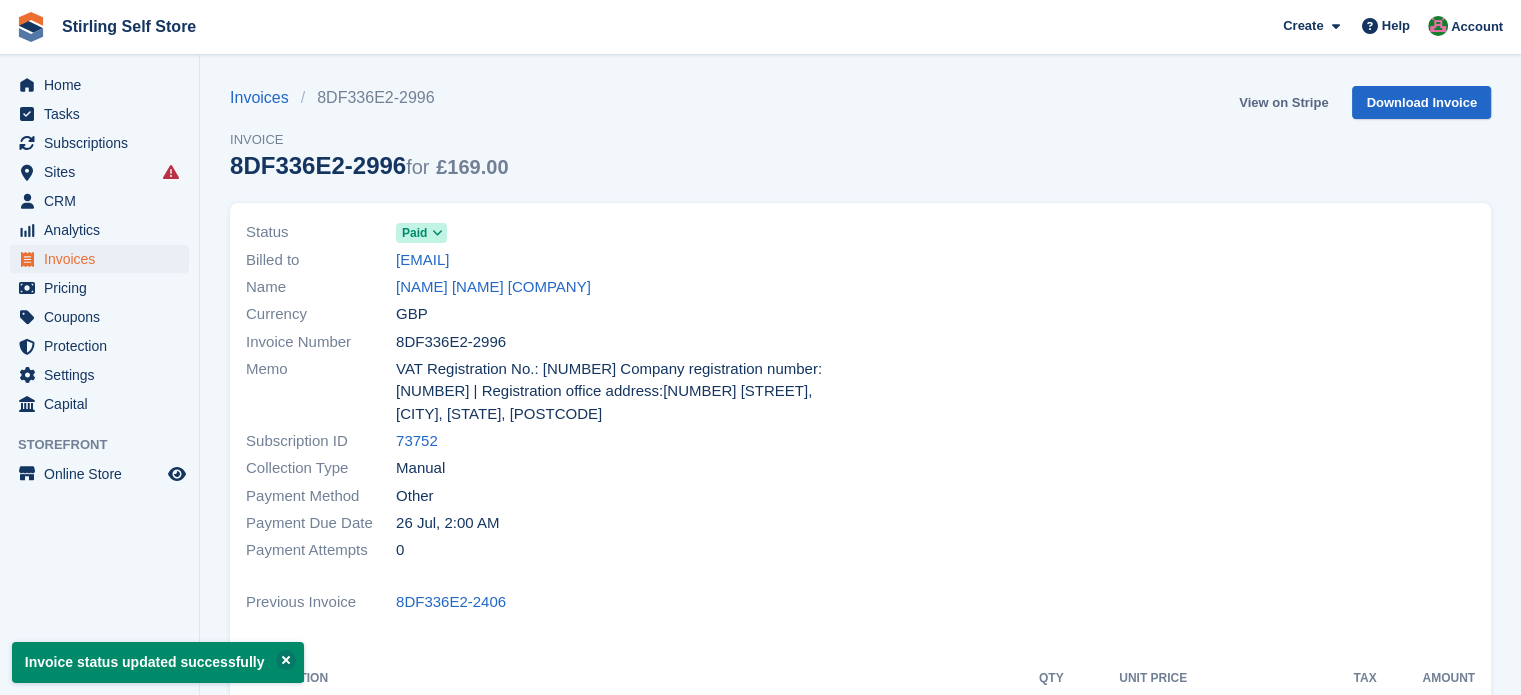 click on "View on Stripe" at bounding box center [1283, 102] 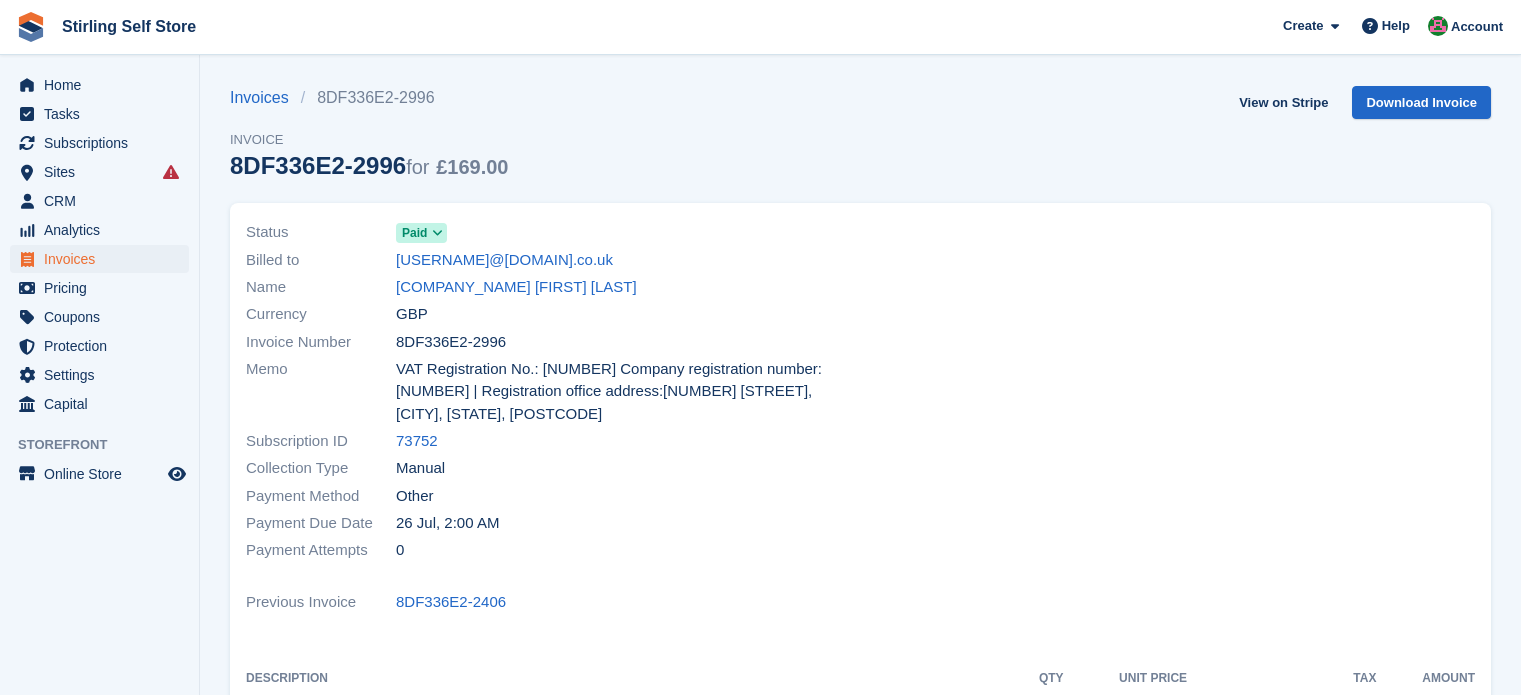 scroll, scrollTop: 0, scrollLeft: 0, axis: both 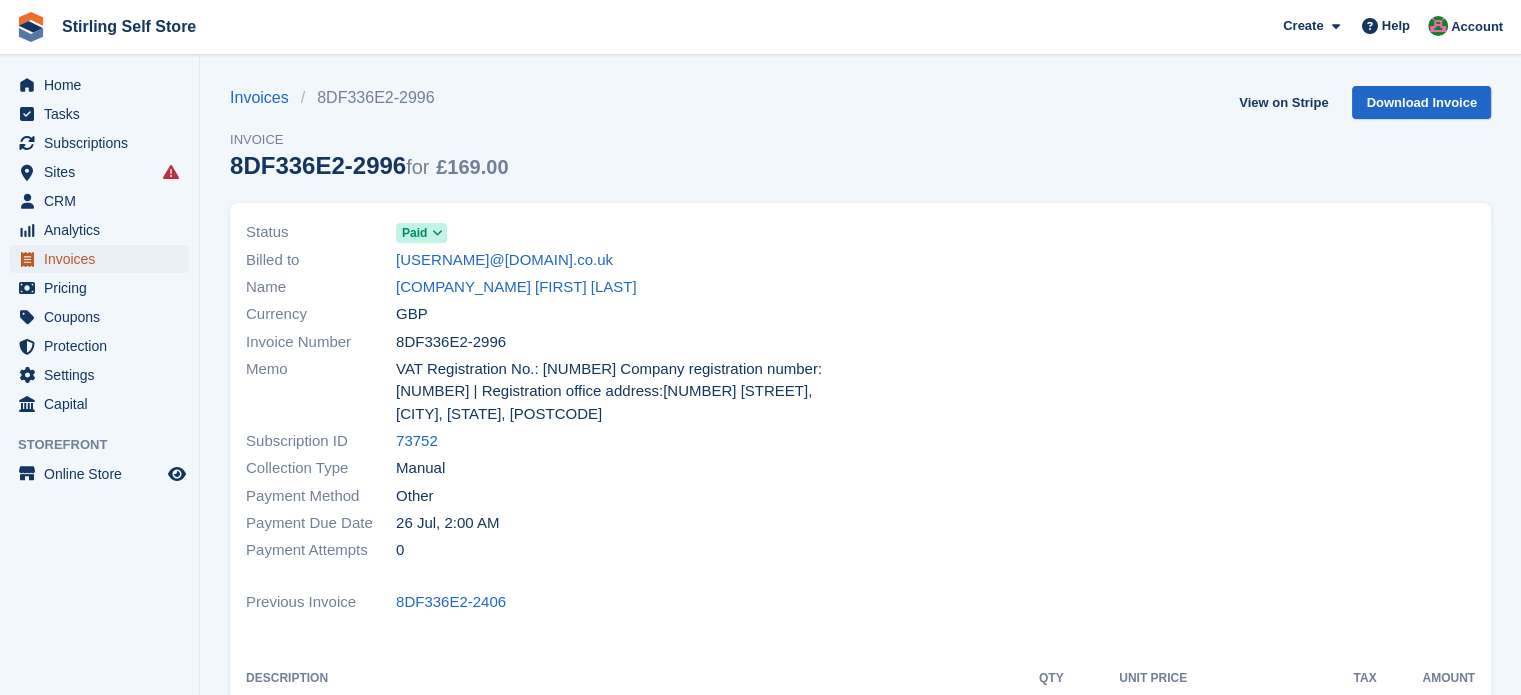 click on "Invoices" at bounding box center (104, 259) 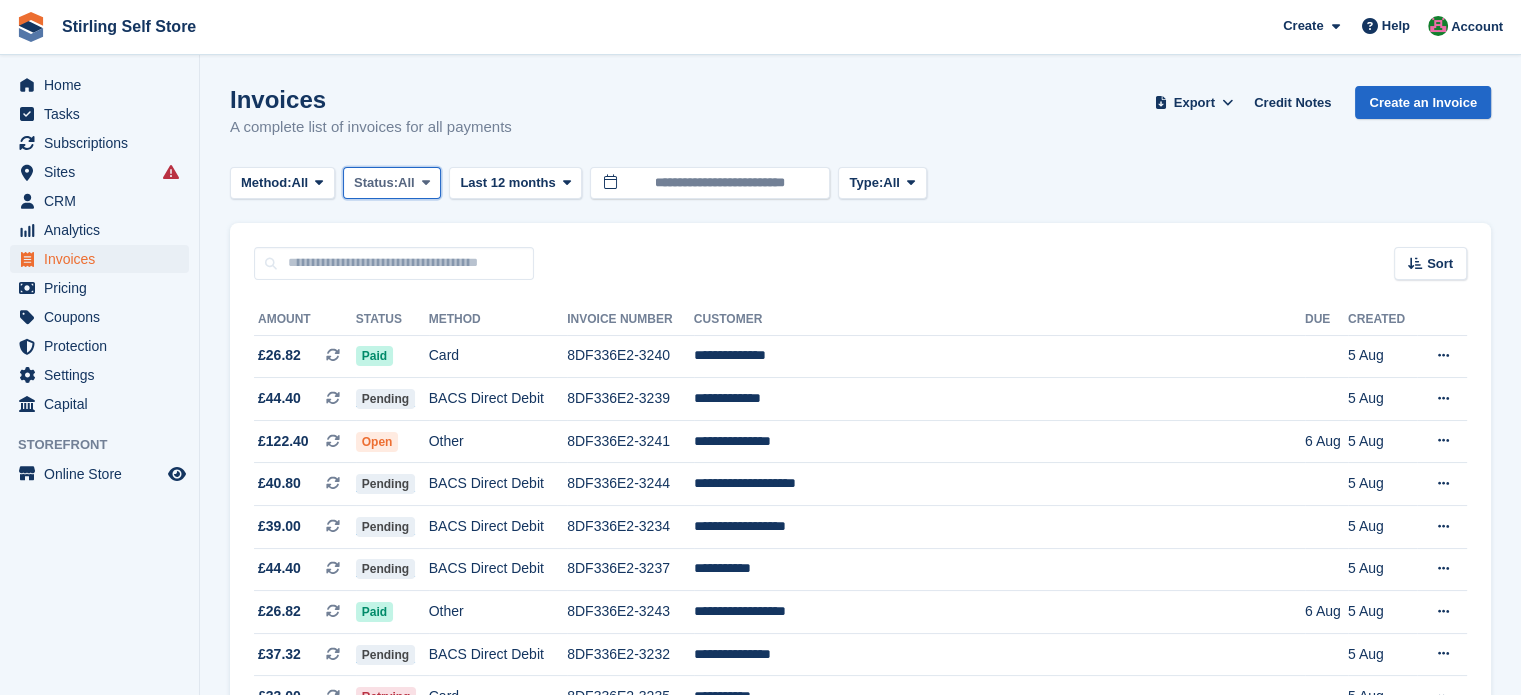 click at bounding box center [426, 182] 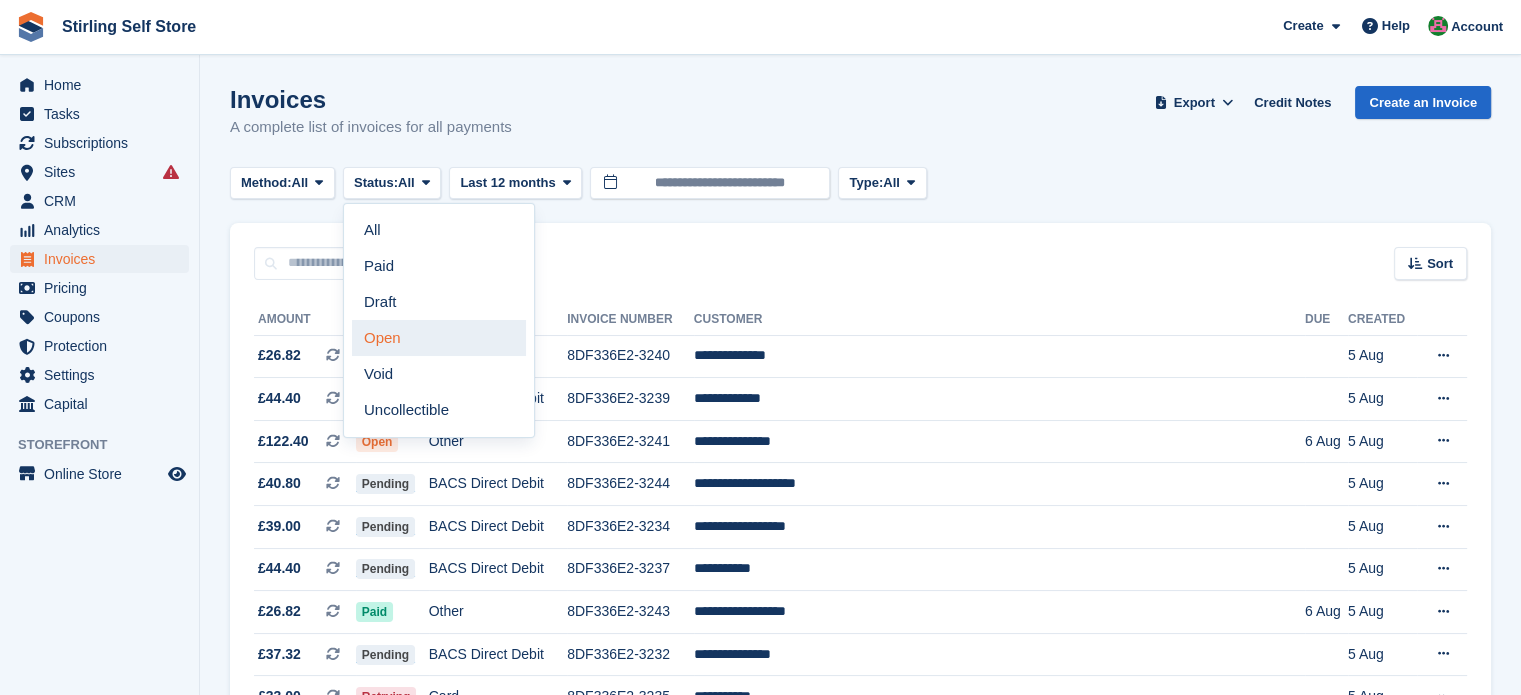 click on "Open" at bounding box center [439, 338] 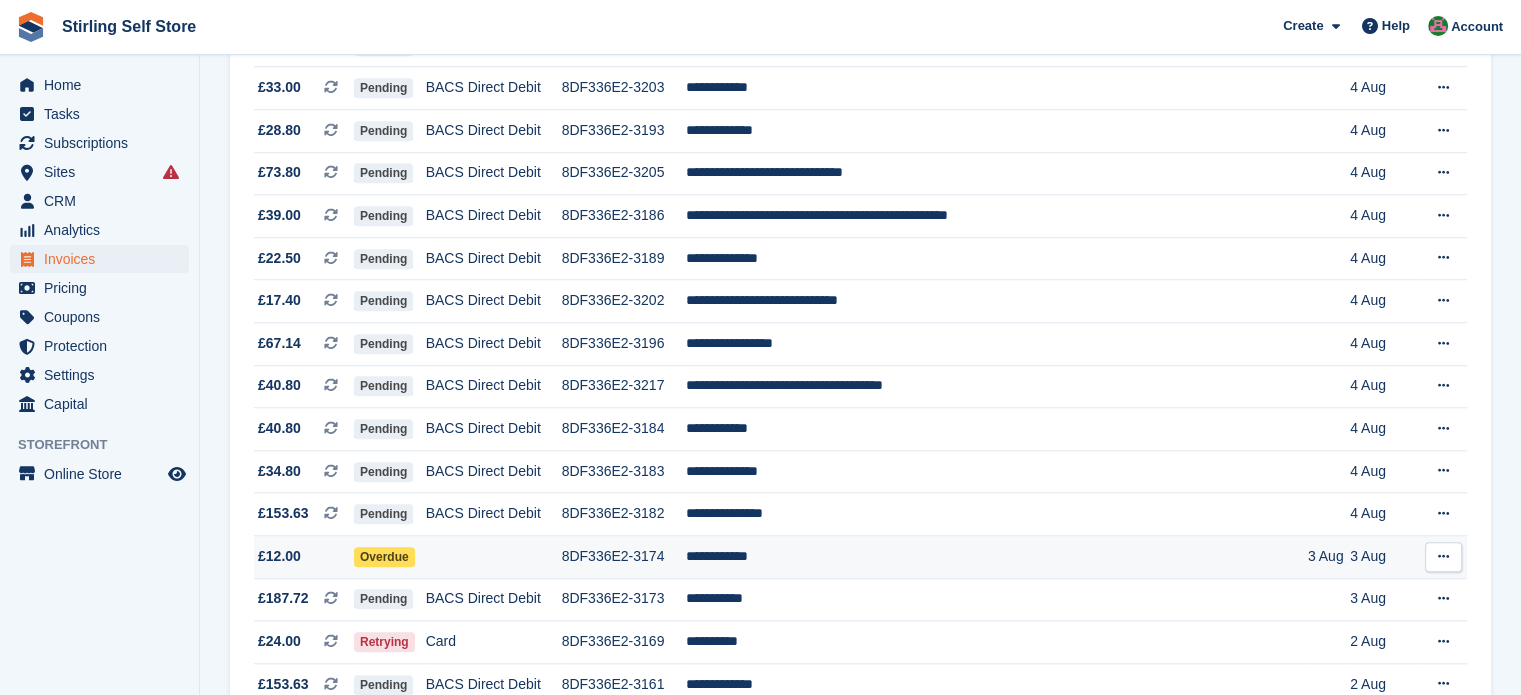 scroll, scrollTop: 1879, scrollLeft: 0, axis: vertical 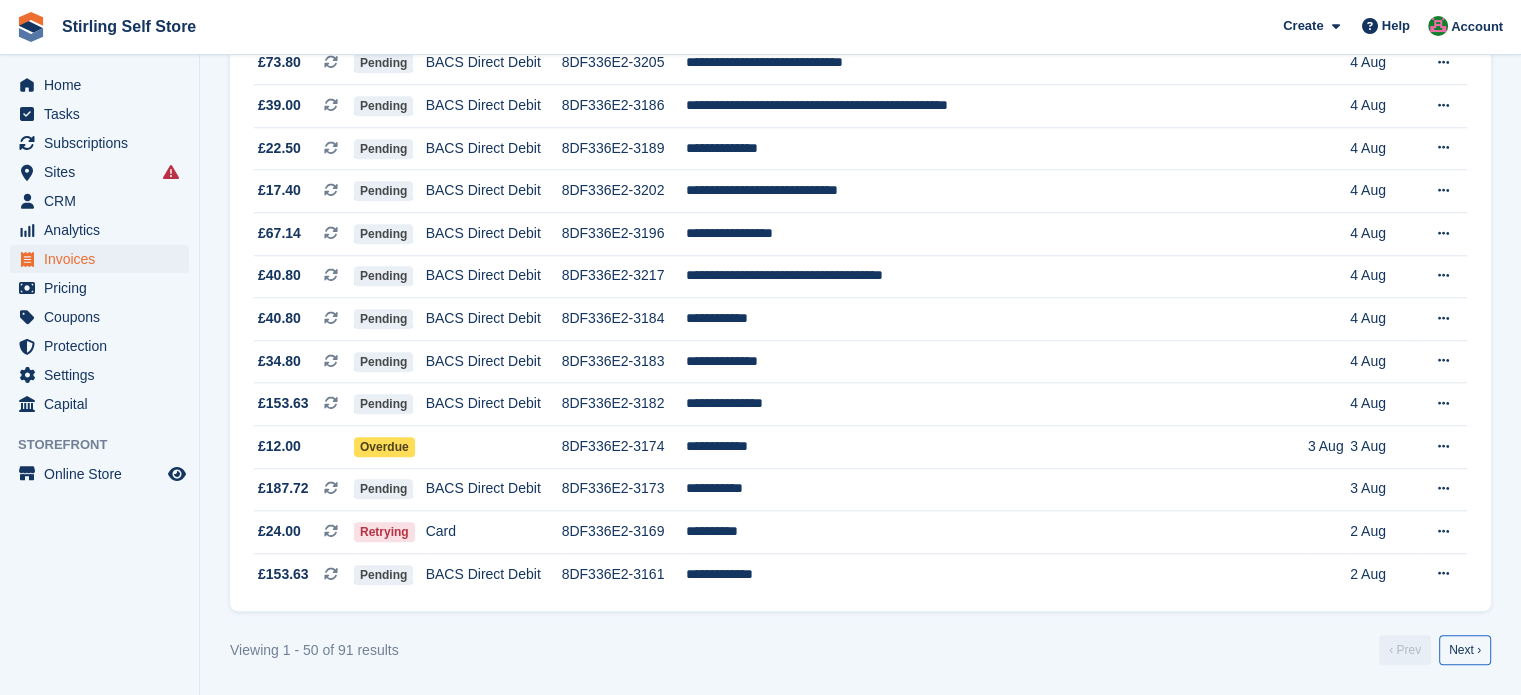 drag, startPoint x: 1467, startPoint y: 650, endPoint x: 1448, endPoint y: 639, distance: 21.954498 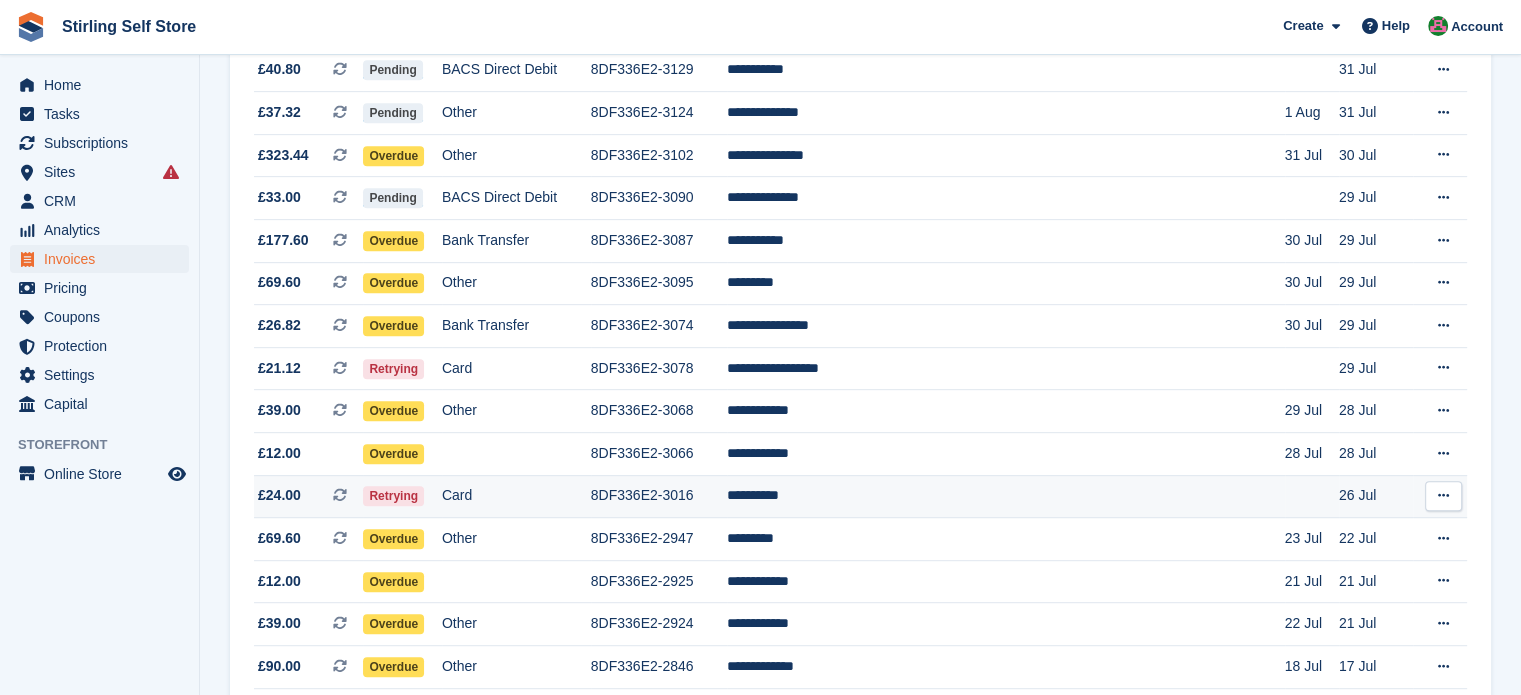 scroll, scrollTop: 894, scrollLeft: 0, axis: vertical 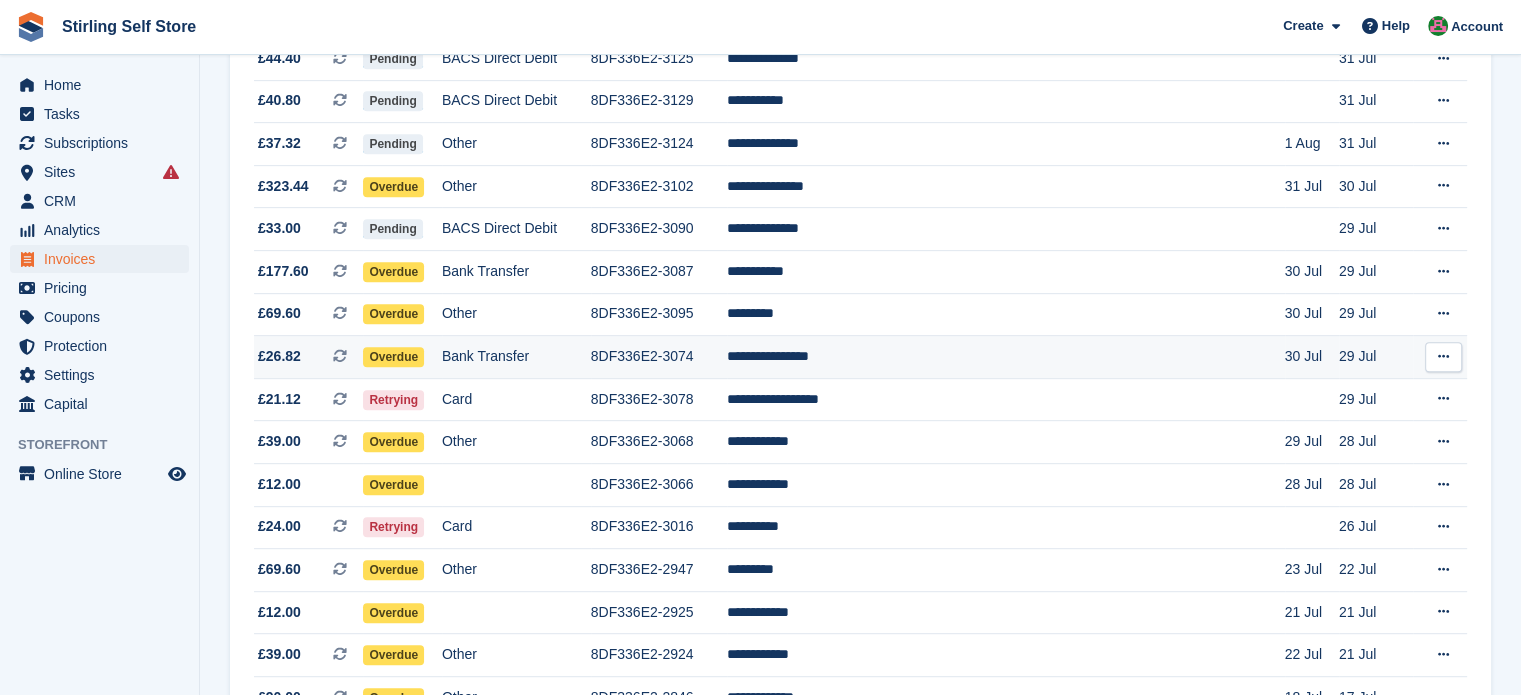 click on "**********" at bounding box center (1006, 357) 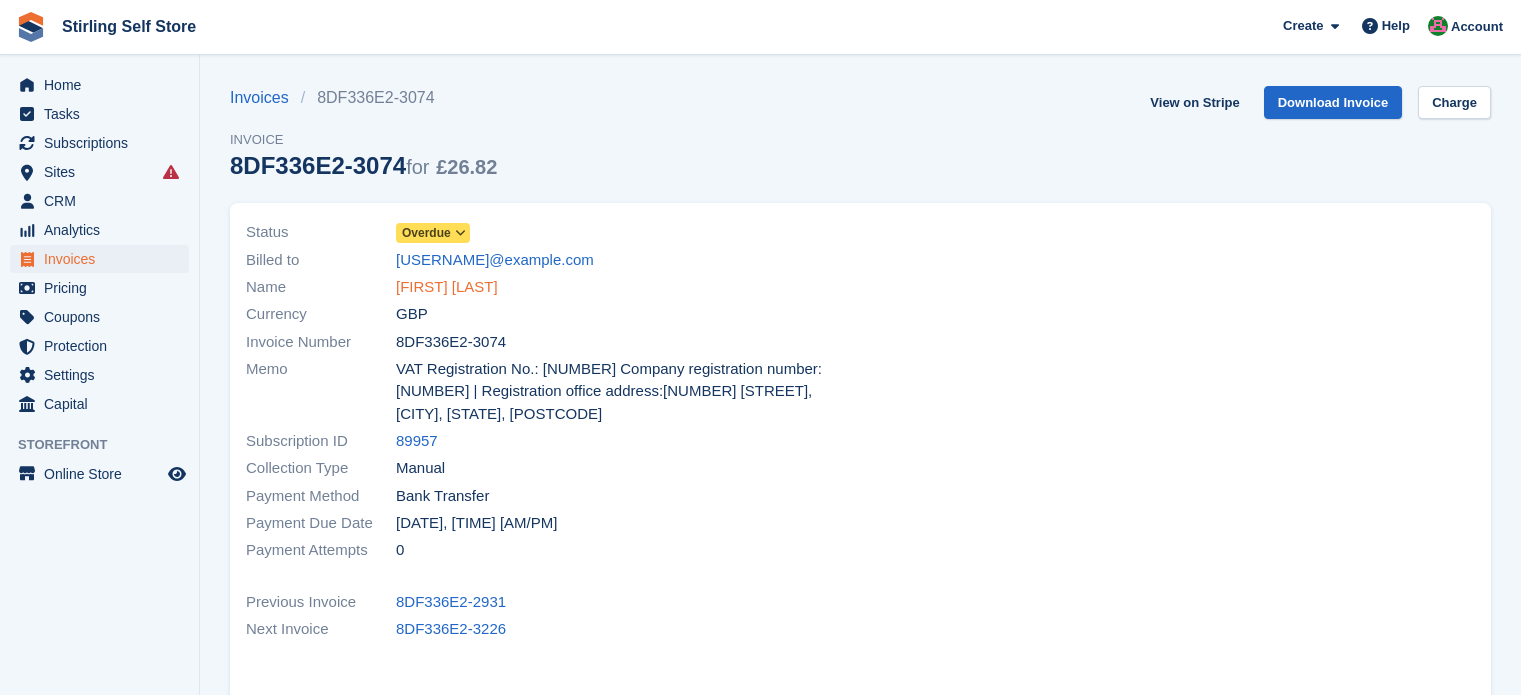 scroll, scrollTop: 0, scrollLeft: 0, axis: both 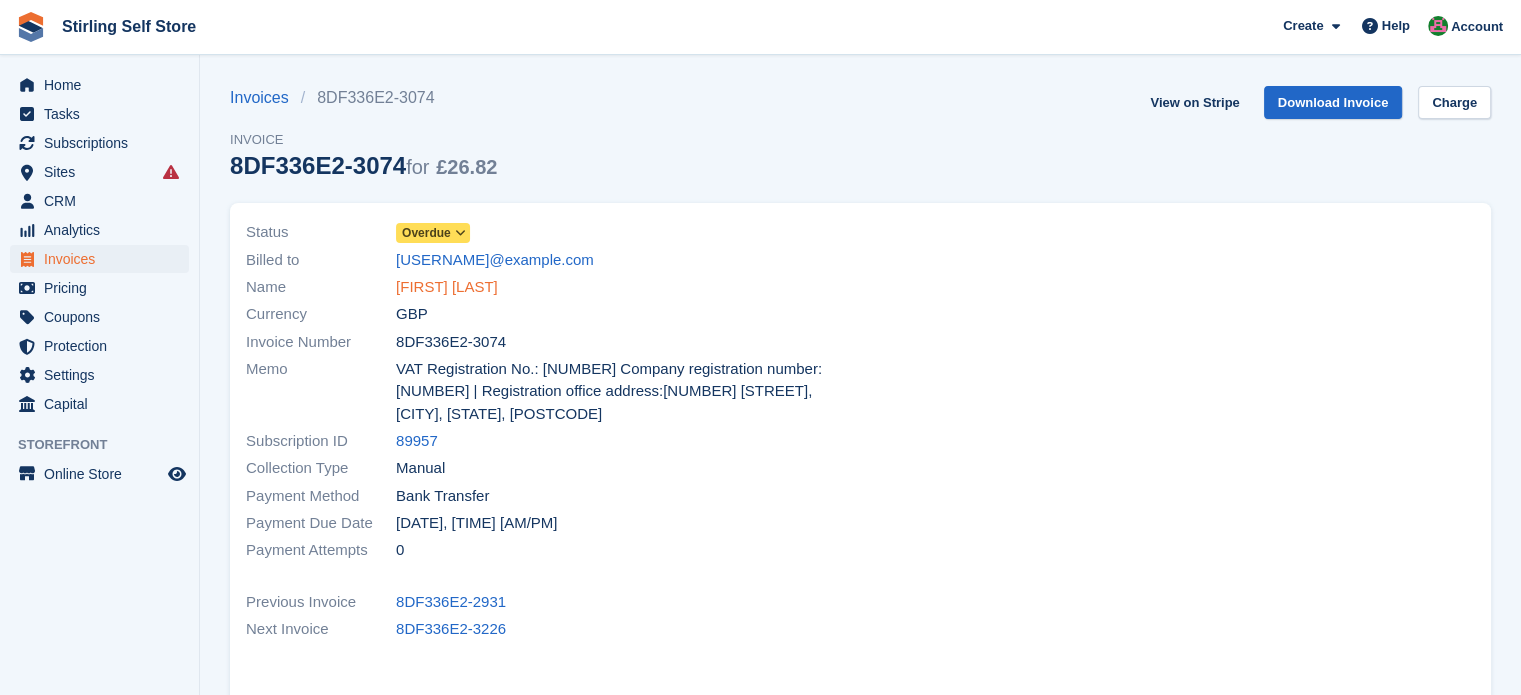 click on "Robert Stevenson" at bounding box center [447, 287] 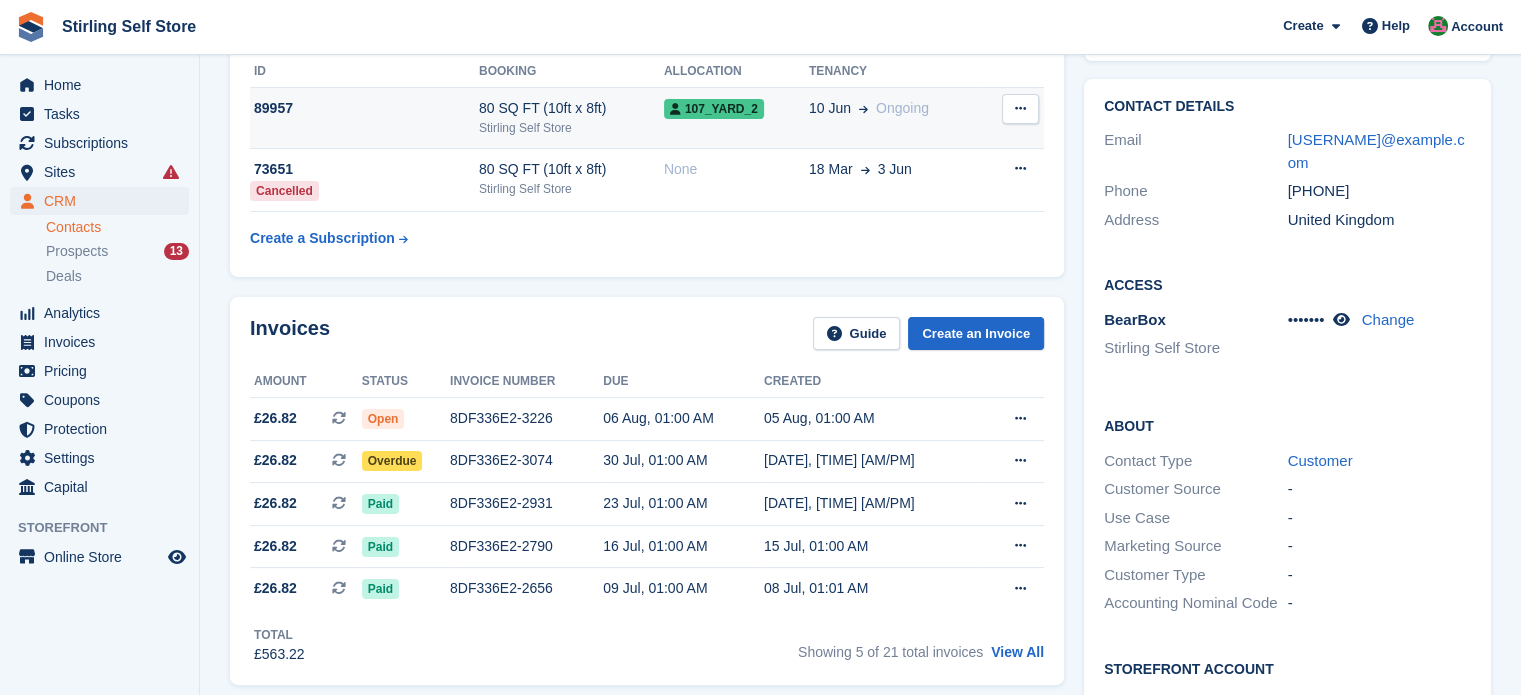 scroll, scrollTop: 500, scrollLeft: 0, axis: vertical 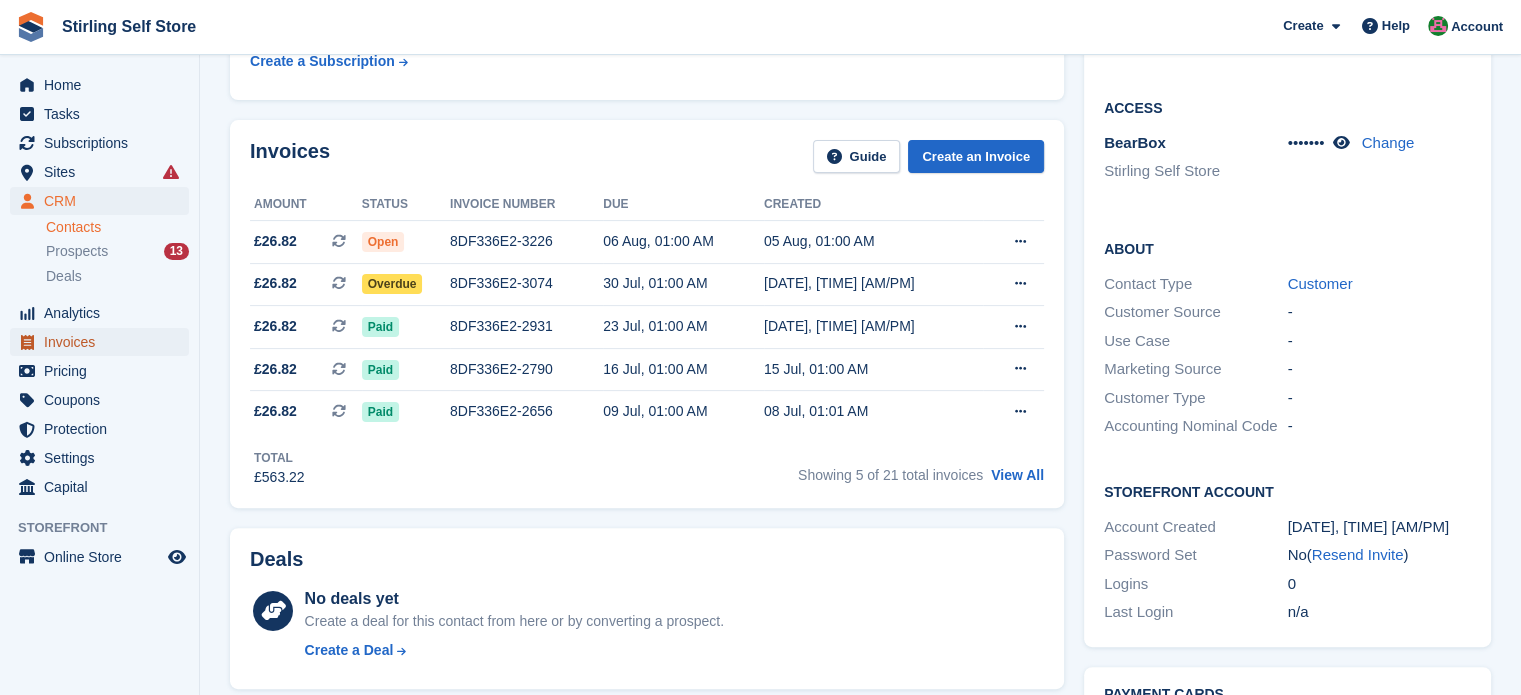 click on "Invoices" at bounding box center (104, 342) 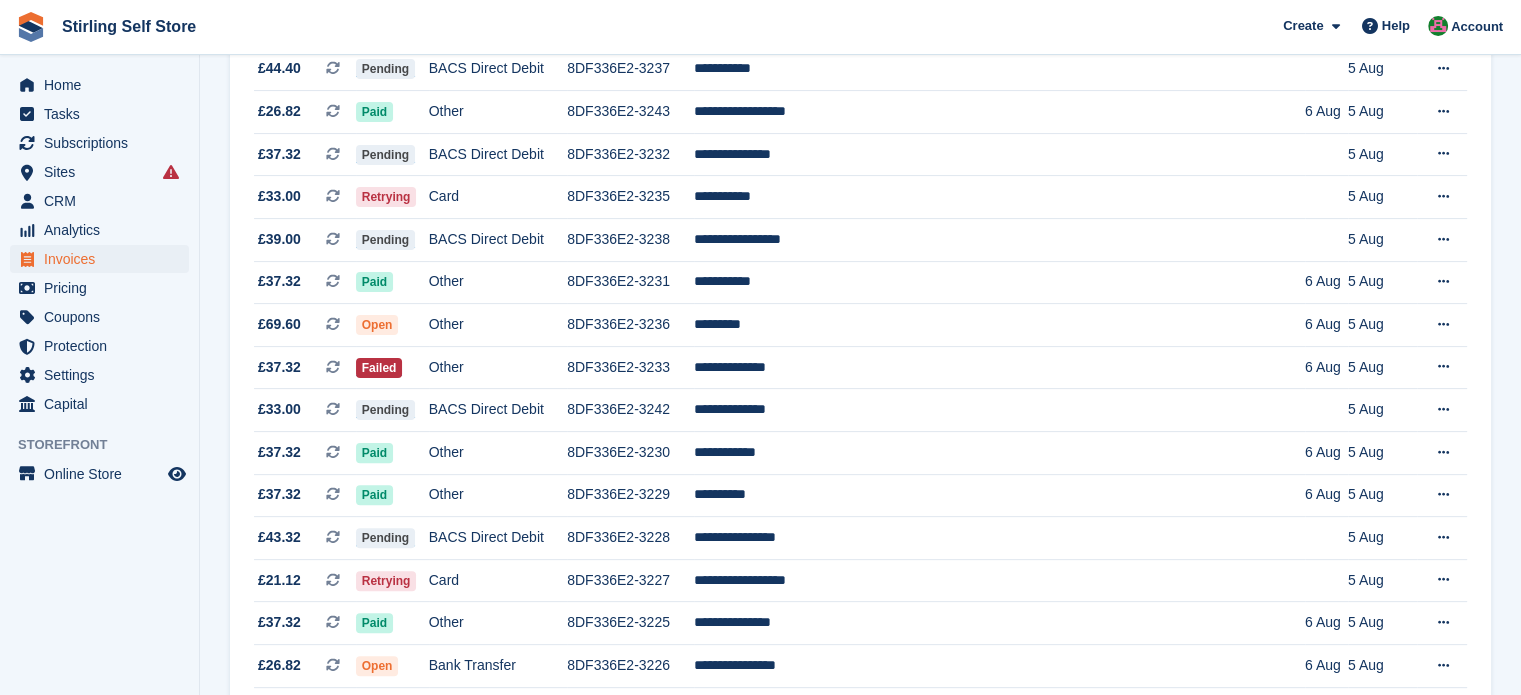 scroll, scrollTop: 0, scrollLeft: 0, axis: both 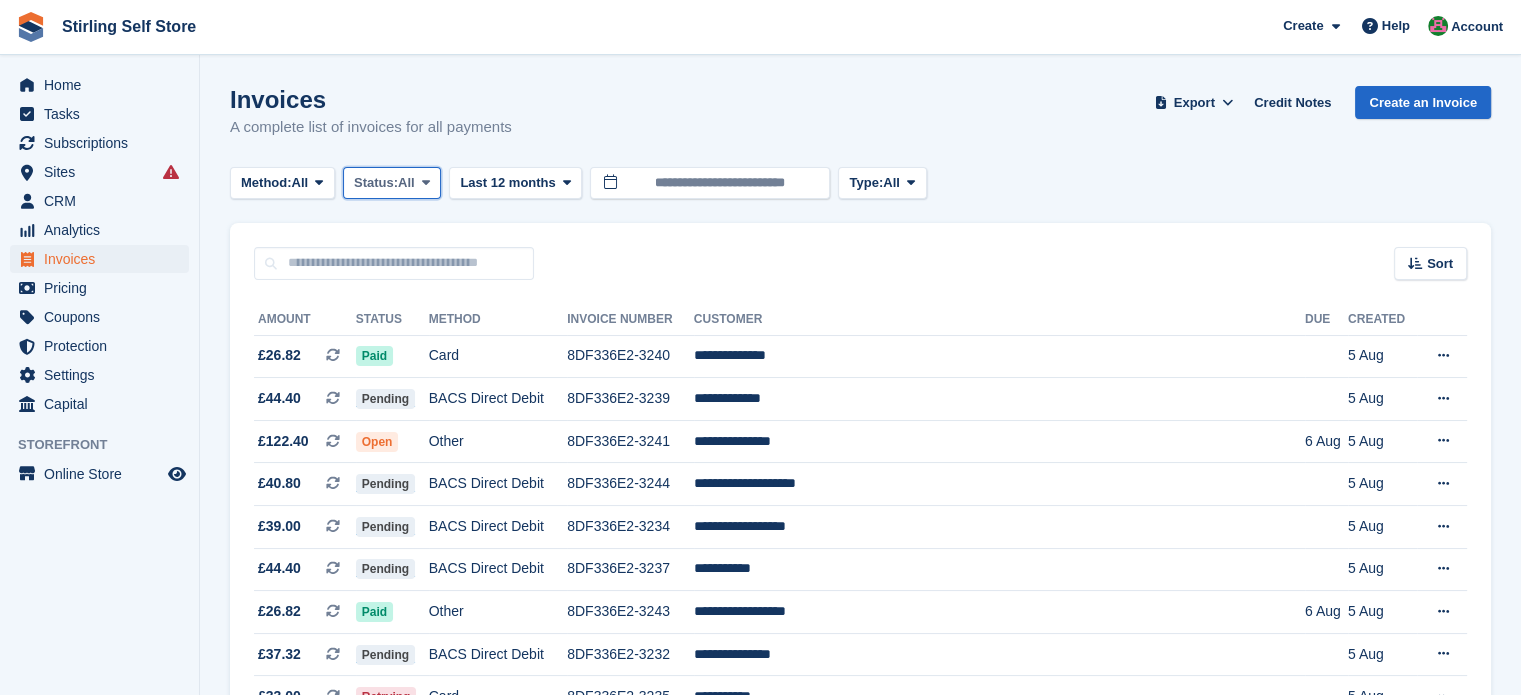 click at bounding box center [426, 183] 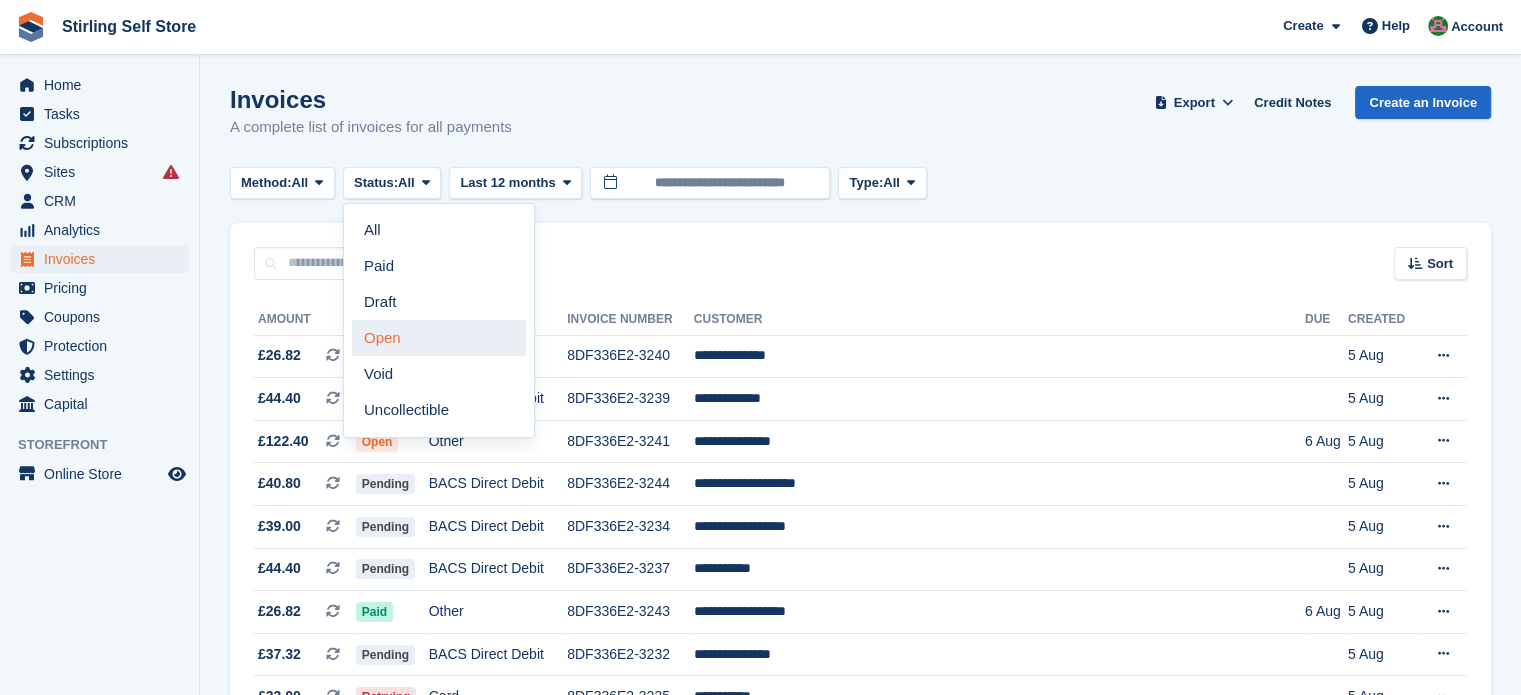 click on "Open" at bounding box center [439, 338] 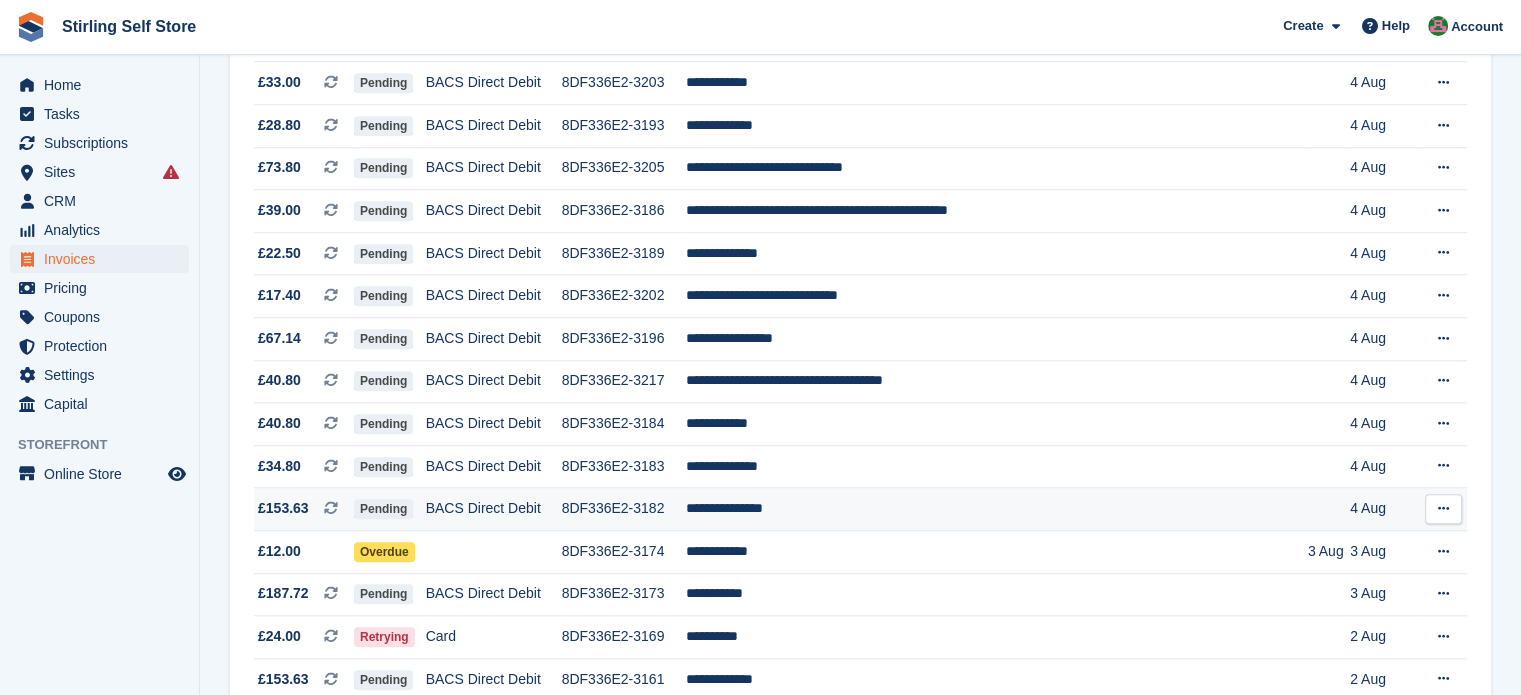 scroll, scrollTop: 1879, scrollLeft: 0, axis: vertical 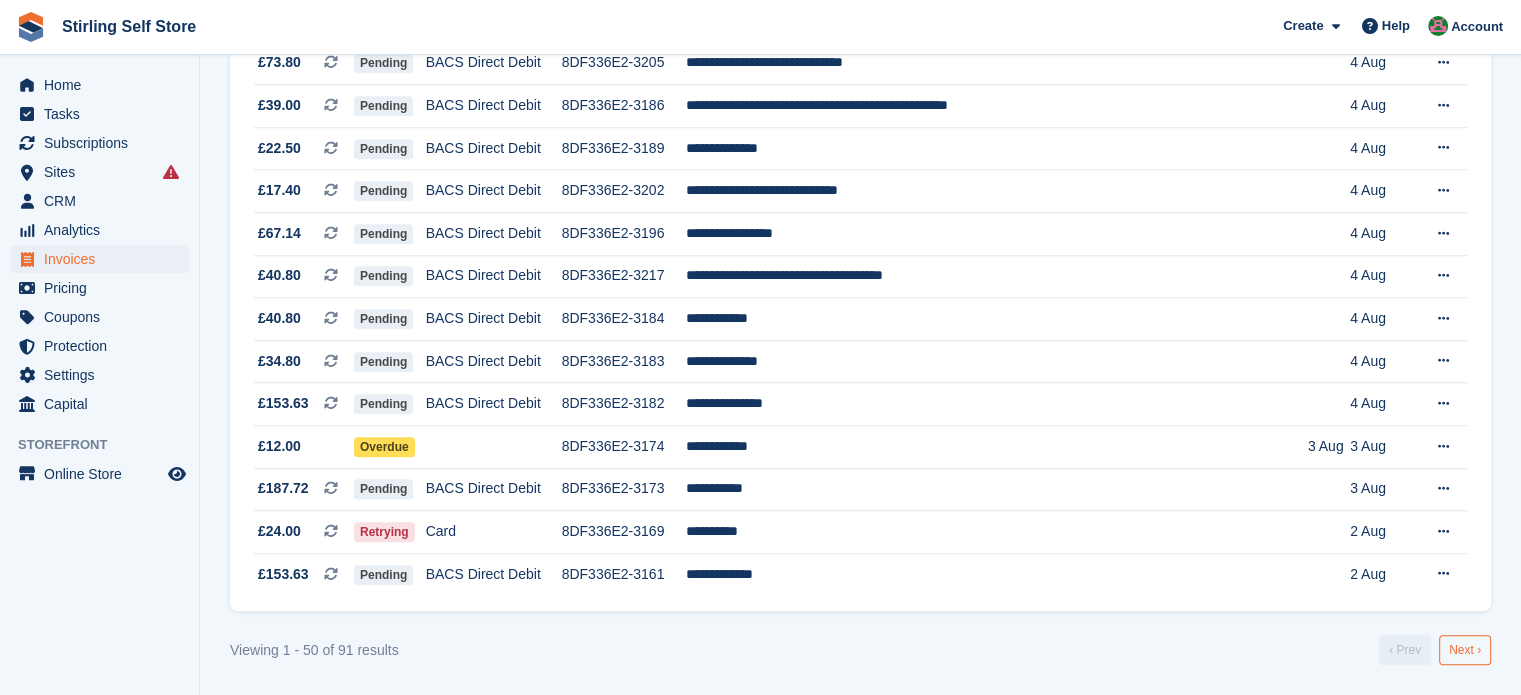 click on "Next ›" at bounding box center (1465, 650) 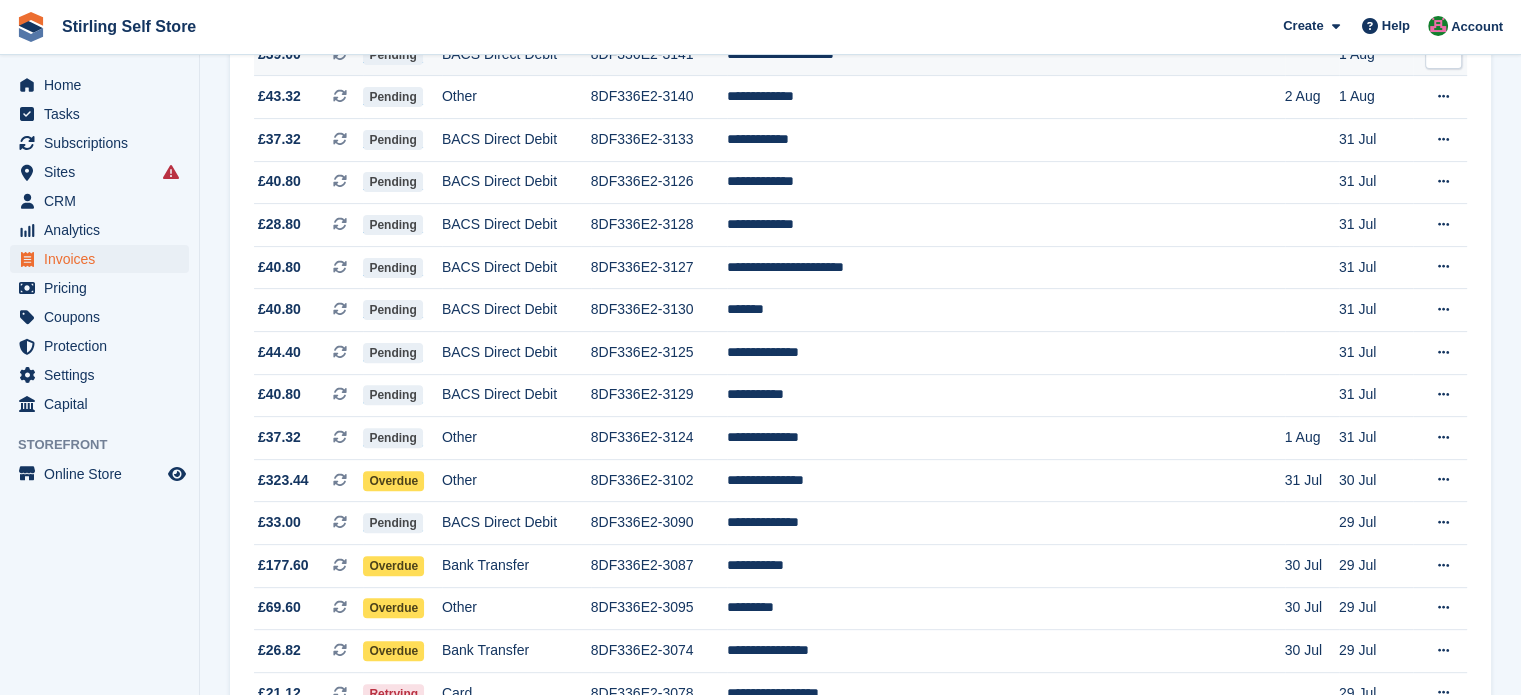 scroll, scrollTop: 700, scrollLeft: 0, axis: vertical 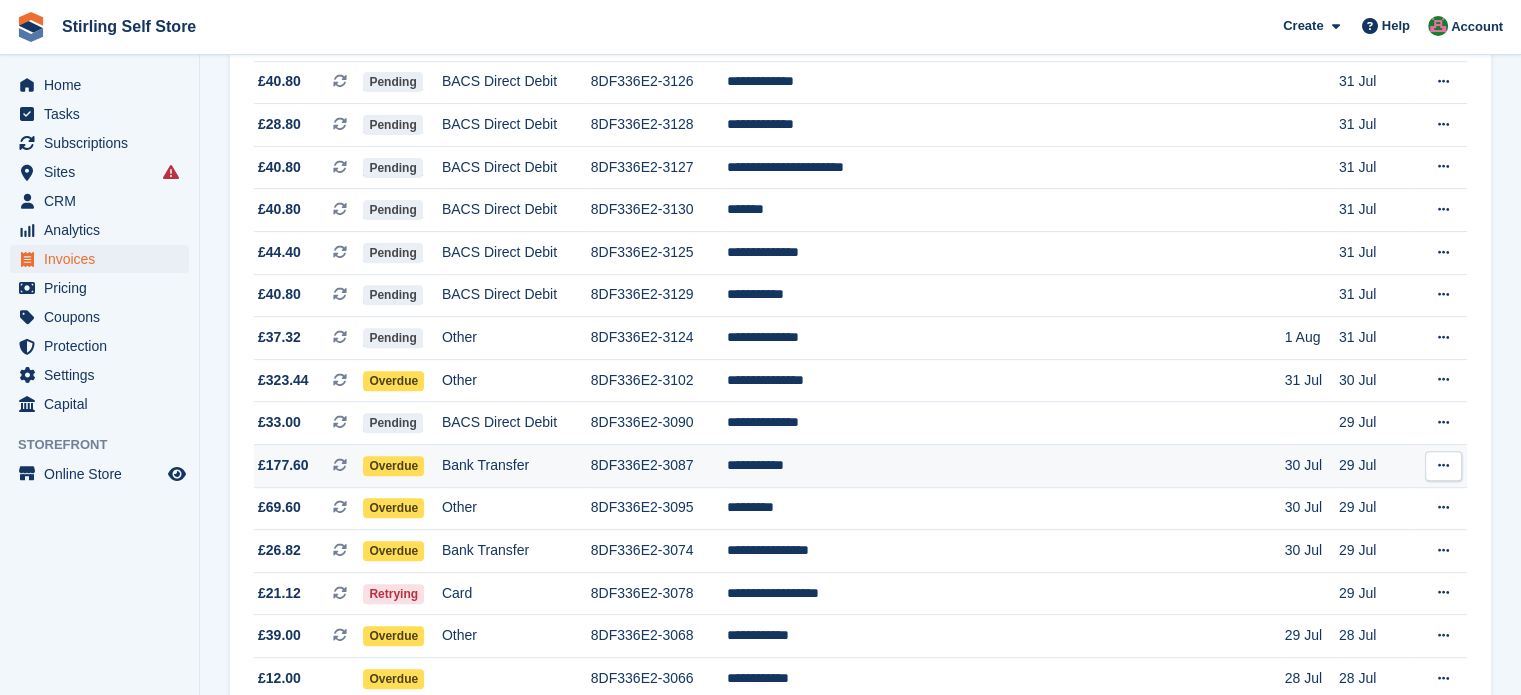 click on "**********" at bounding box center (1006, 465) 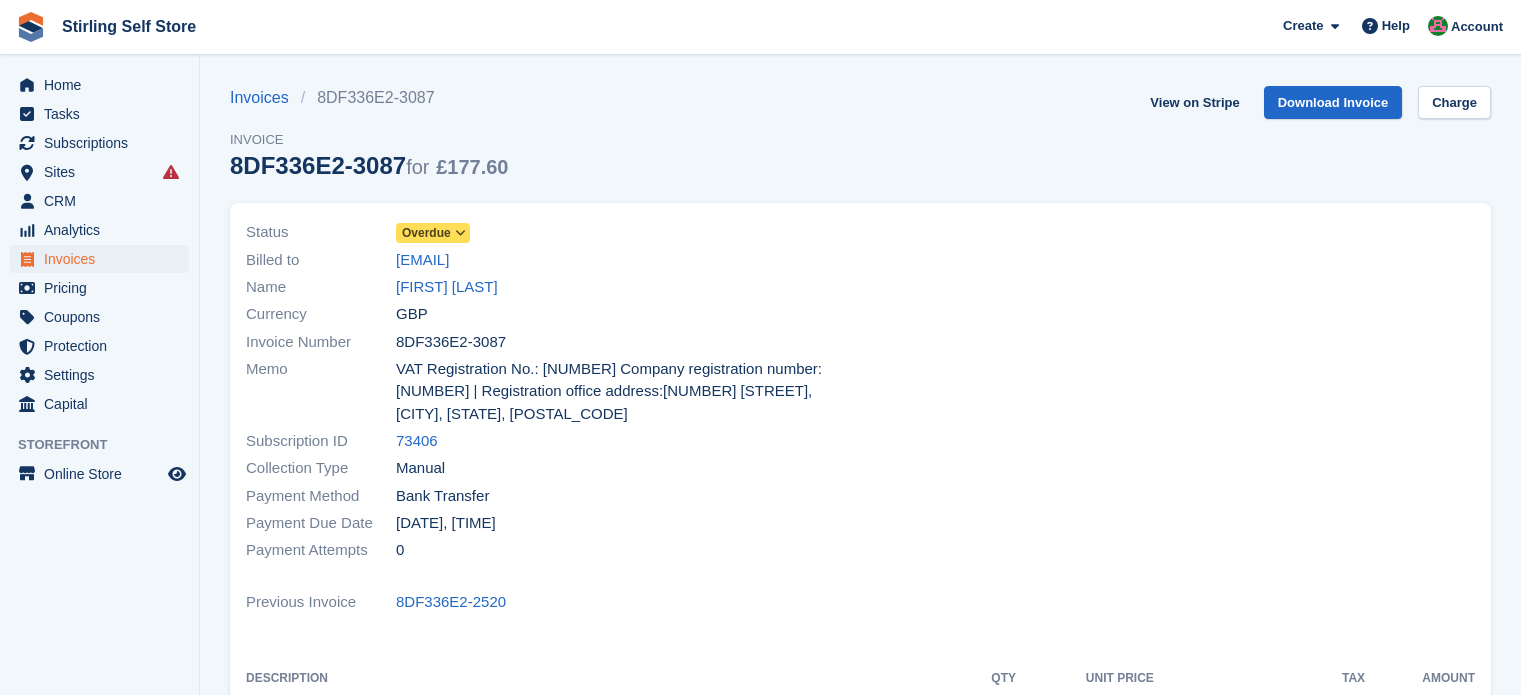scroll, scrollTop: 0, scrollLeft: 0, axis: both 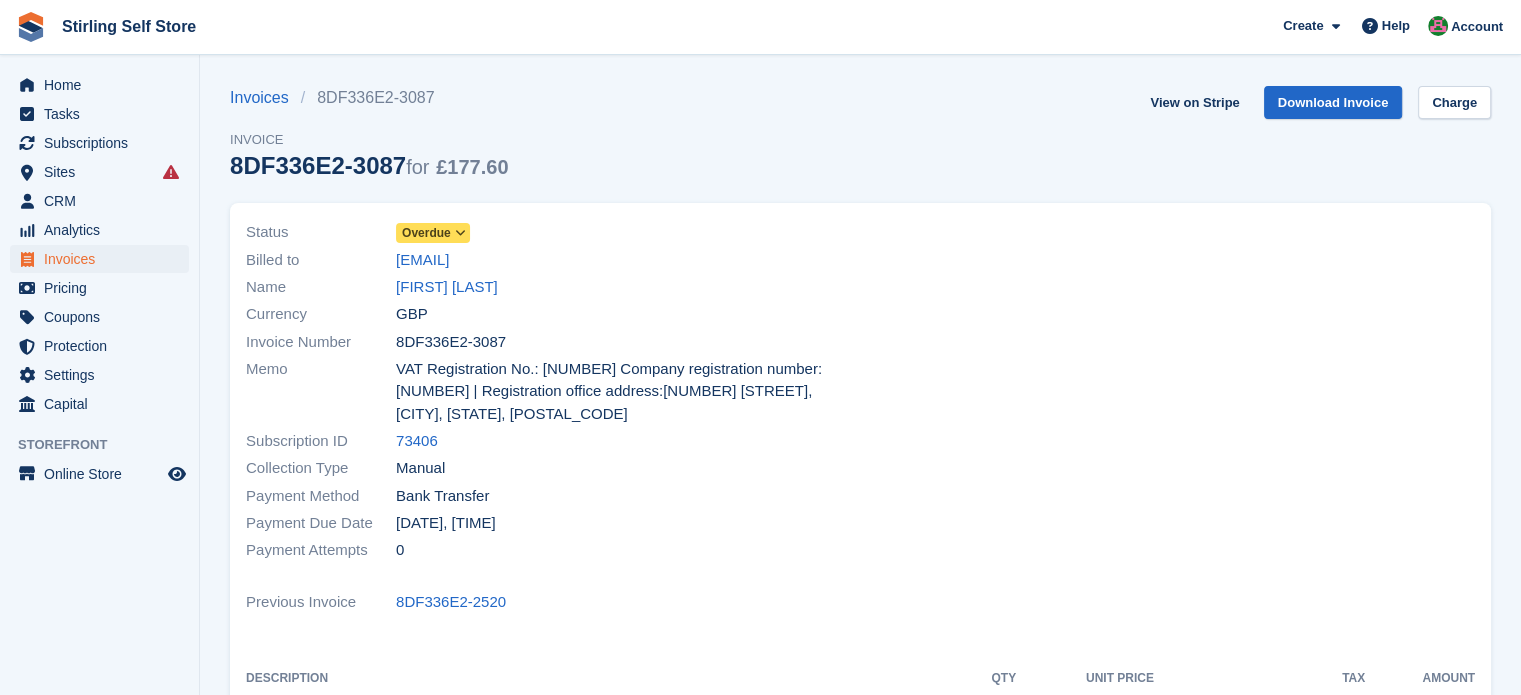 click at bounding box center (461, 233) 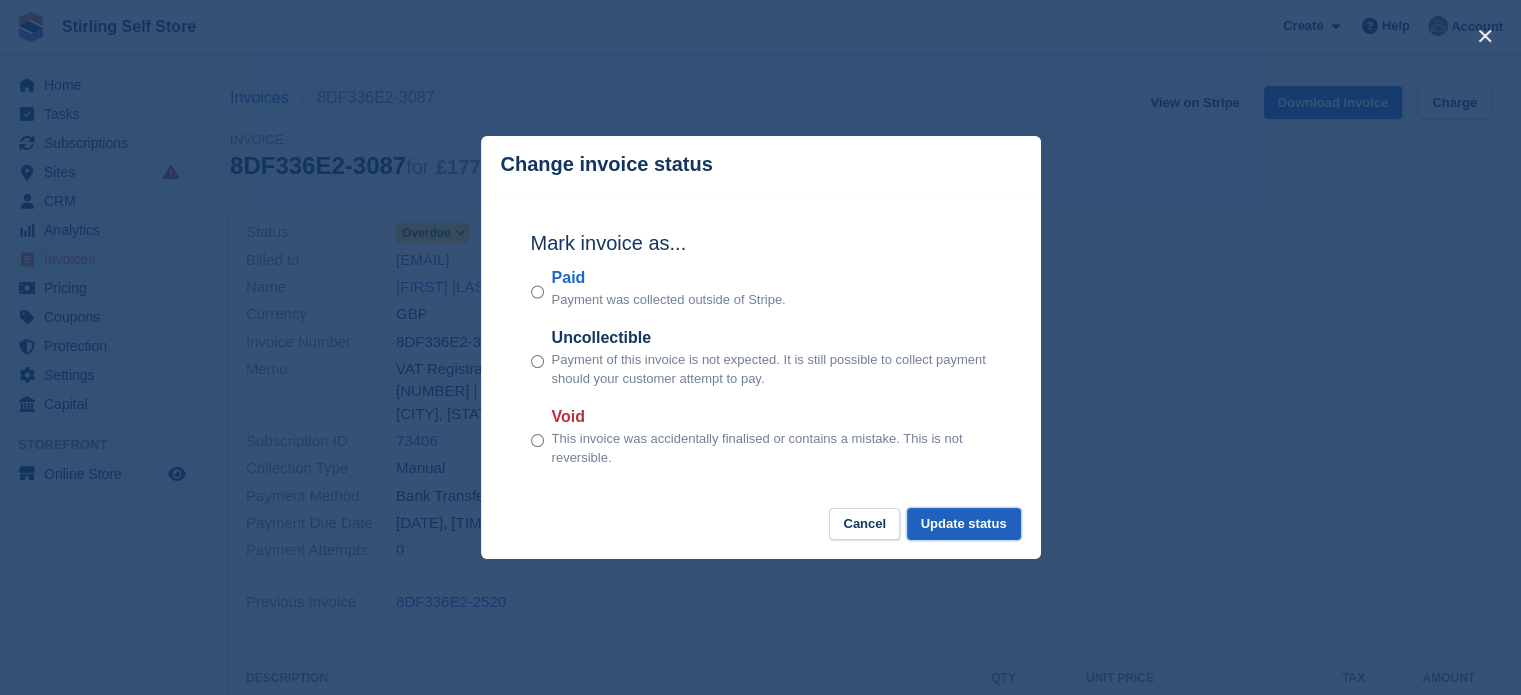 click on "Update status" at bounding box center [964, 524] 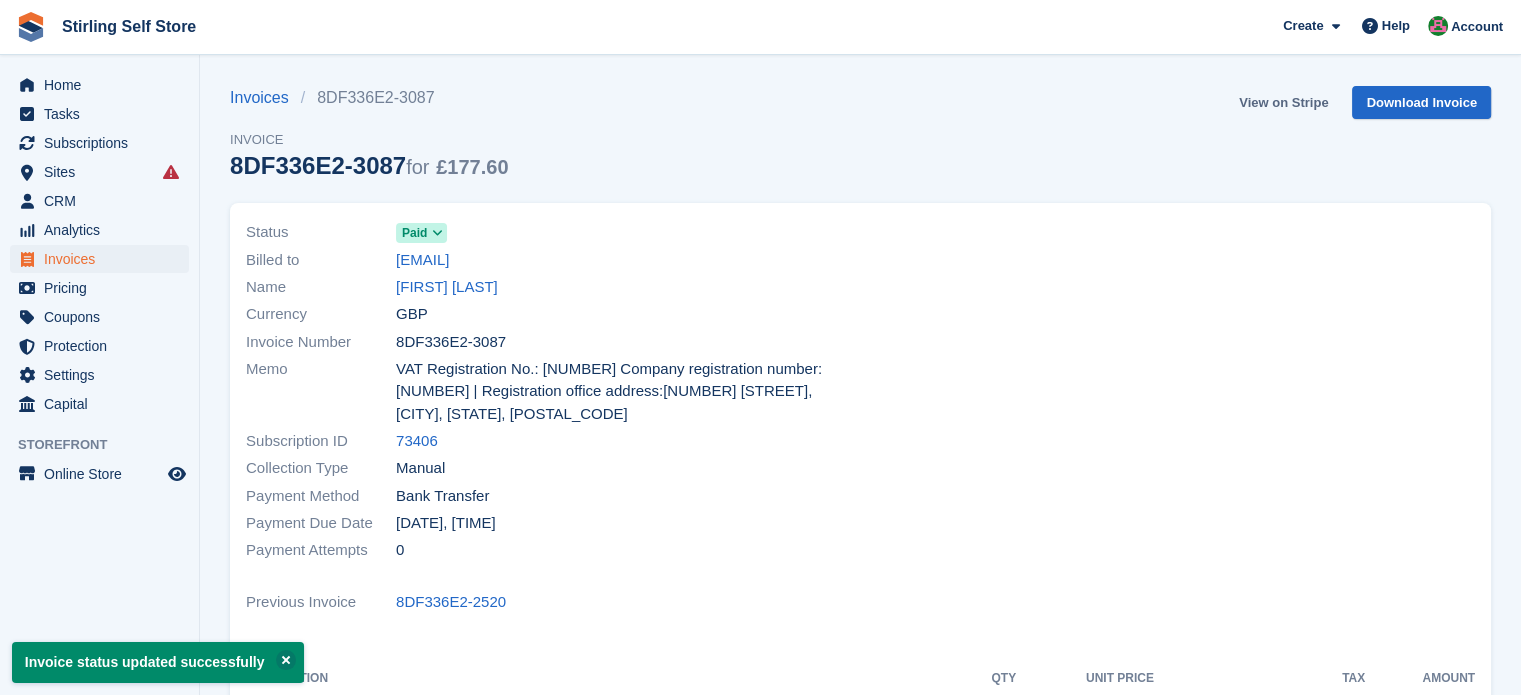 click on "View on Stripe" at bounding box center (1283, 102) 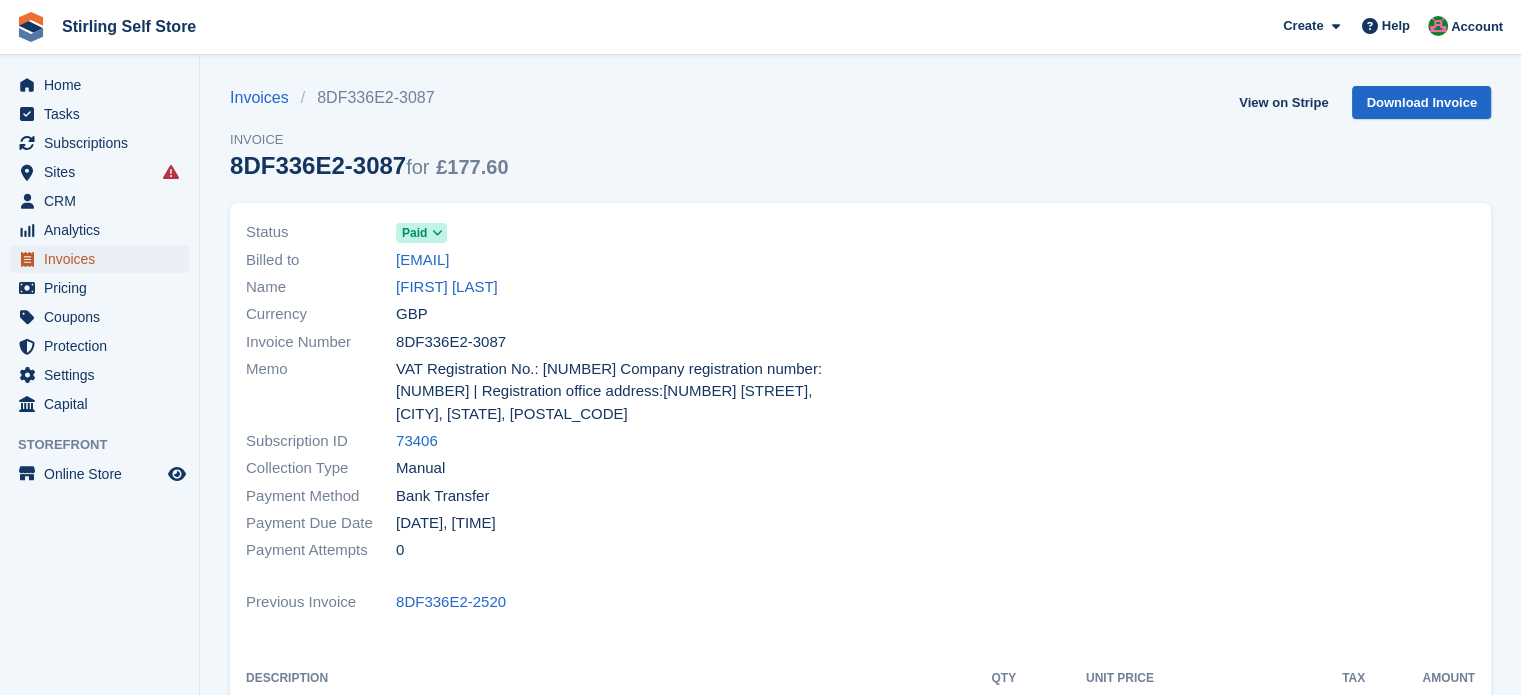 click on "Invoices" at bounding box center (104, 259) 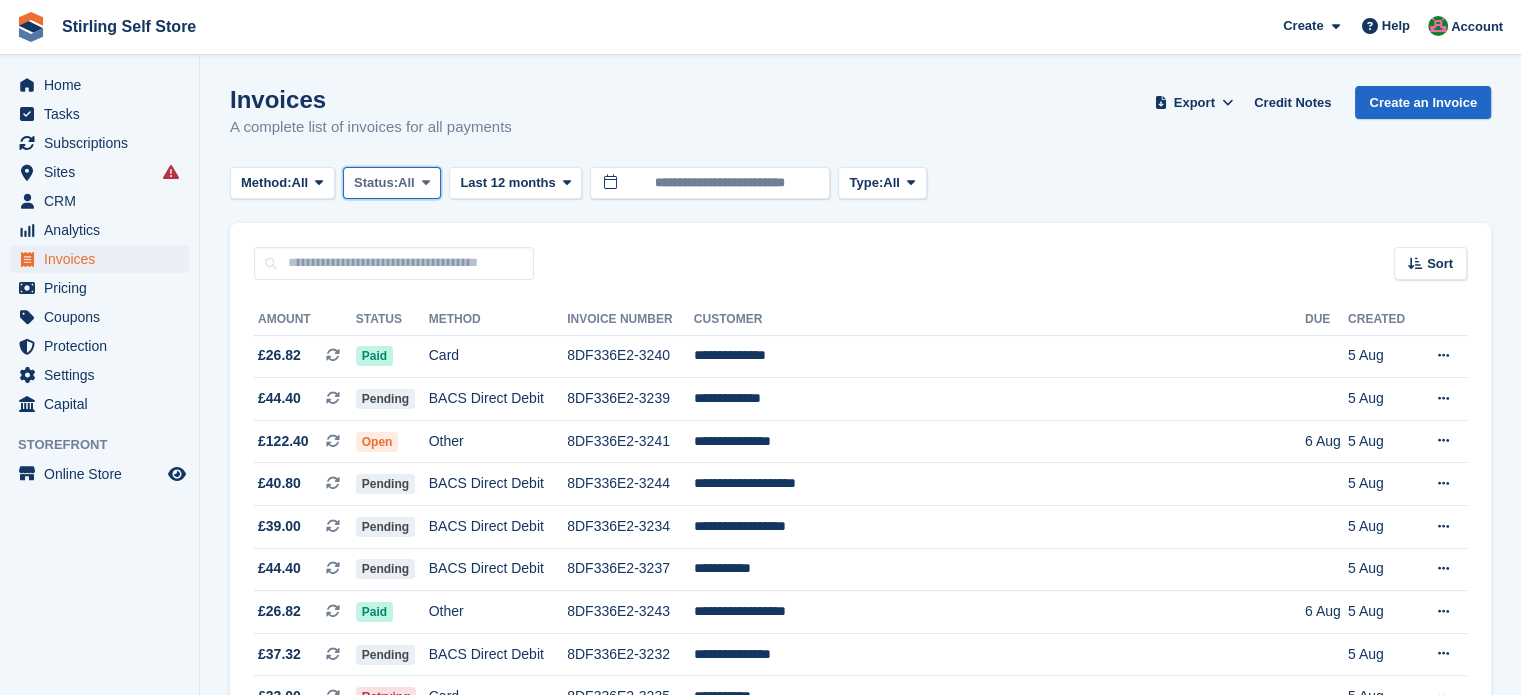 click at bounding box center (426, 182) 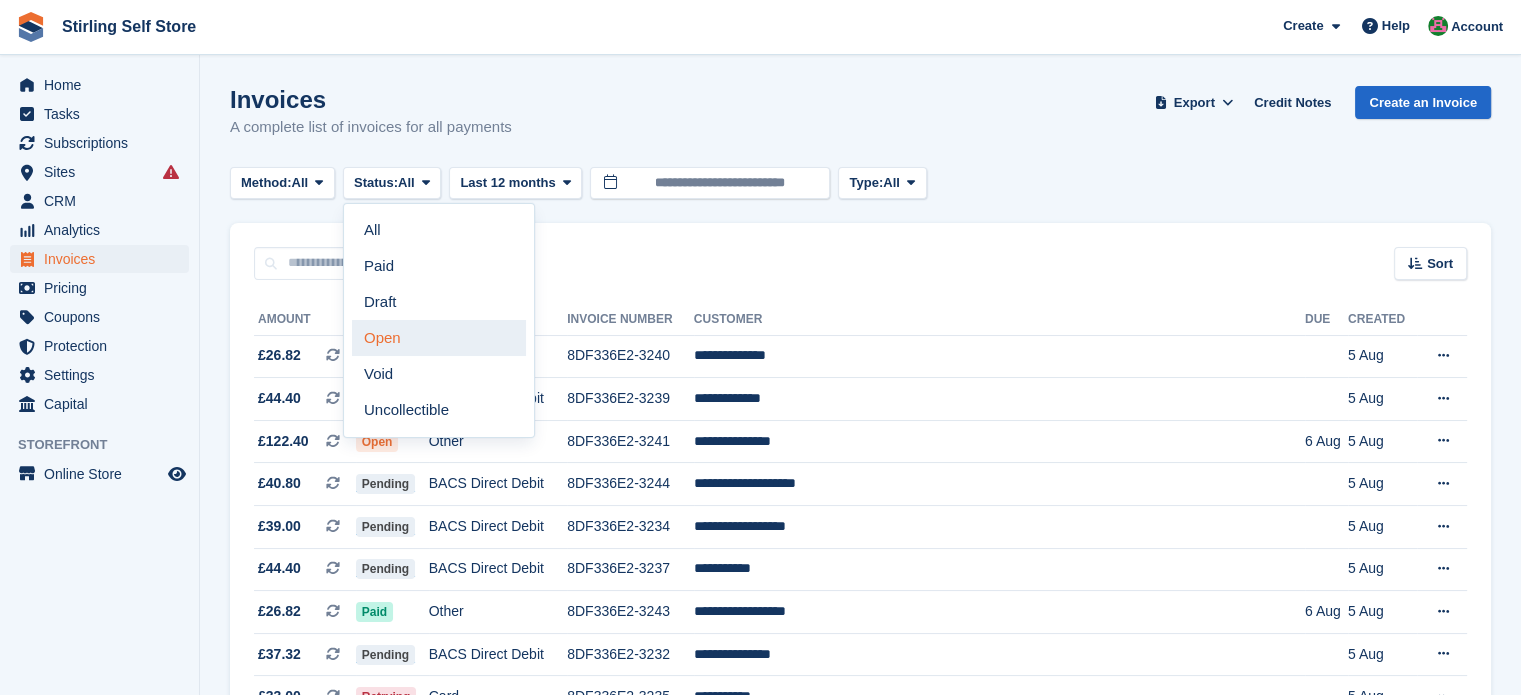 click on "Open" at bounding box center [439, 338] 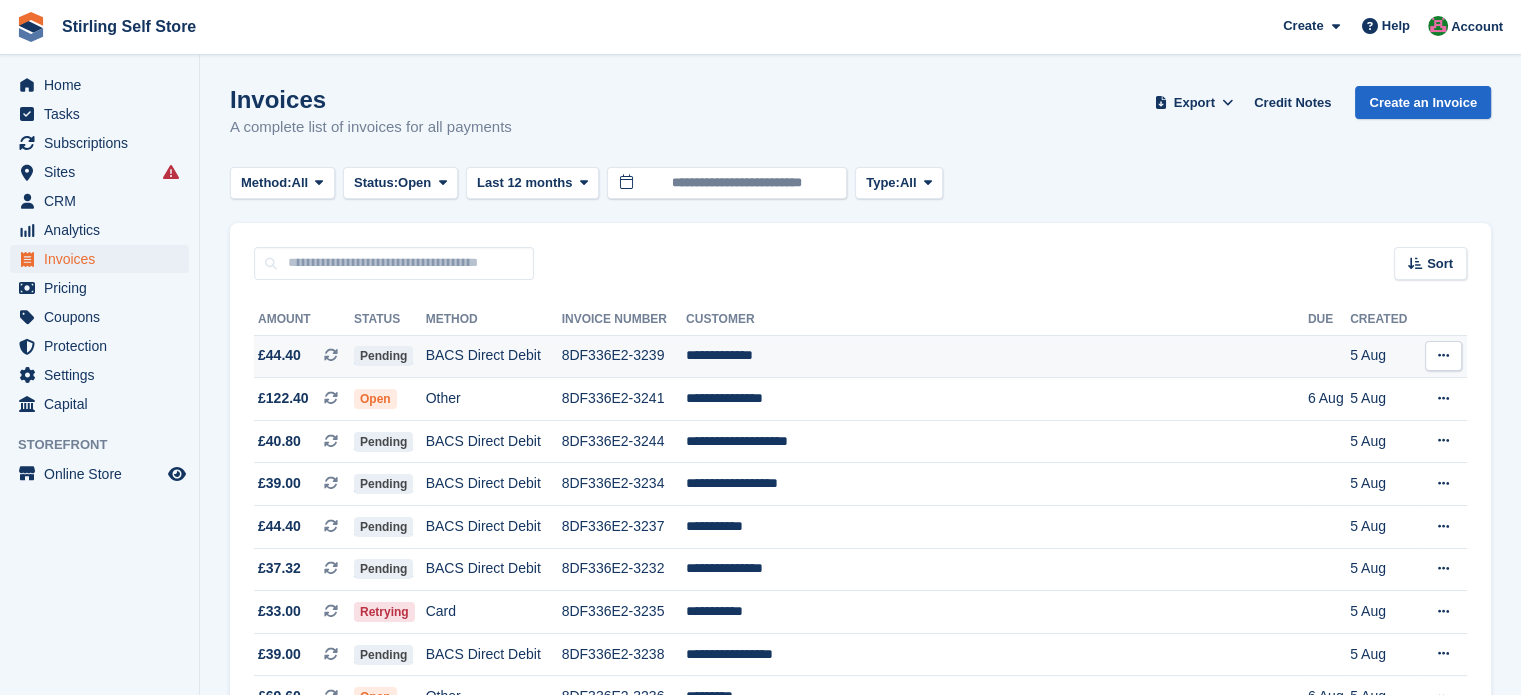 scroll, scrollTop: 100, scrollLeft: 0, axis: vertical 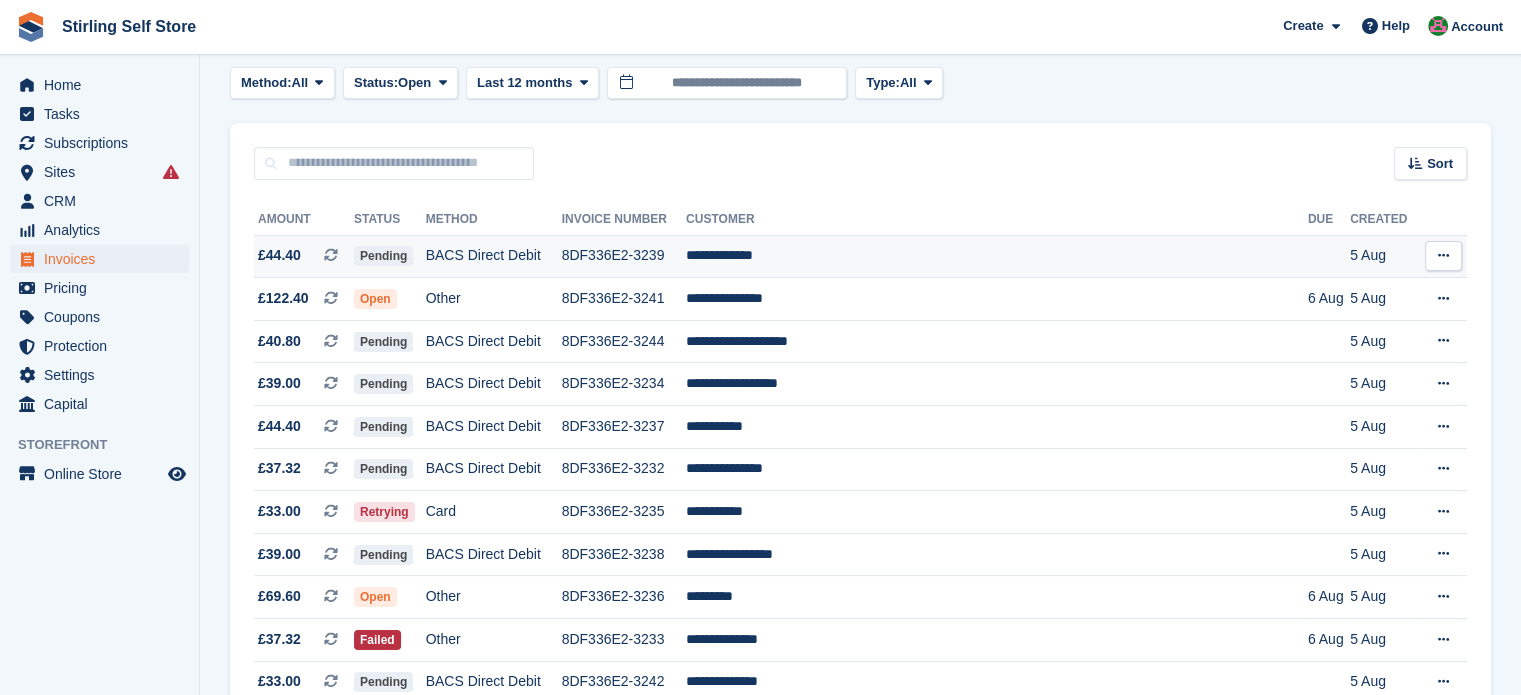 click on "**********" at bounding box center [997, 256] 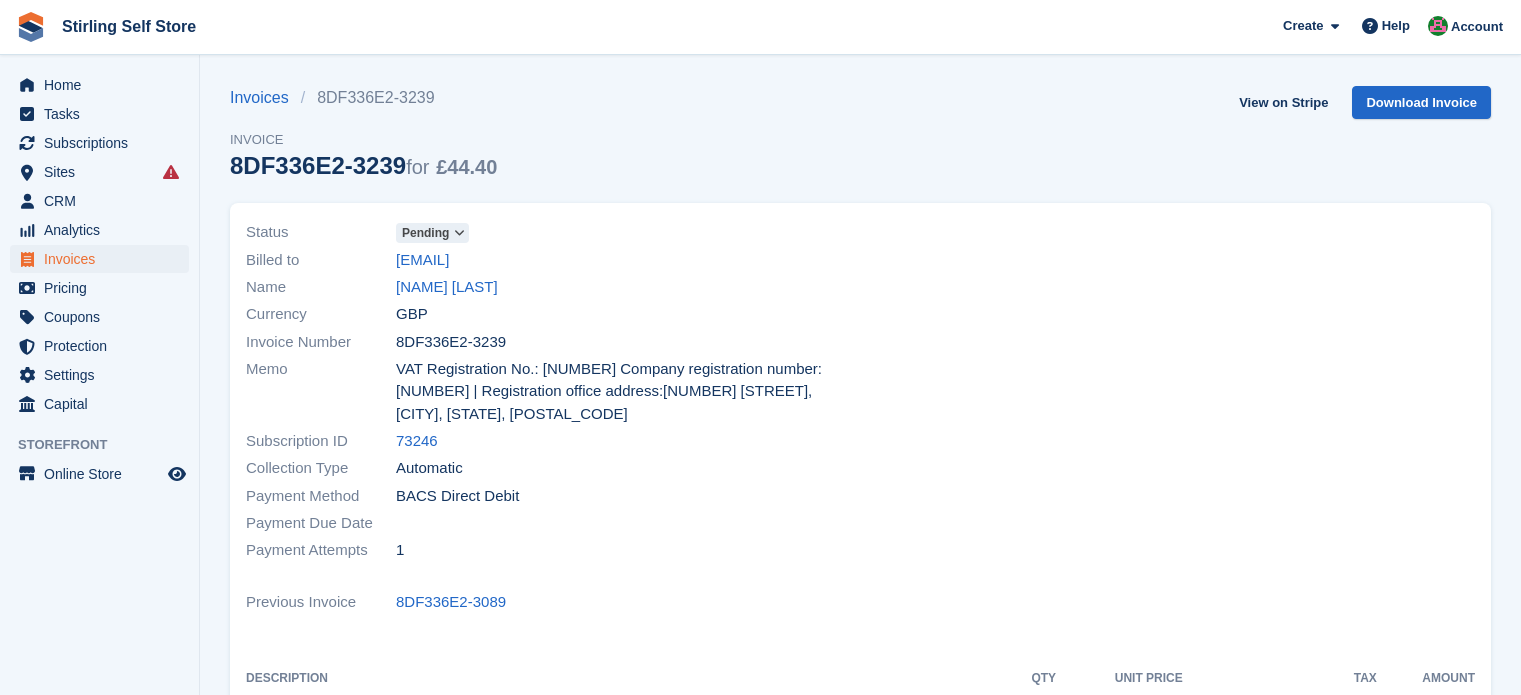 scroll, scrollTop: 0, scrollLeft: 0, axis: both 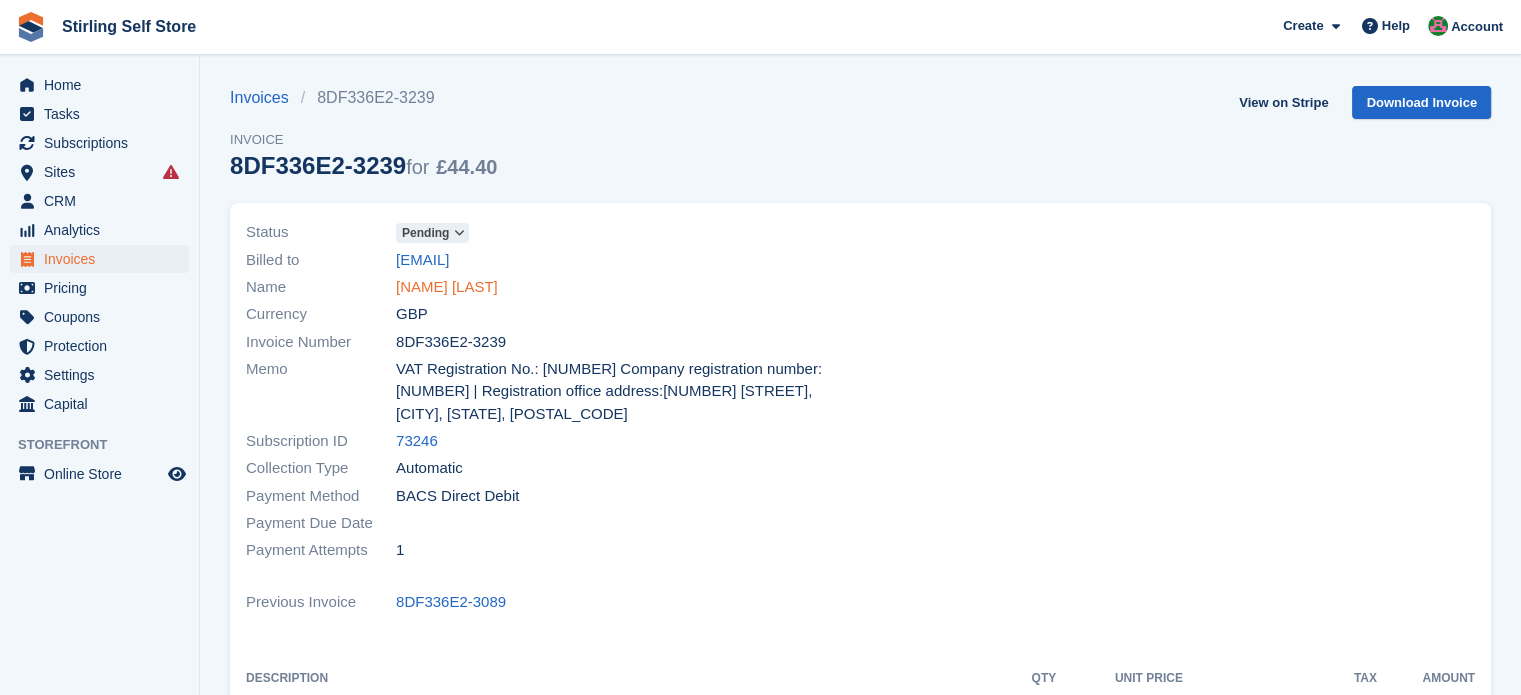 drag, startPoint x: 440, startPoint y: 285, endPoint x: 460, endPoint y: 285, distance: 20 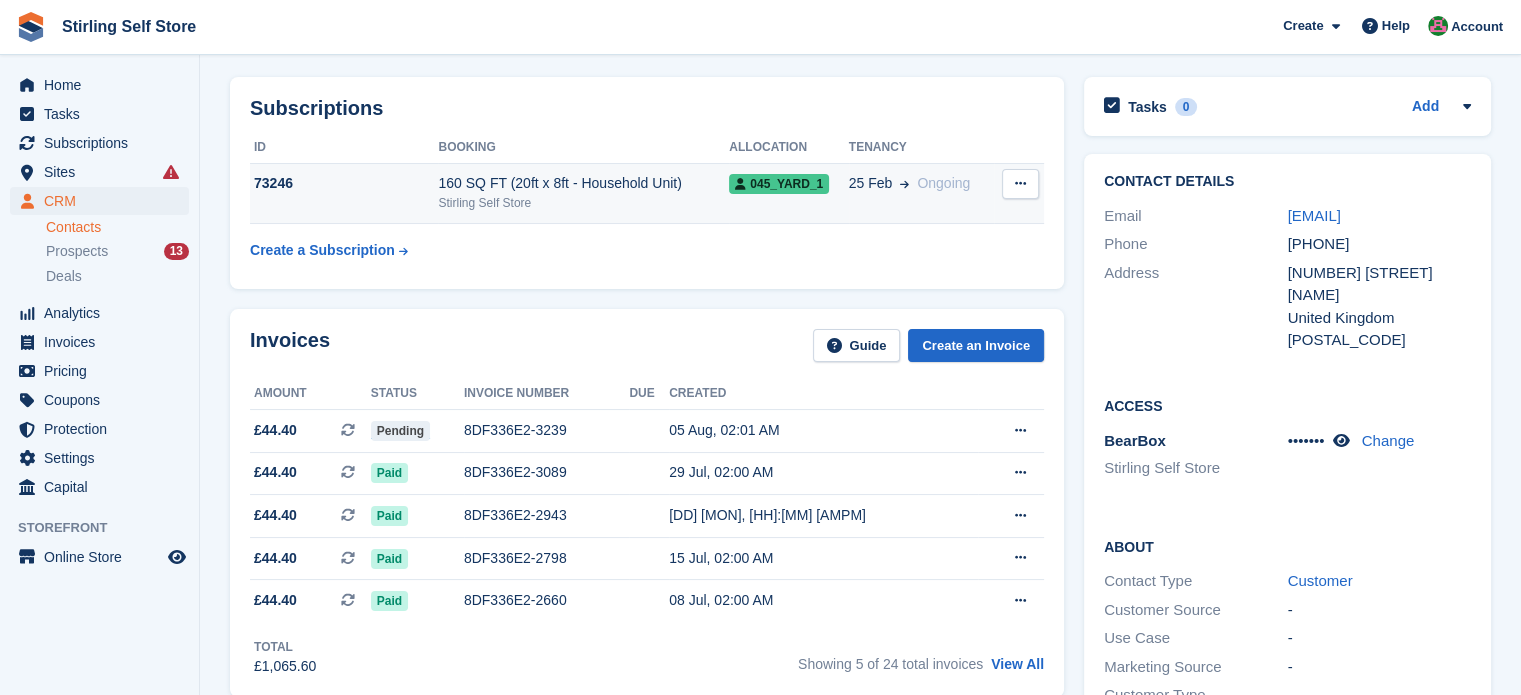 scroll, scrollTop: 0, scrollLeft: 0, axis: both 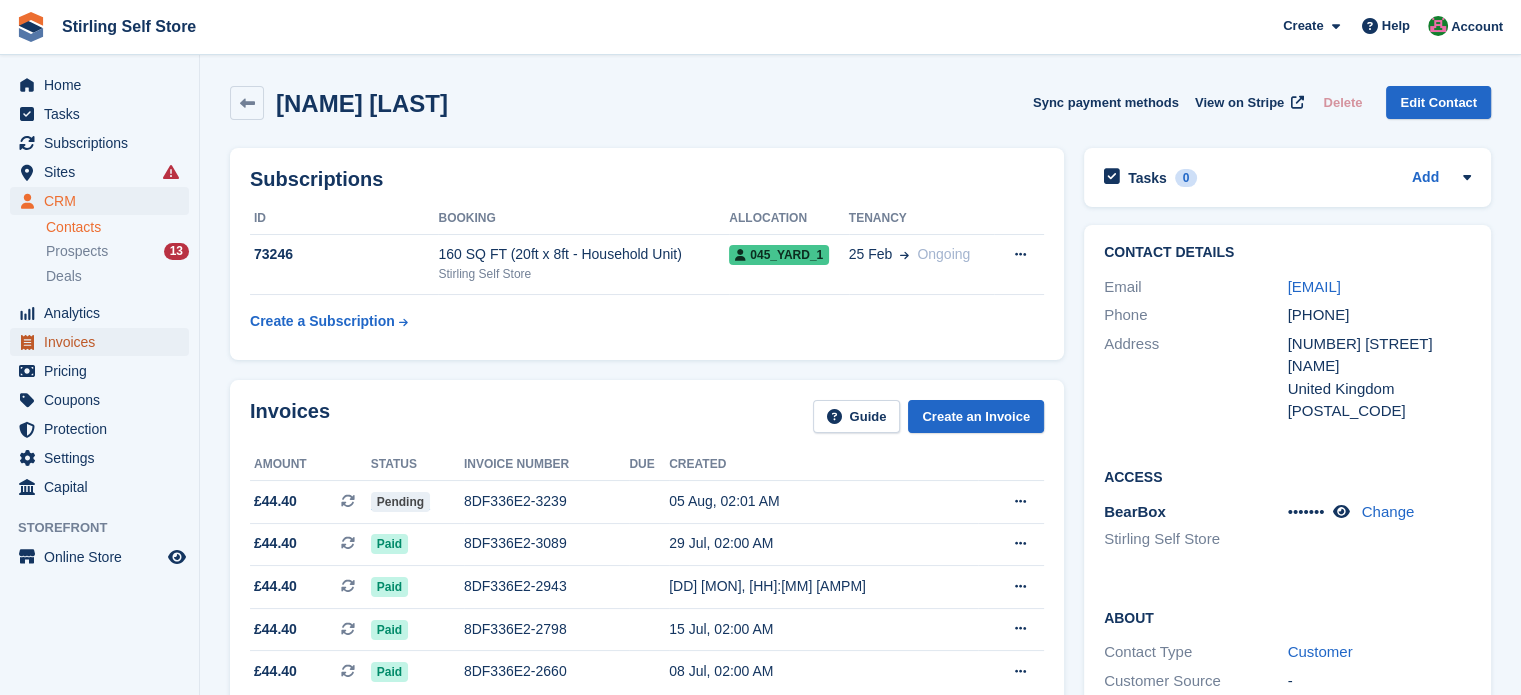click on "Invoices" at bounding box center (104, 342) 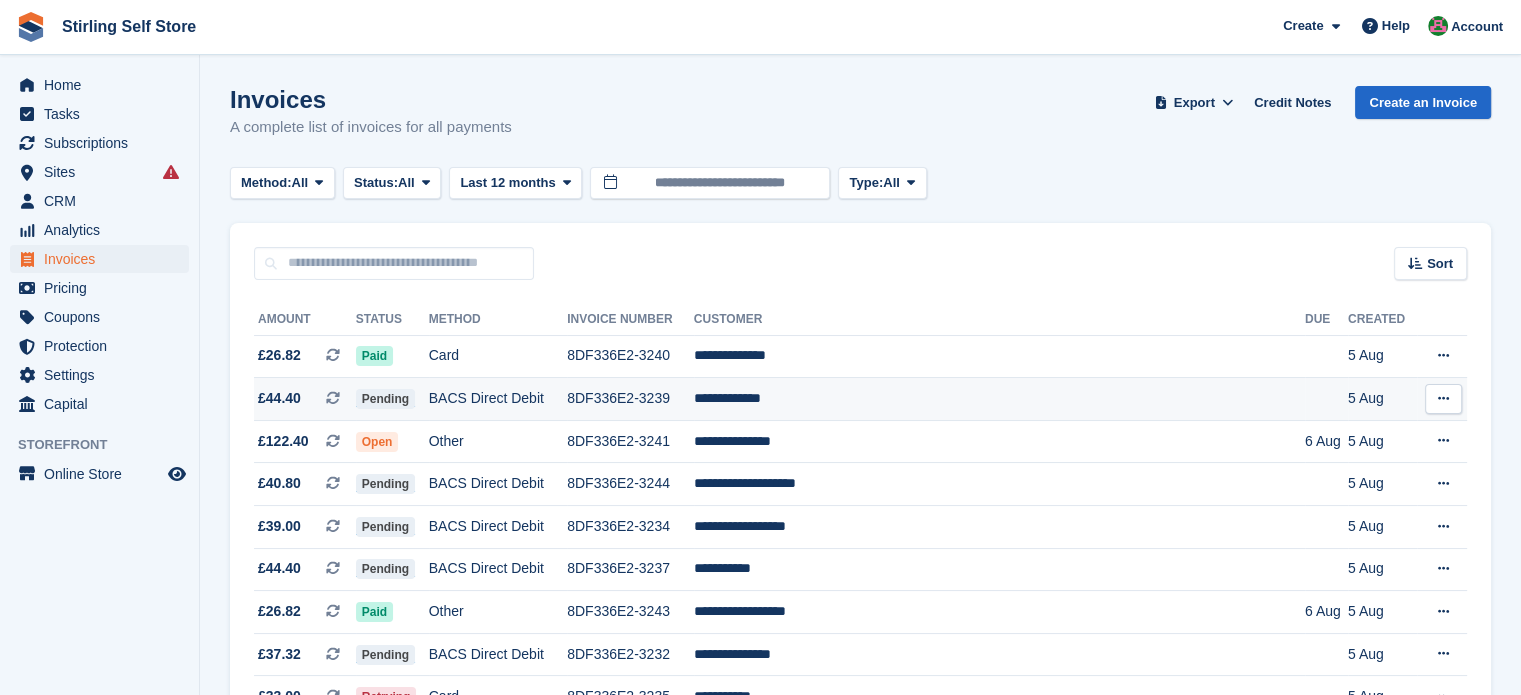 click on "**********" at bounding box center [999, 399] 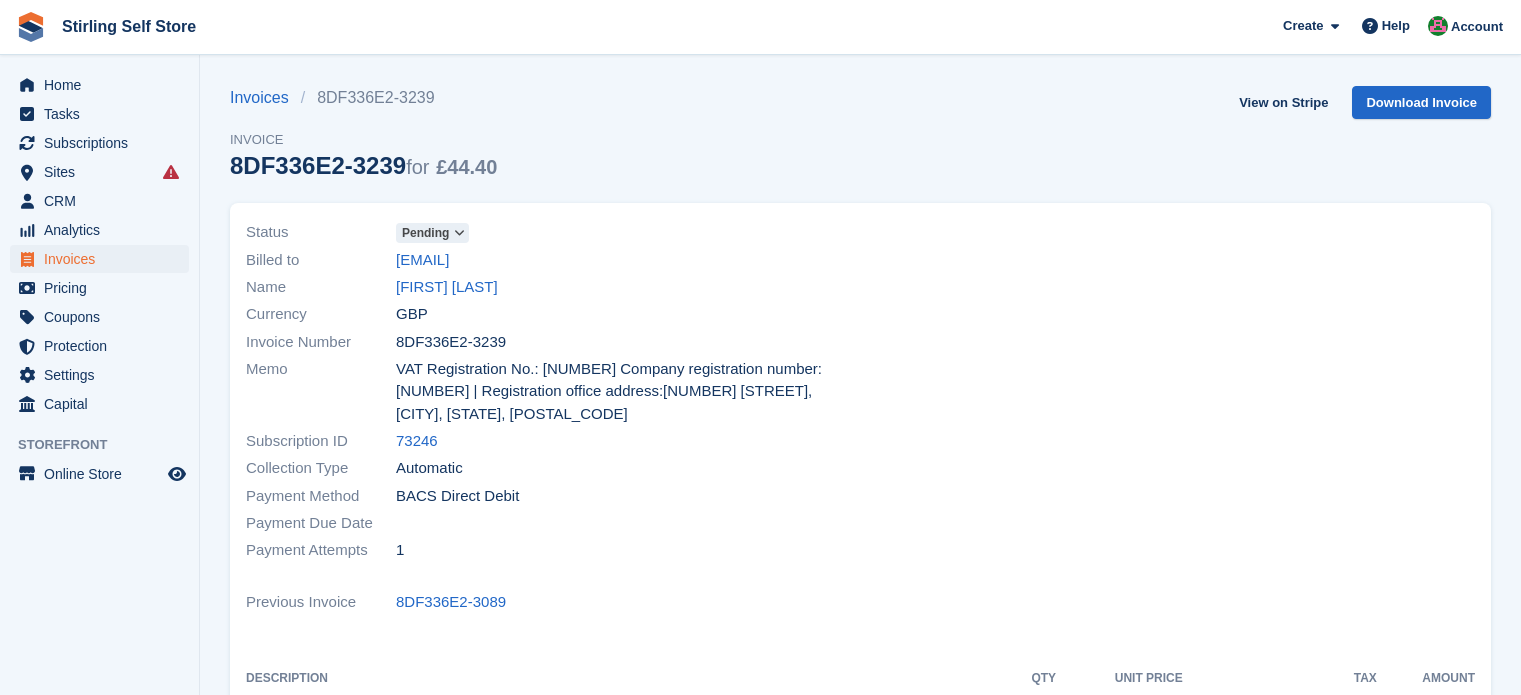 scroll, scrollTop: 0, scrollLeft: 0, axis: both 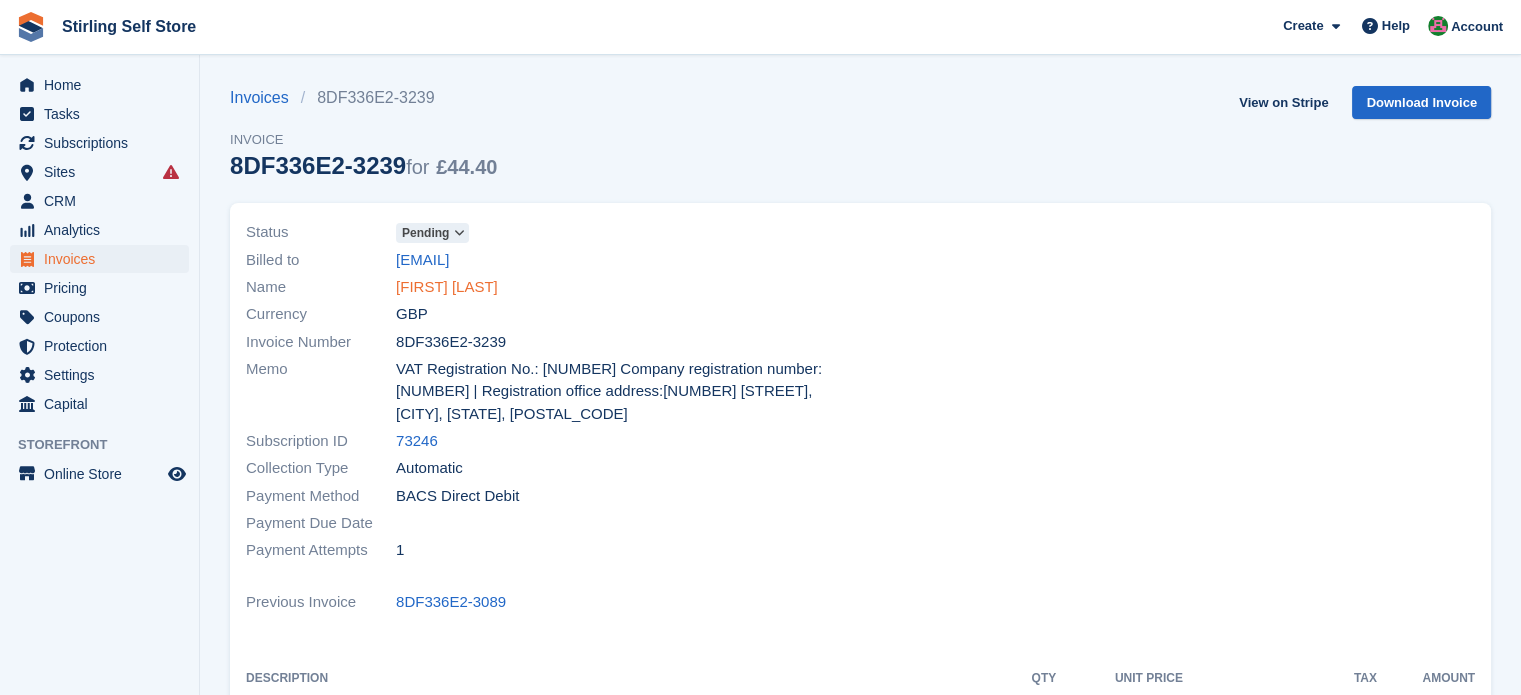 click on "[FIRST] [LAST]" at bounding box center [447, 287] 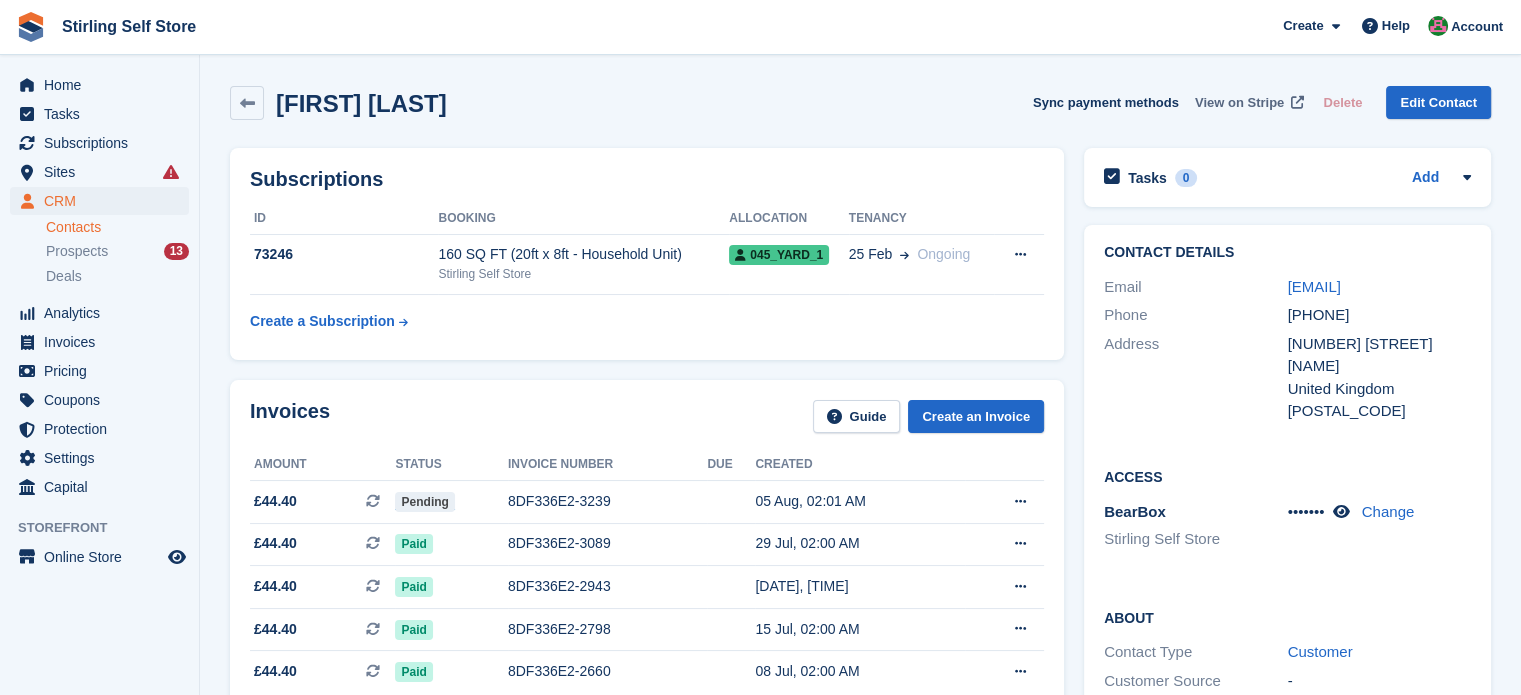 click on "View on Stripe" at bounding box center [1239, 103] 